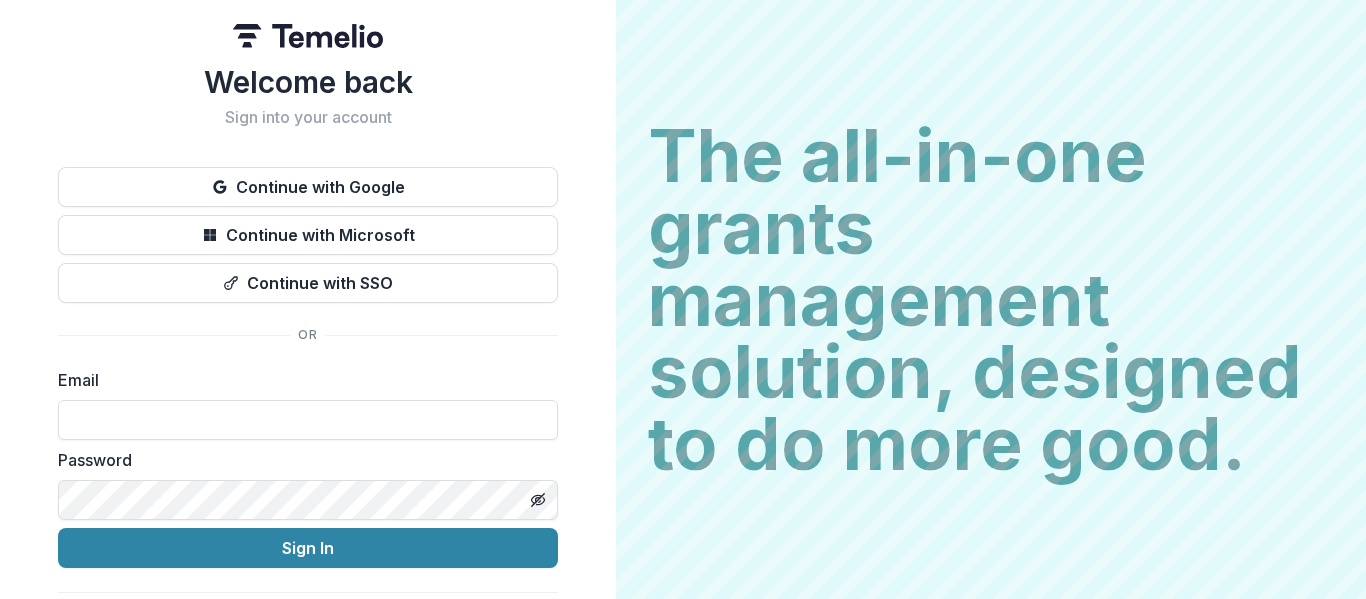 scroll, scrollTop: 0, scrollLeft: 0, axis: both 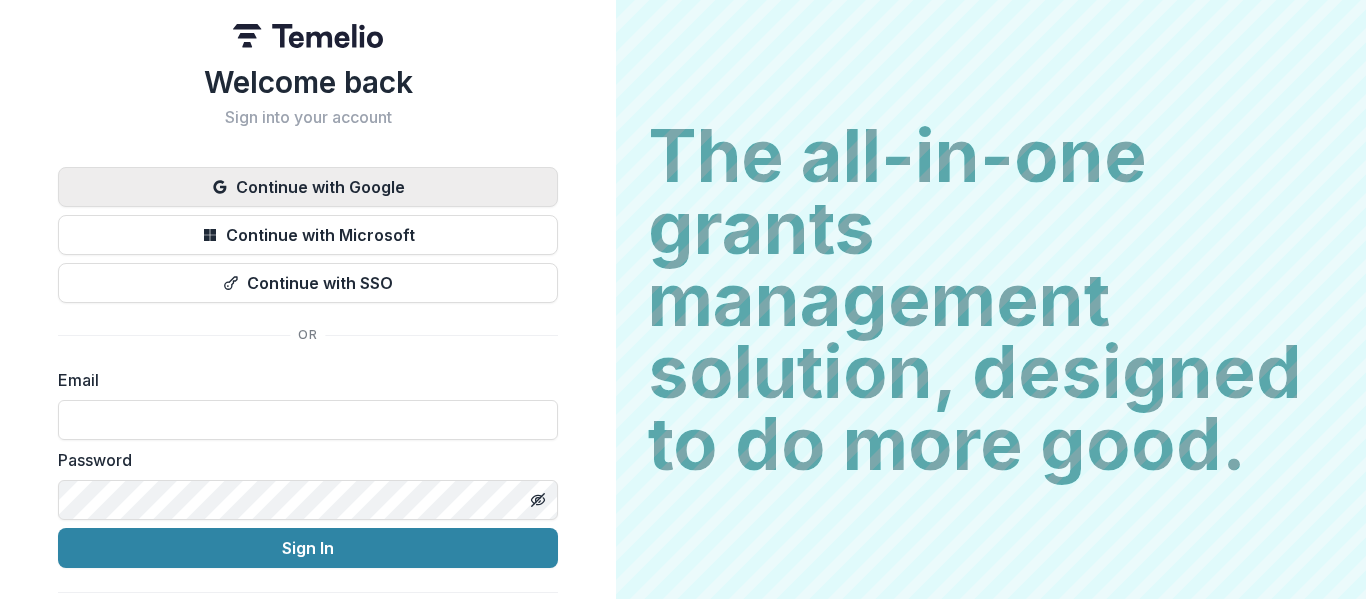 click on "Continue with Google" at bounding box center [308, 187] 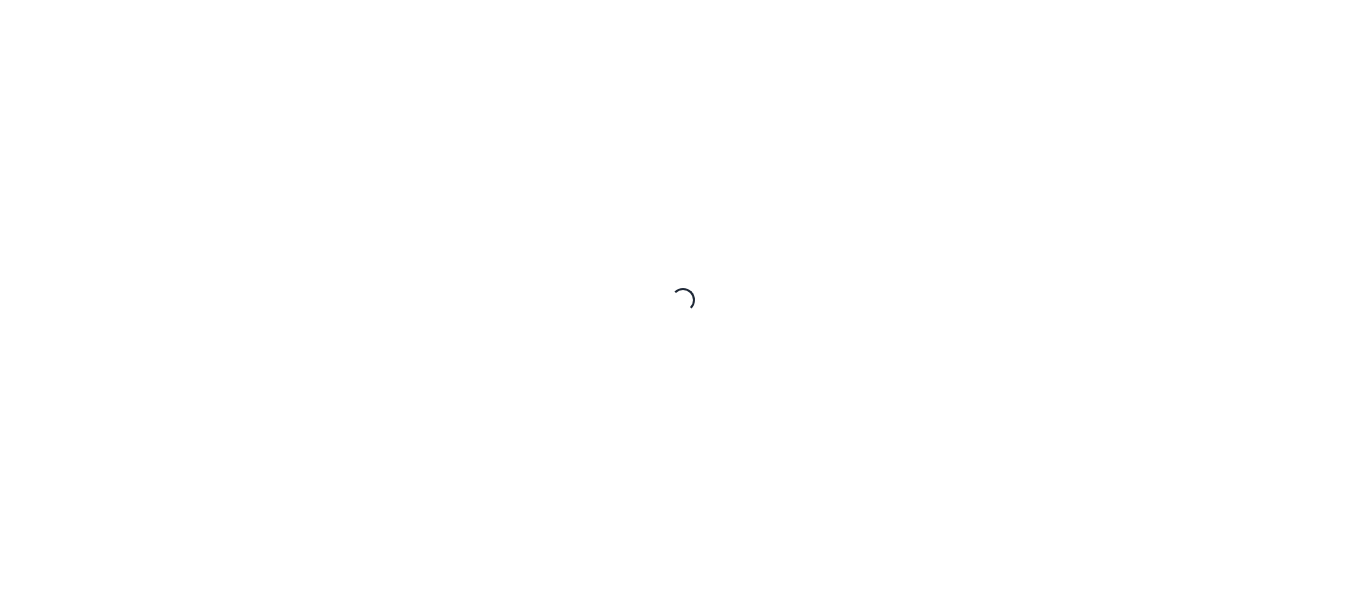 scroll, scrollTop: 0, scrollLeft: 0, axis: both 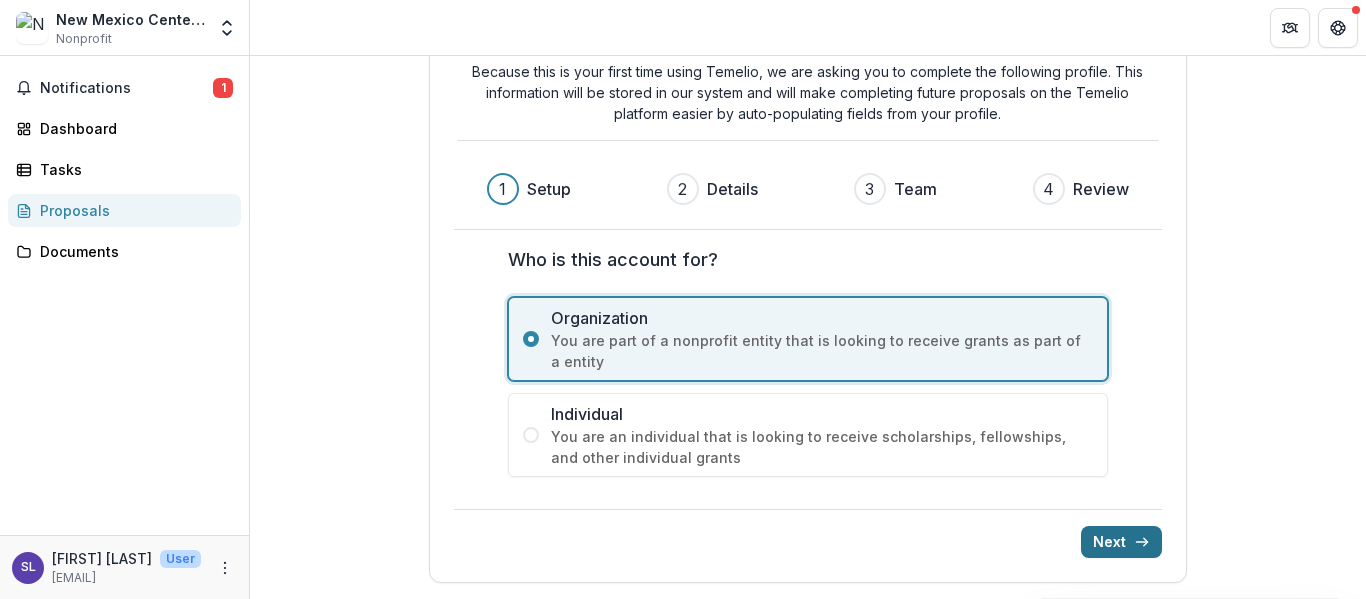 click on "Next" at bounding box center (1121, 542) 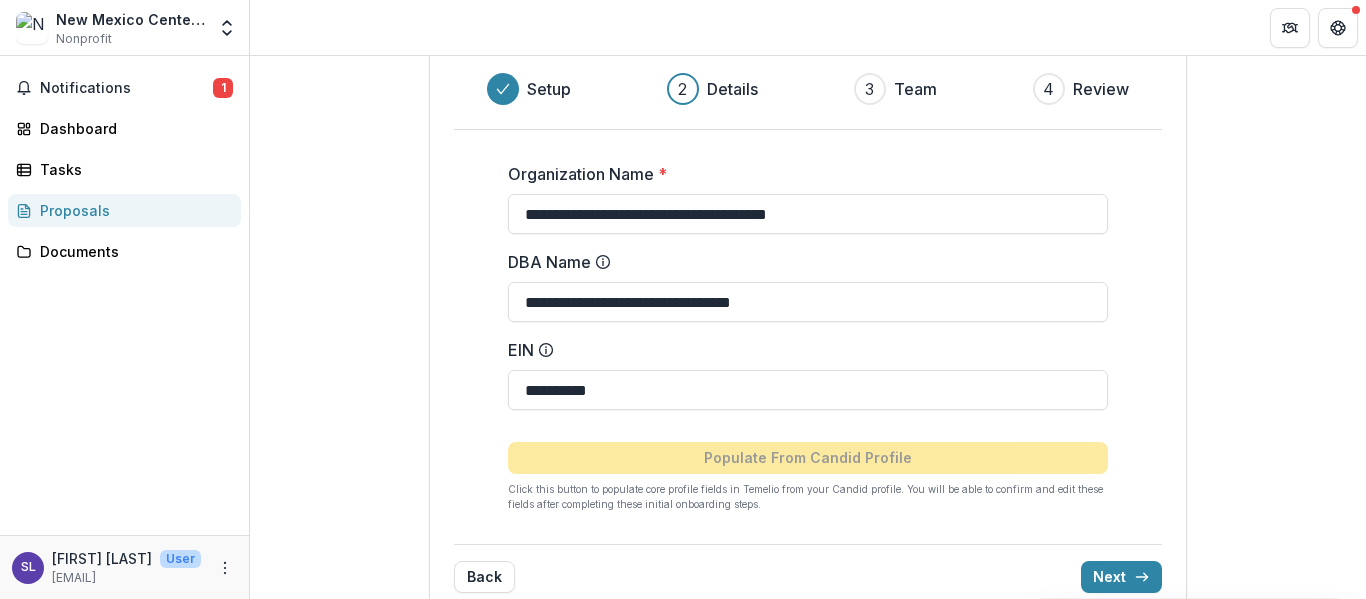 scroll, scrollTop: 227, scrollLeft: 0, axis: vertical 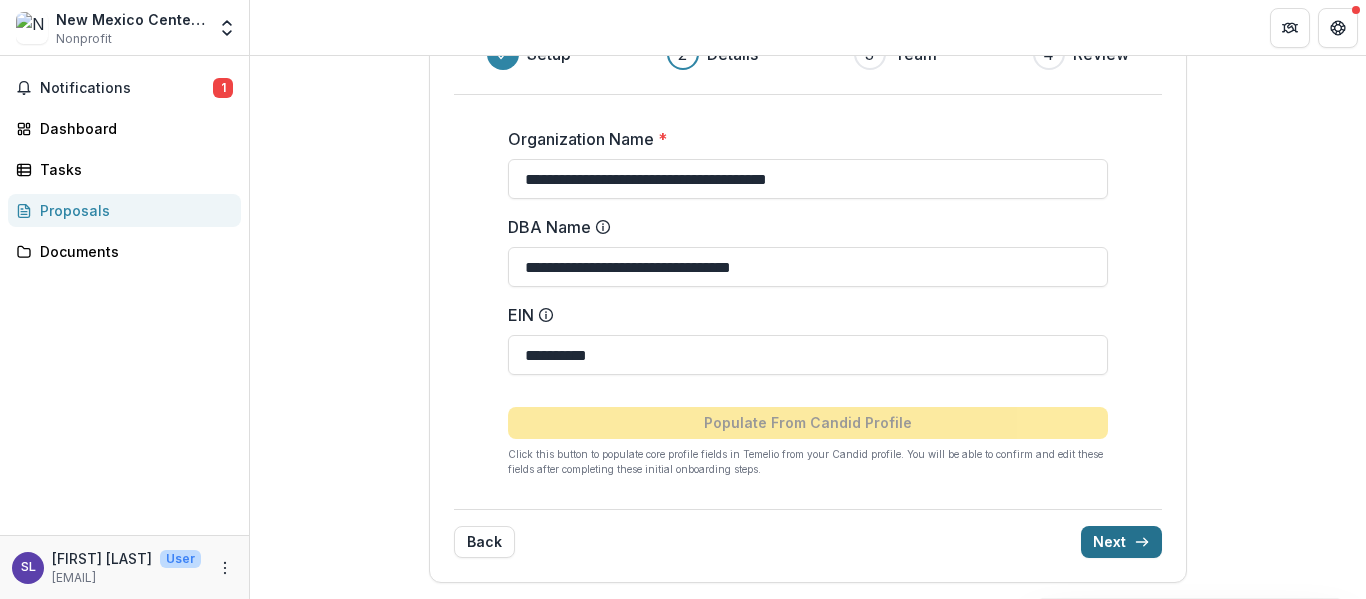 click on "Next" at bounding box center [1121, 542] 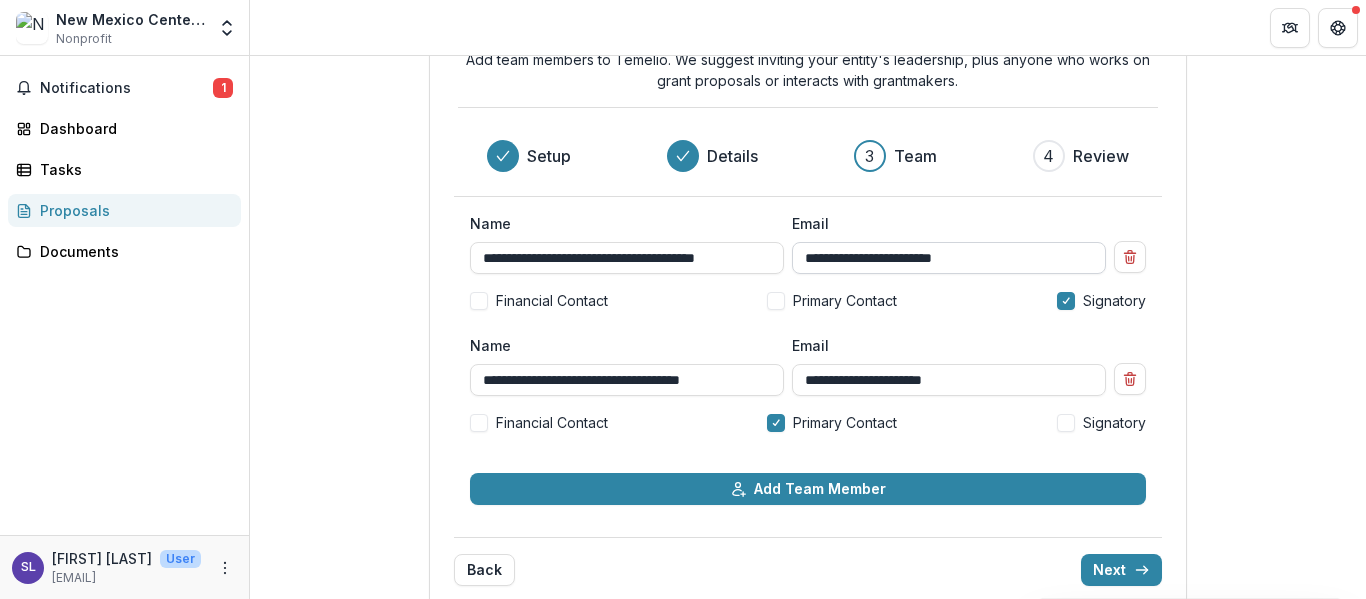 scroll, scrollTop: 132, scrollLeft: 0, axis: vertical 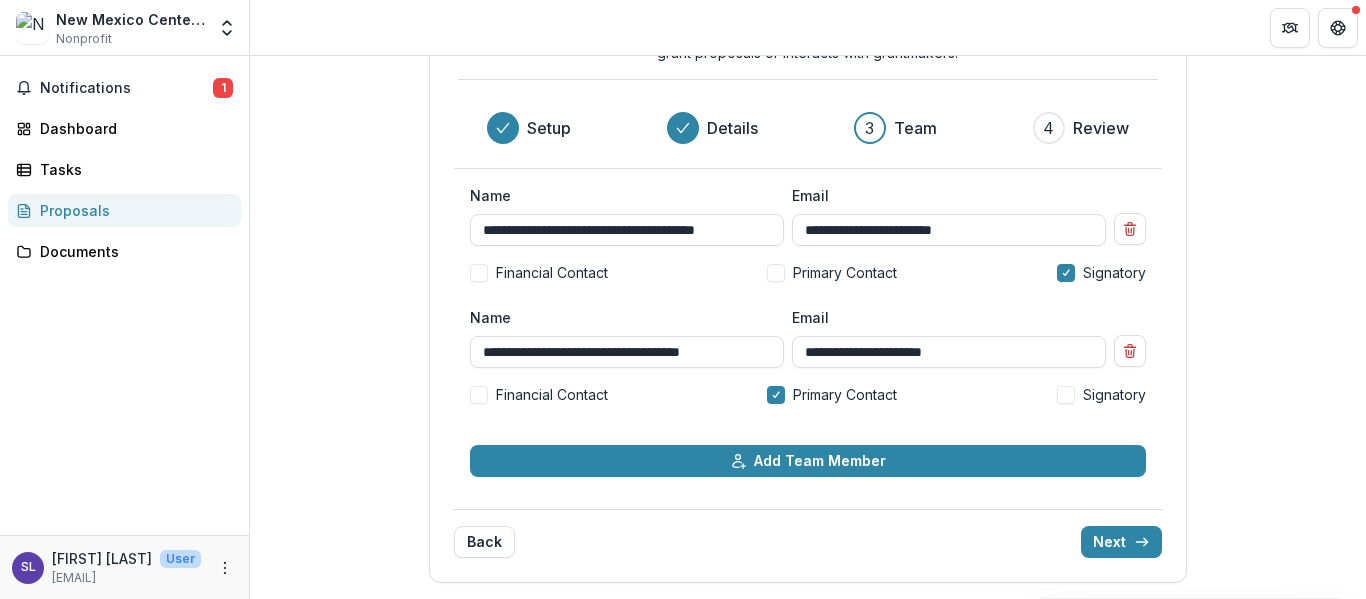 click at bounding box center [776, 273] 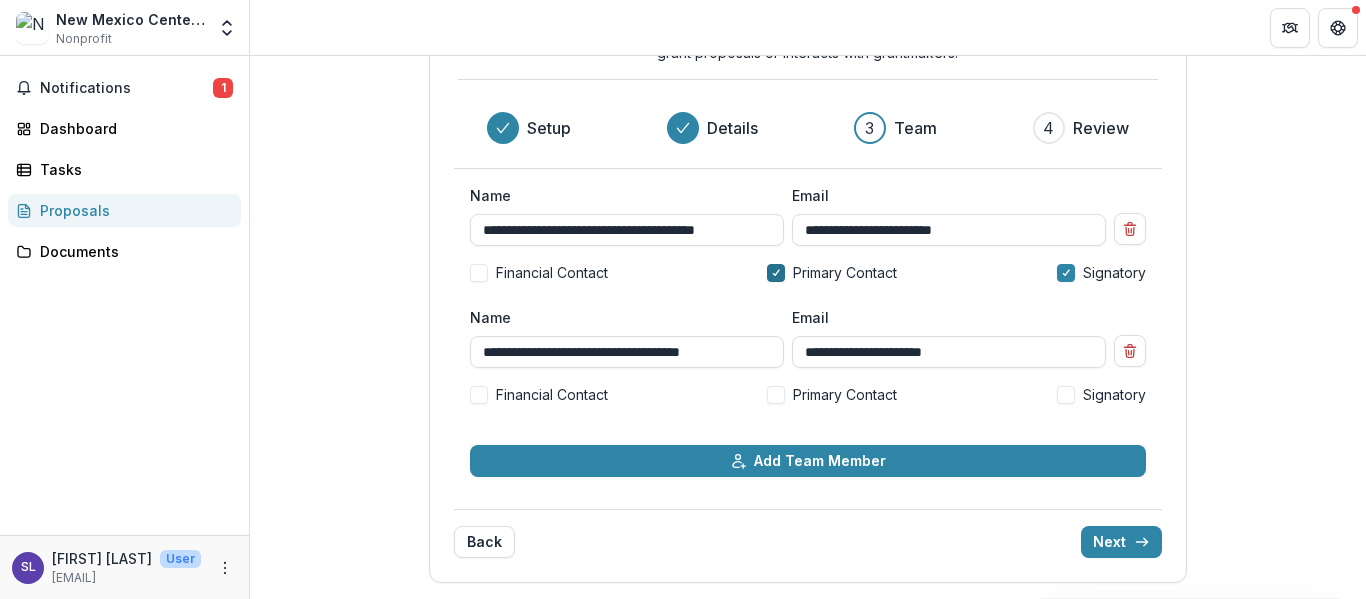 click at bounding box center [776, 273] 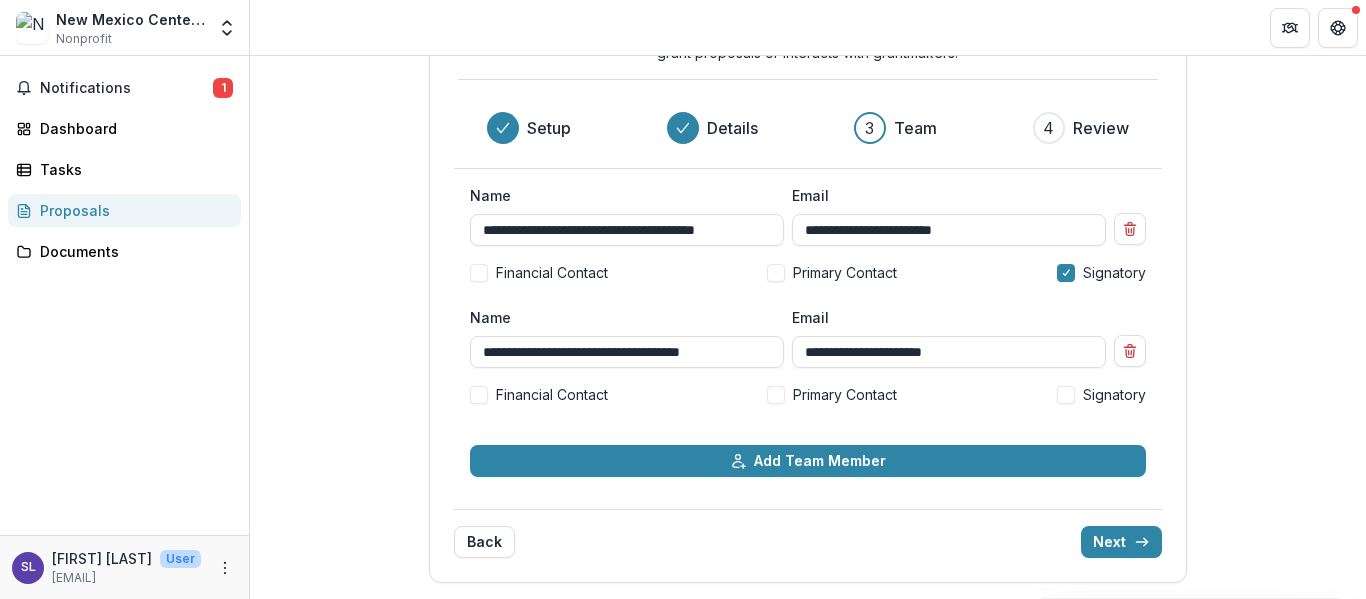 click at bounding box center (776, 395) 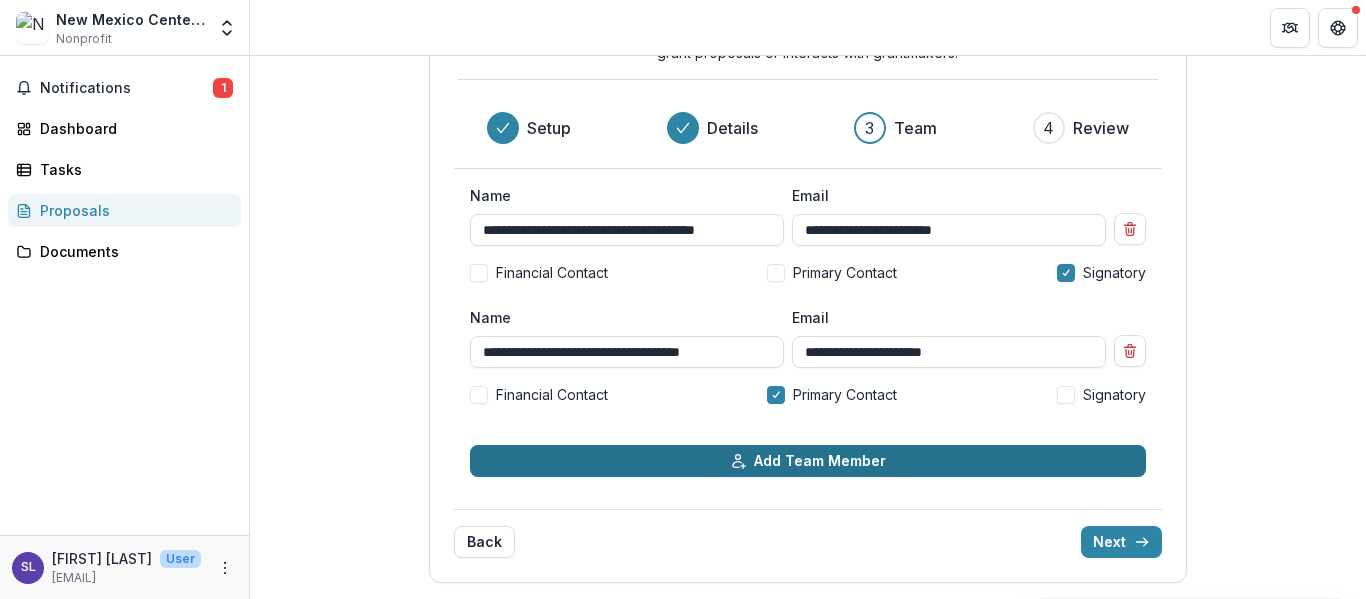 click on "Add Team Member" at bounding box center [808, 461] 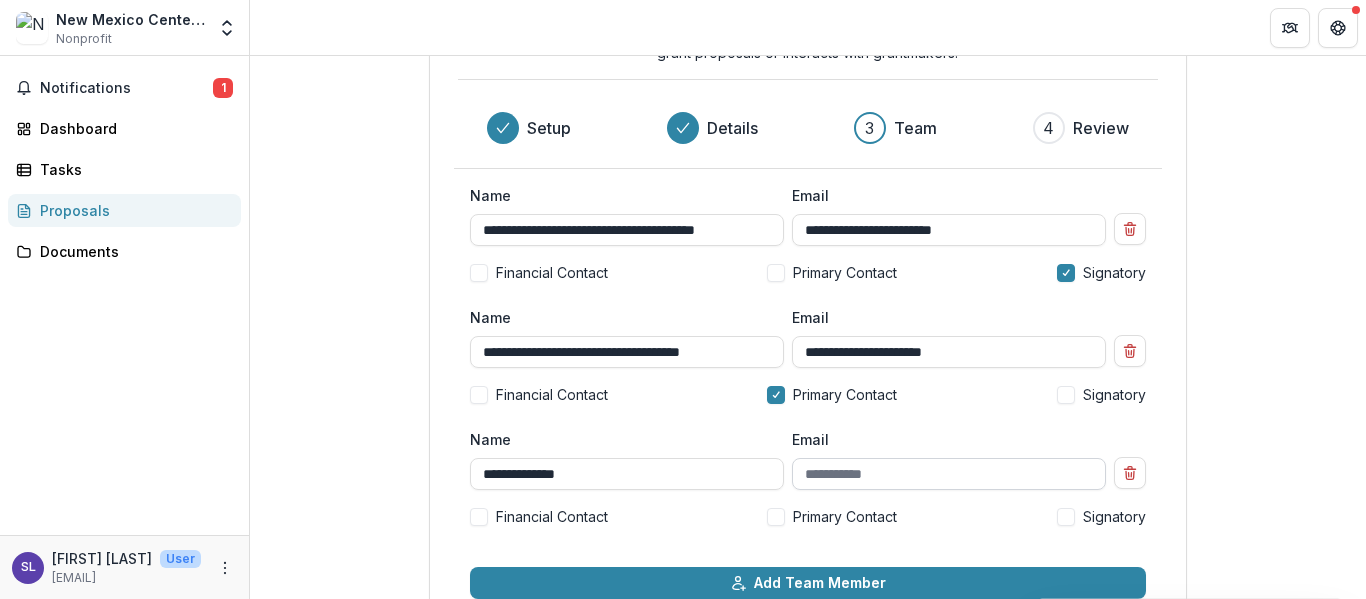 type on "**********" 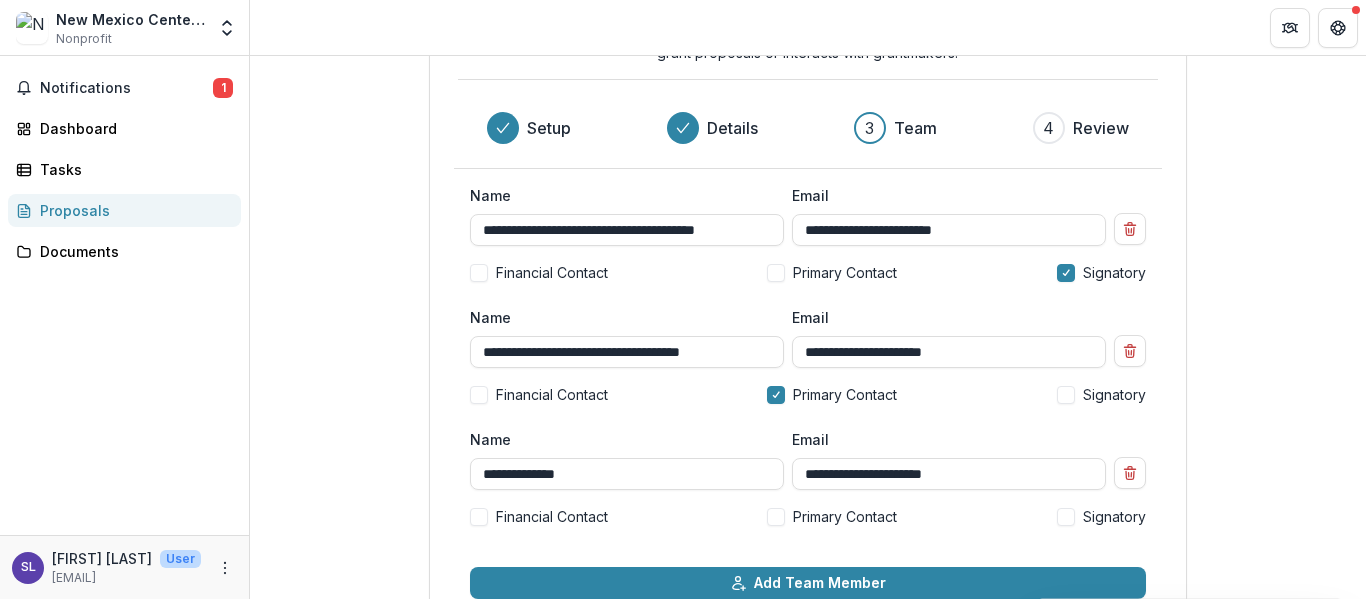 click on "Financial Contact" at bounding box center (552, 516) 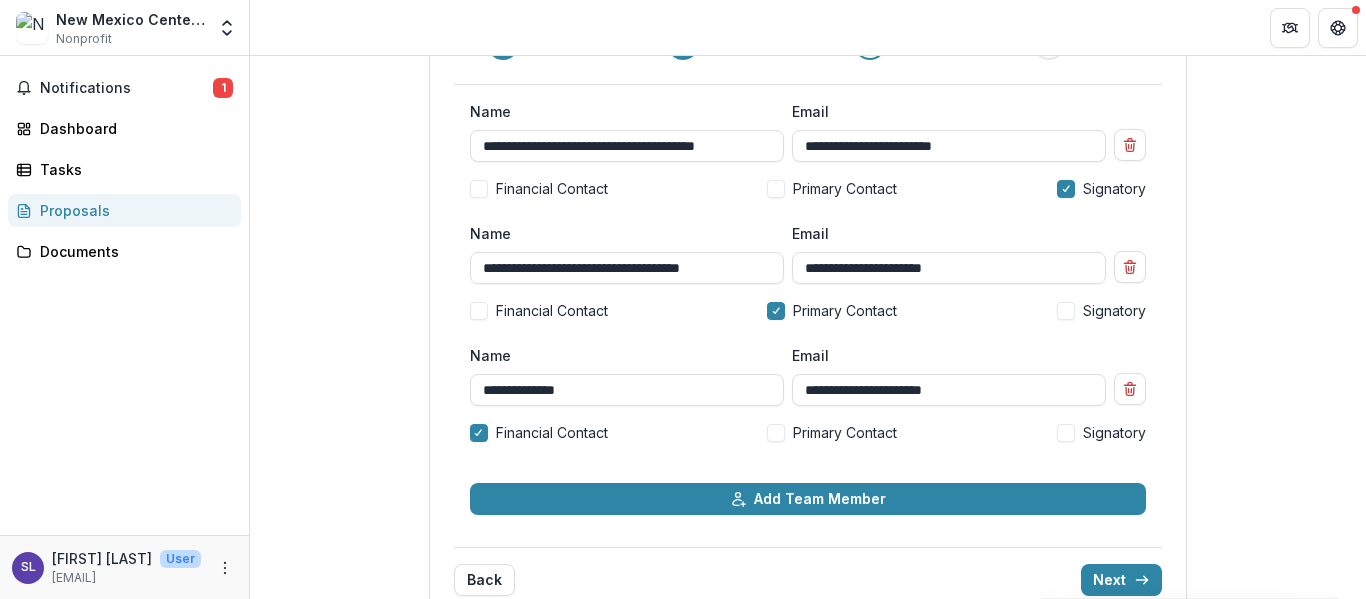 scroll, scrollTop: 254, scrollLeft: 0, axis: vertical 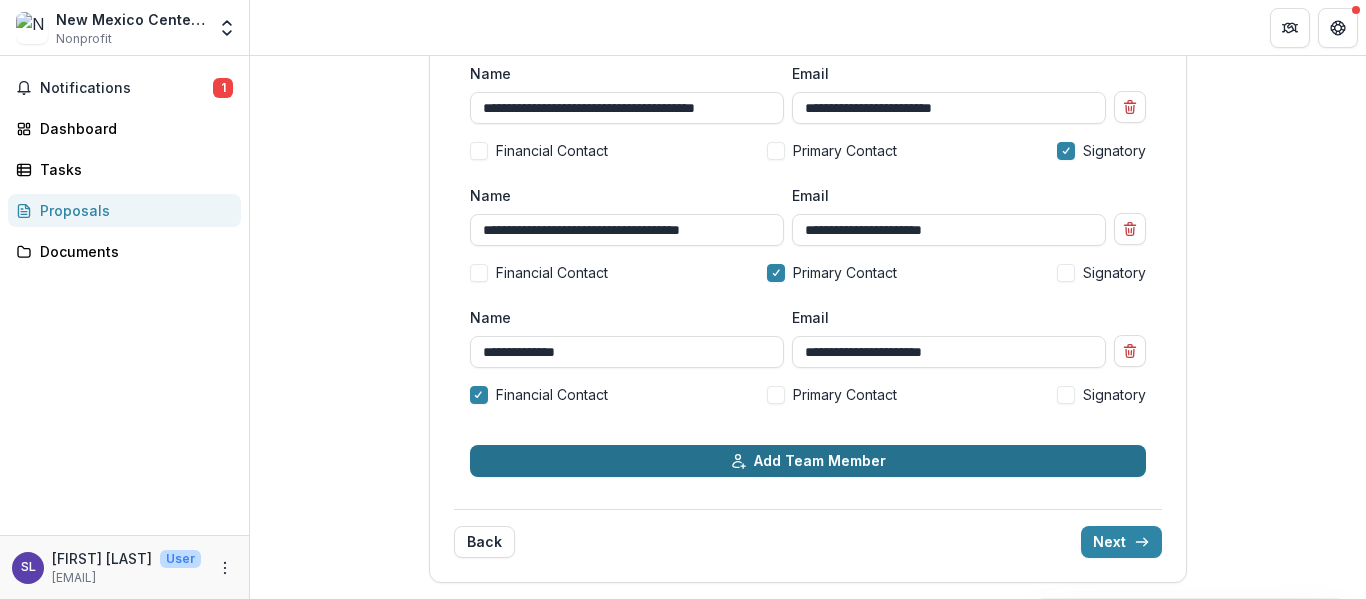 click on "Add Team Member" at bounding box center [808, 461] 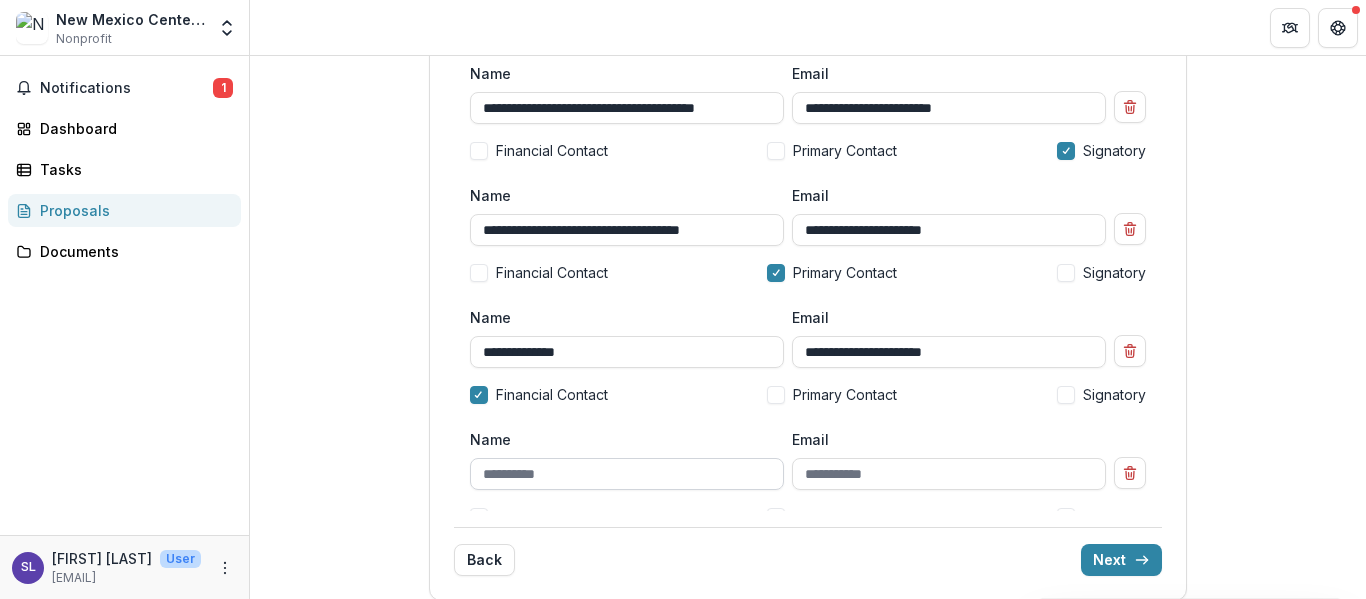 click on "Name" at bounding box center [627, 474] 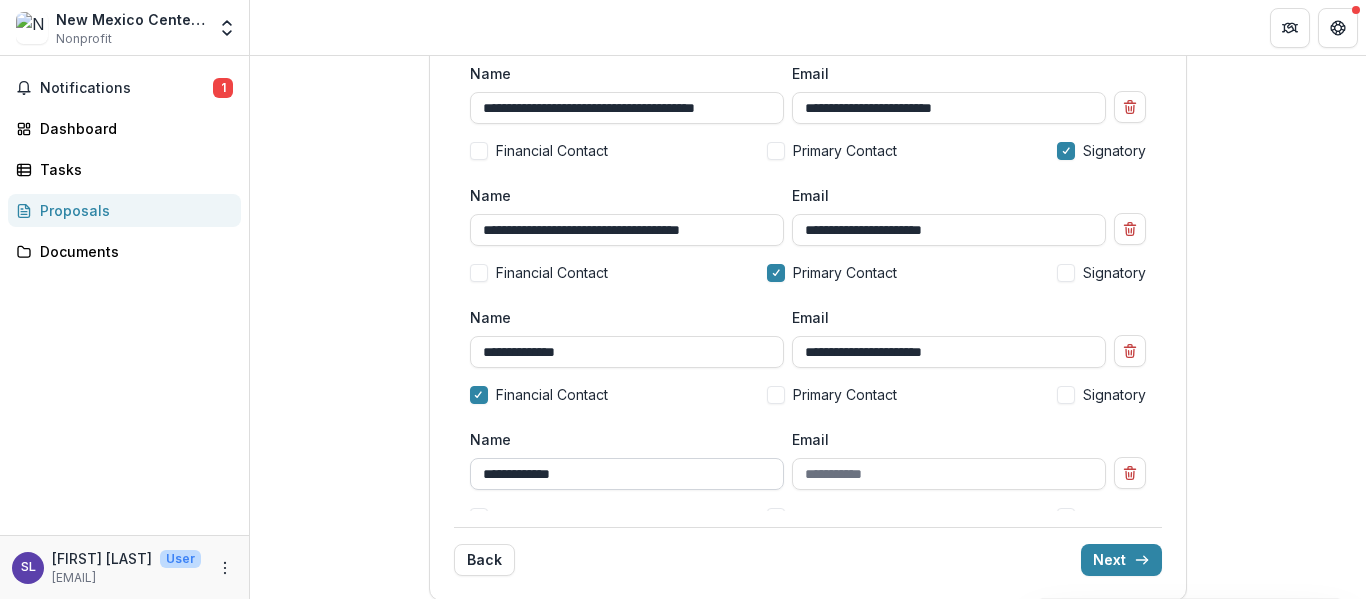 type on "**********" 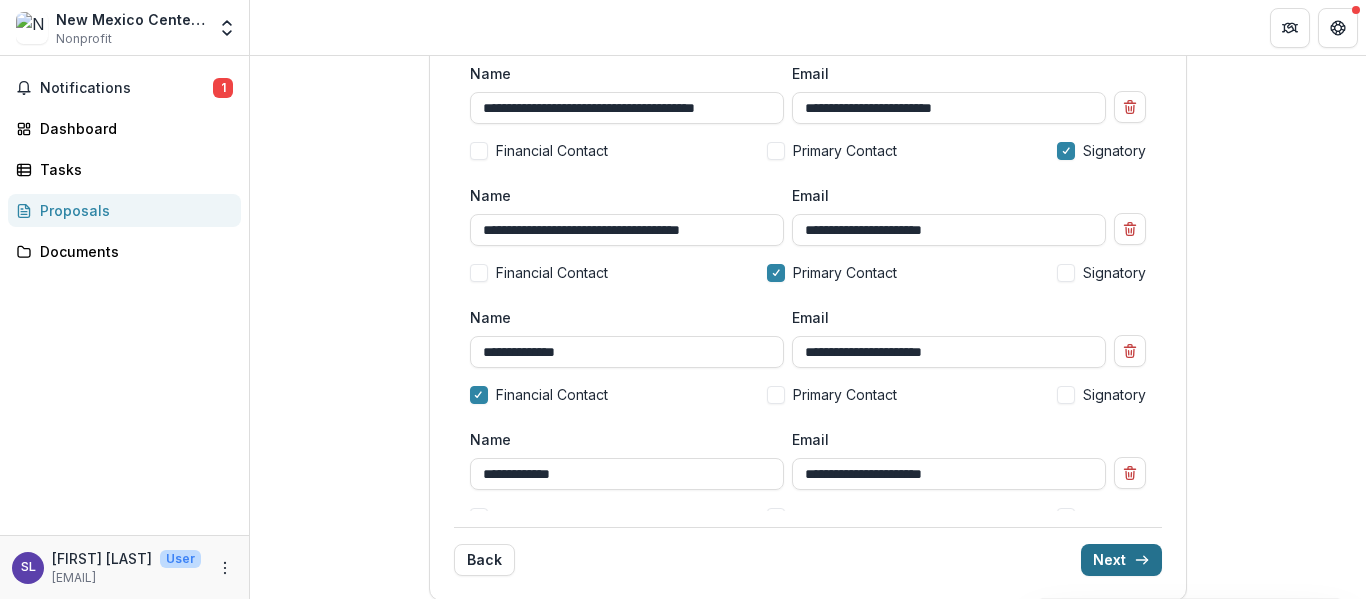 type on "**********" 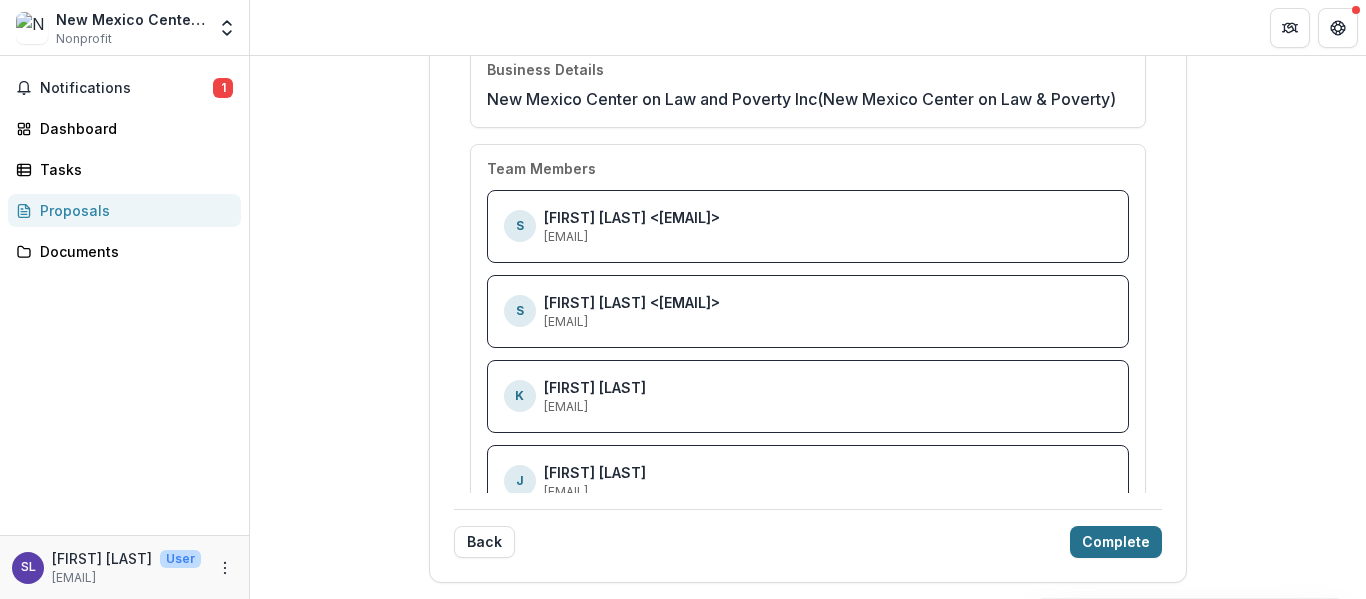 scroll, scrollTop: 233, scrollLeft: 0, axis: vertical 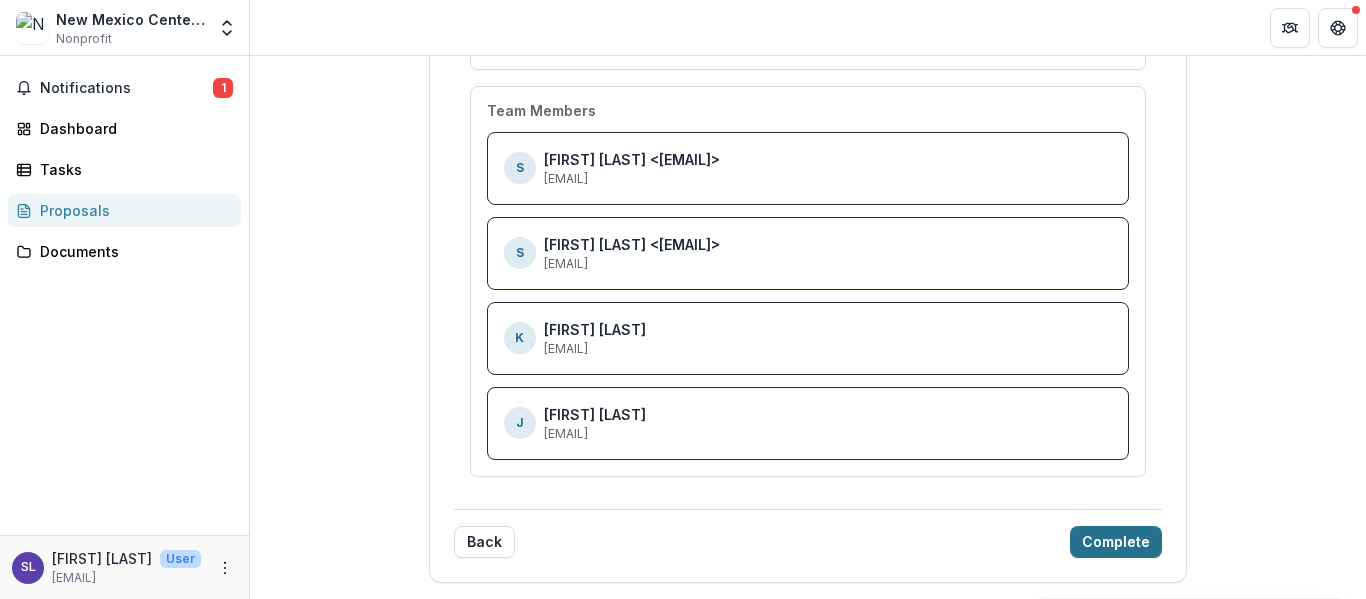 click on "Complete" at bounding box center [1116, 542] 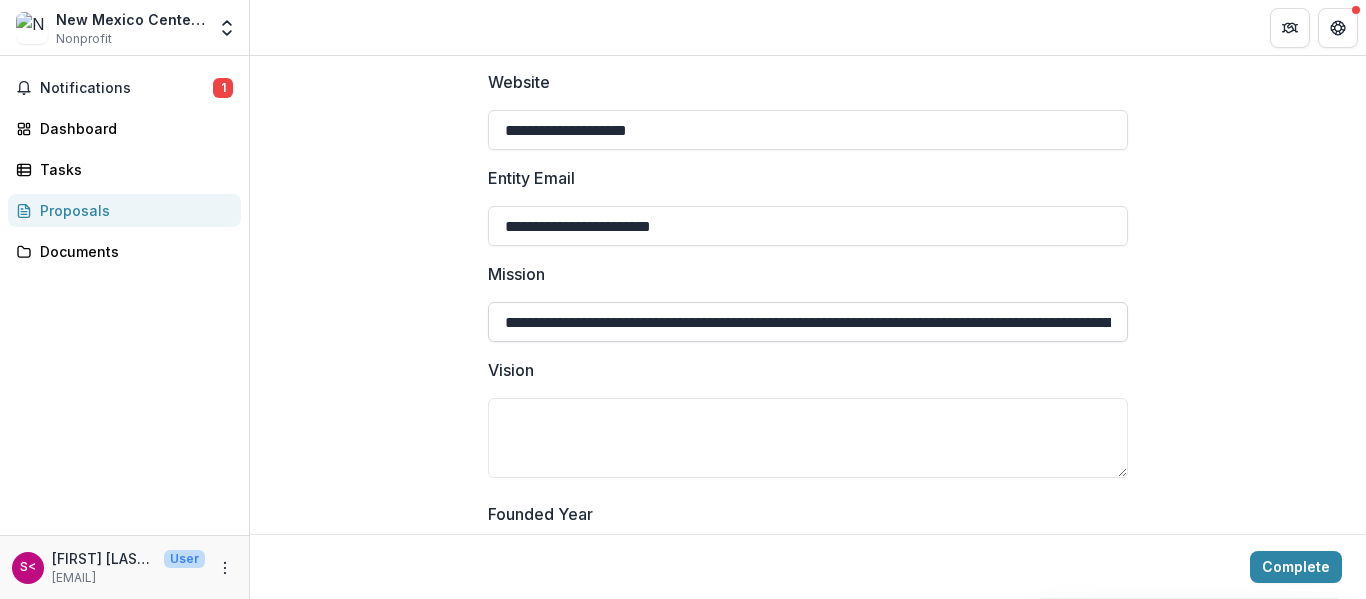 scroll, scrollTop: 412, scrollLeft: 0, axis: vertical 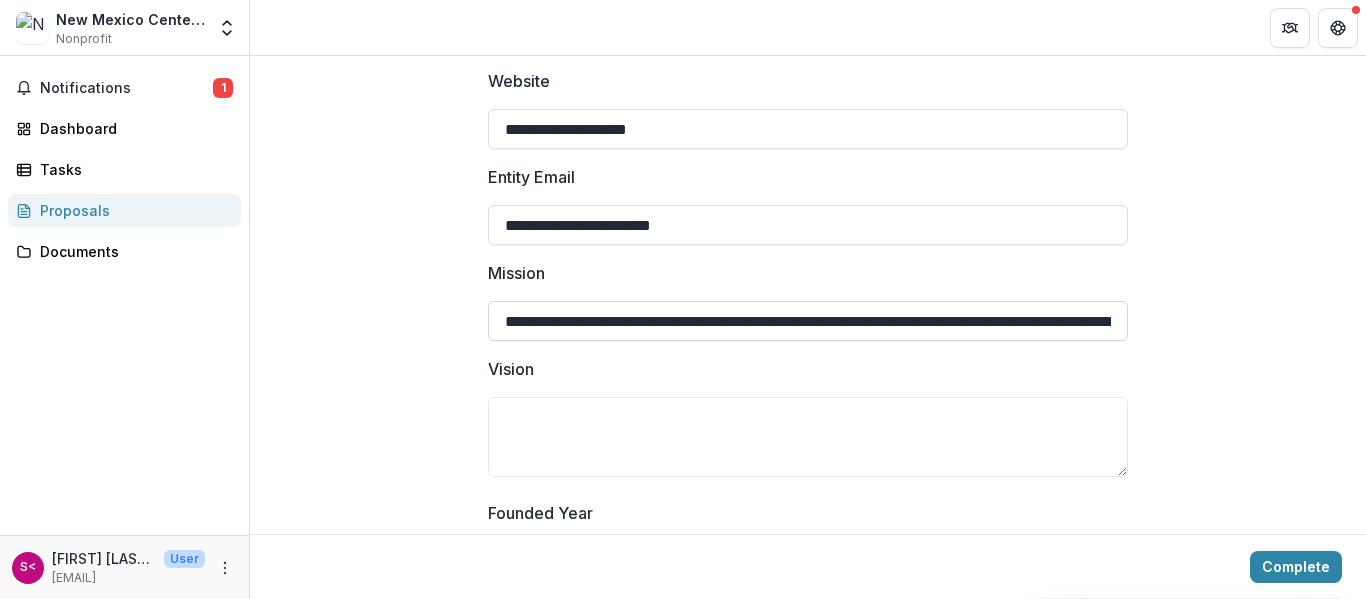 click on "**********" at bounding box center (808, 321) 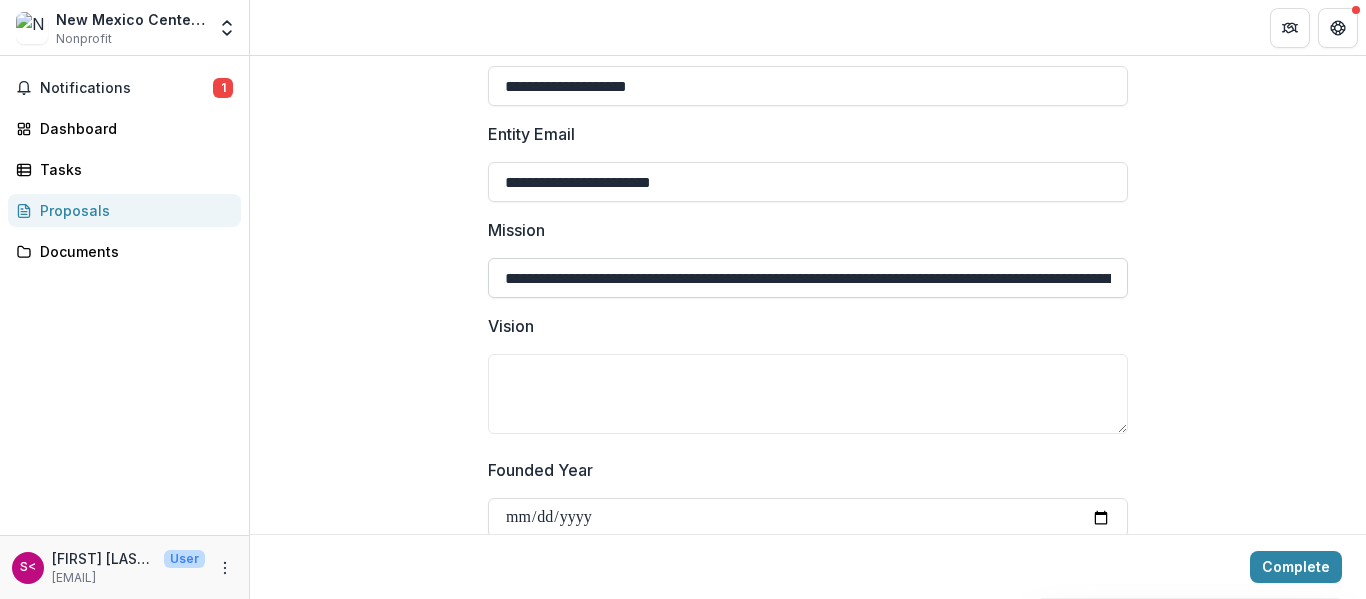 scroll, scrollTop: 458, scrollLeft: 0, axis: vertical 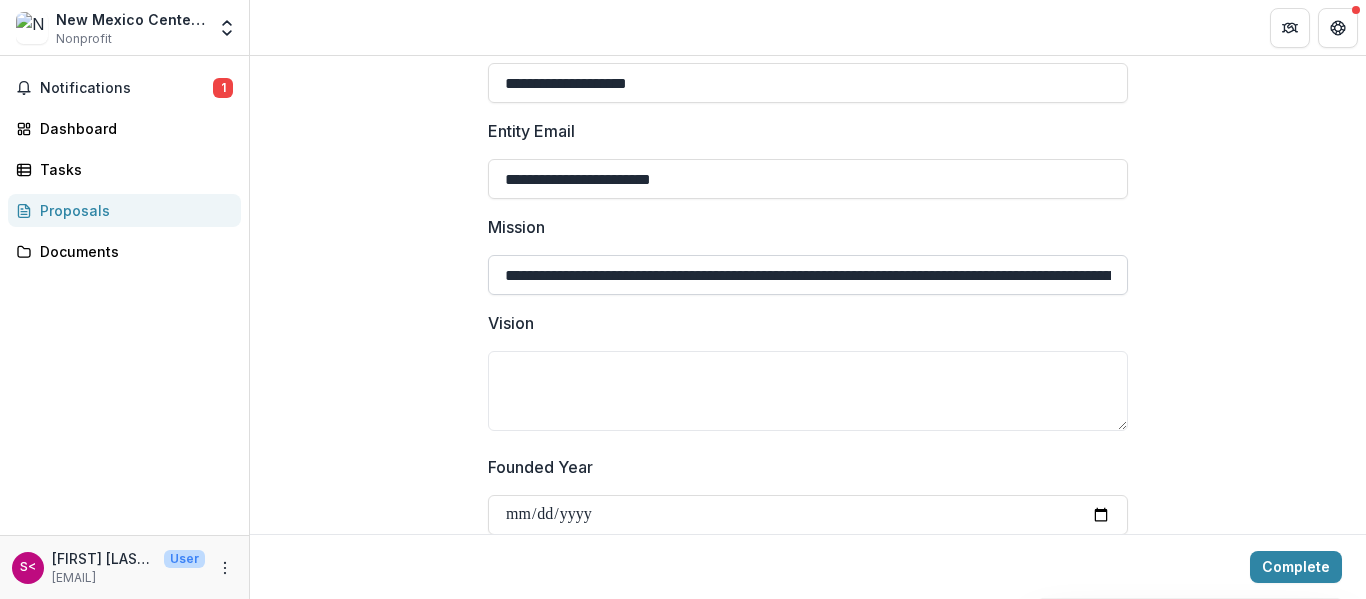 click on "**********" at bounding box center [808, 275] 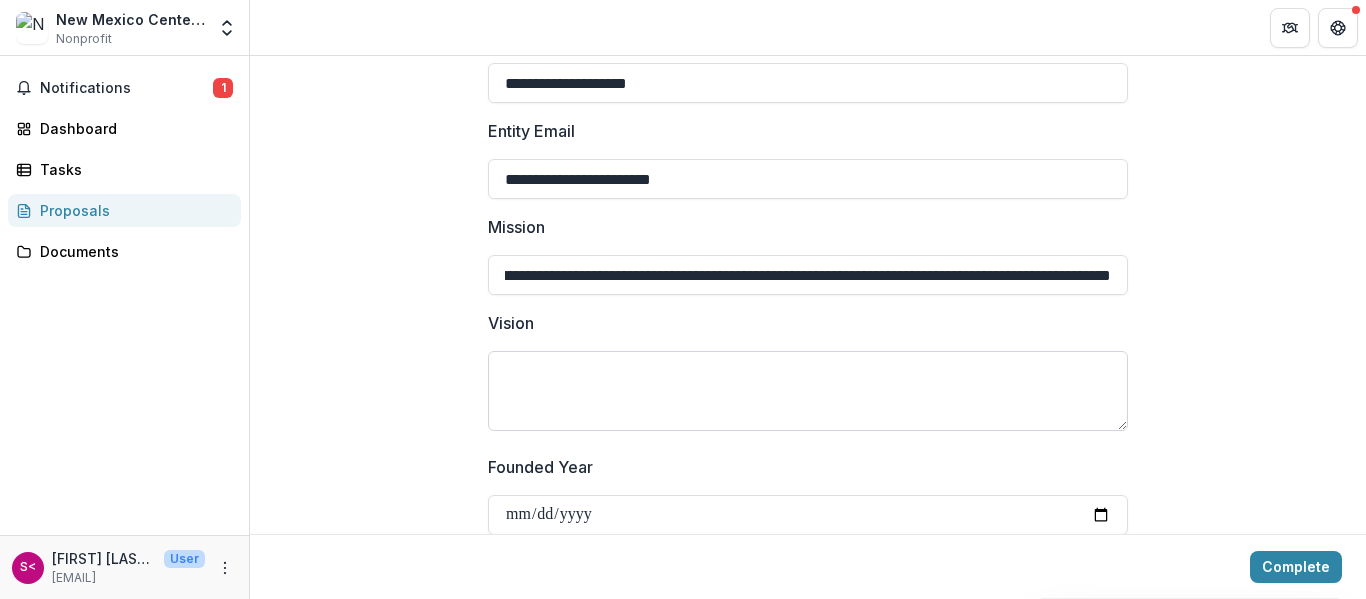 scroll, scrollTop: 0, scrollLeft: 0, axis: both 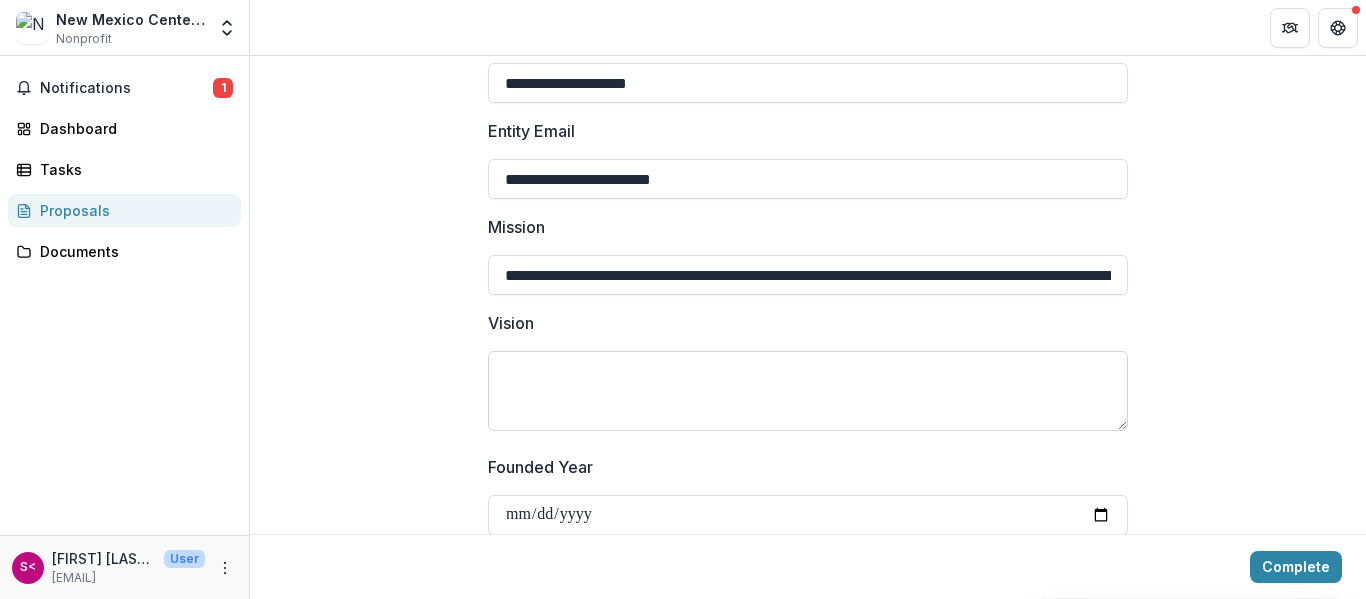 click on "Vision" at bounding box center [808, 391] 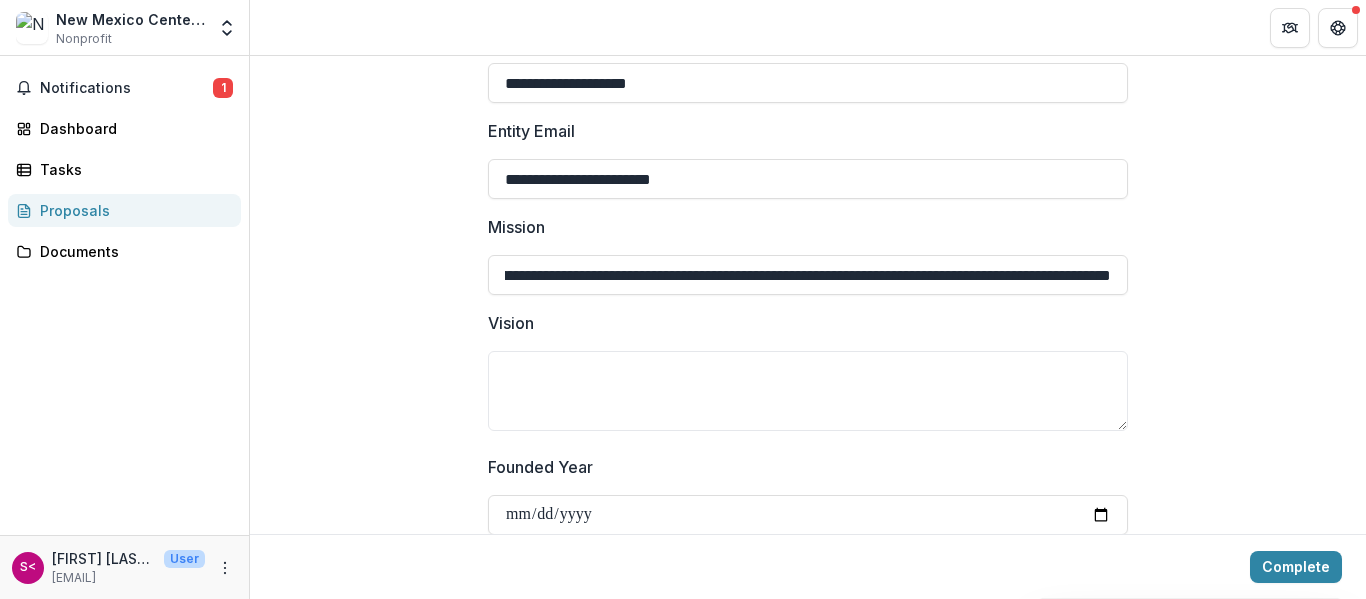 scroll, scrollTop: 0, scrollLeft: 472, axis: horizontal 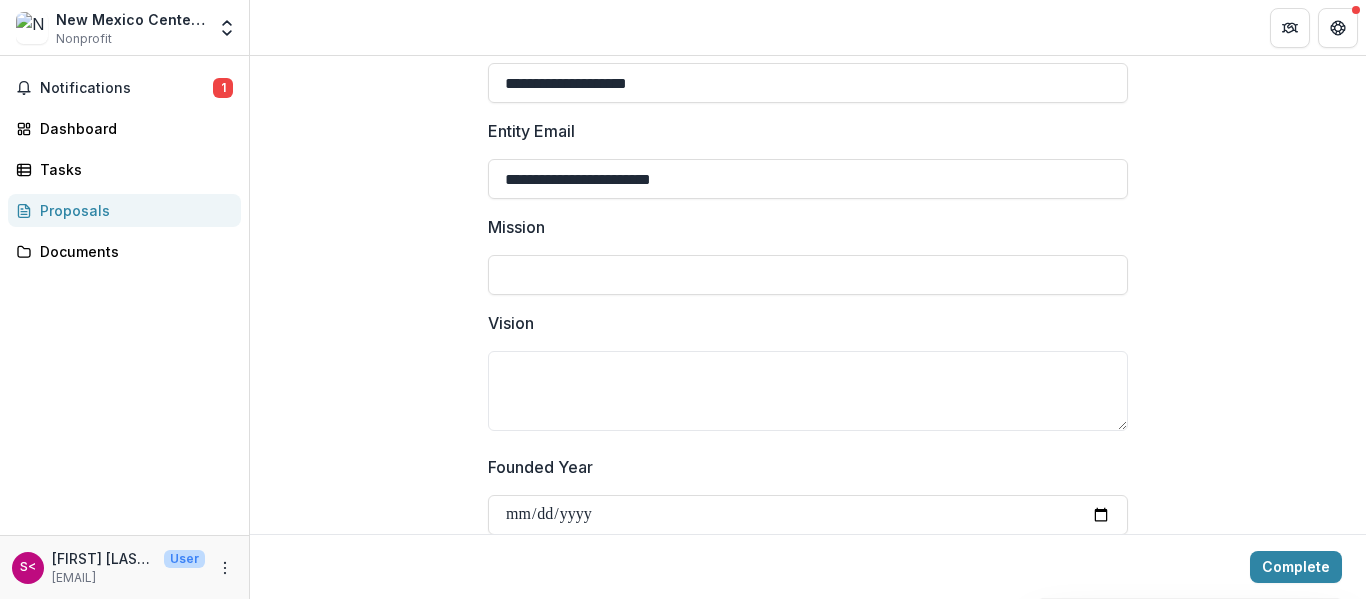 paste on "**********" 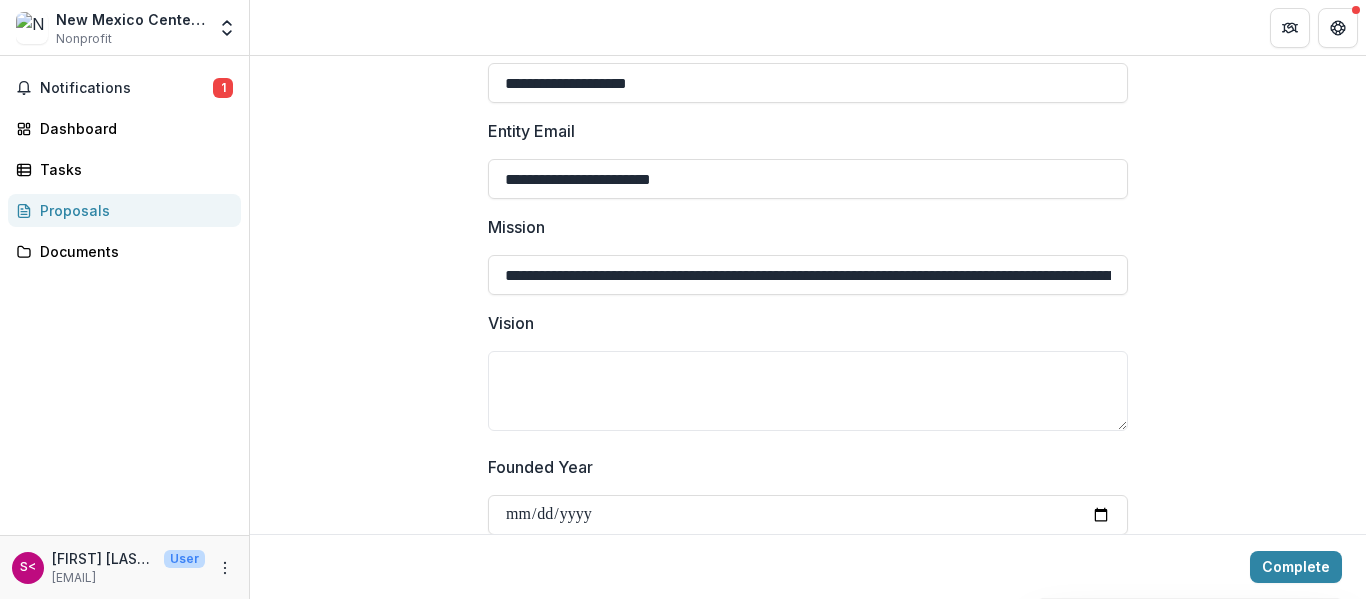 scroll, scrollTop: 0, scrollLeft: 1544, axis: horizontal 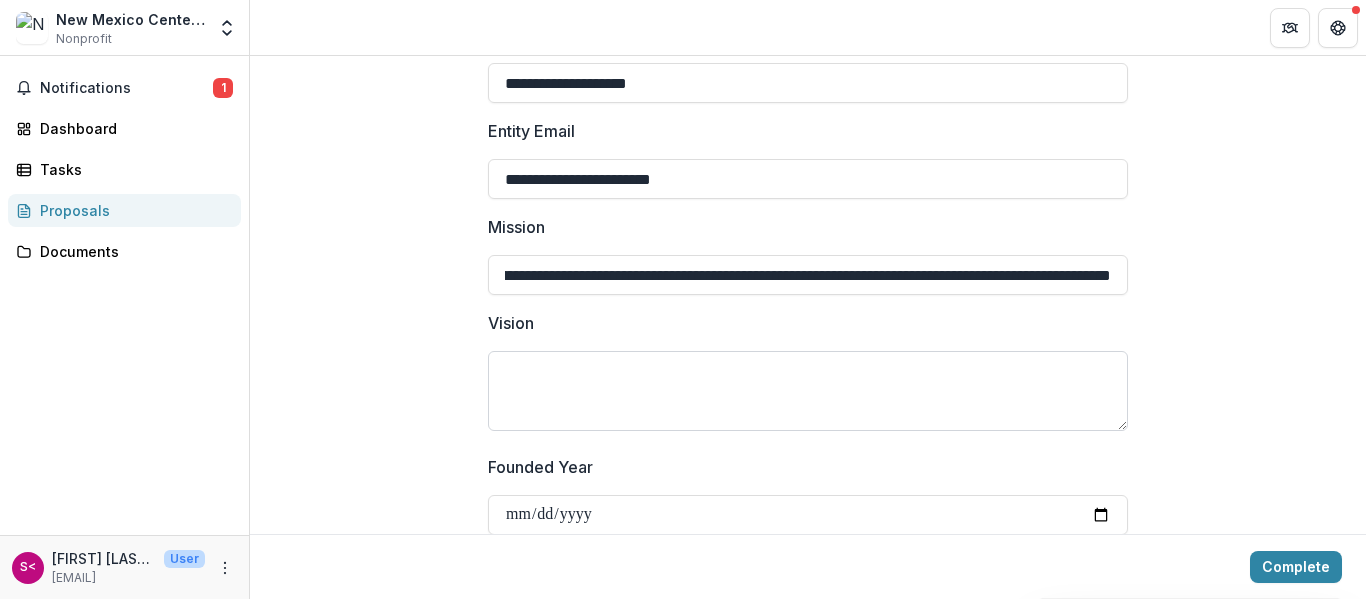 type on "**********" 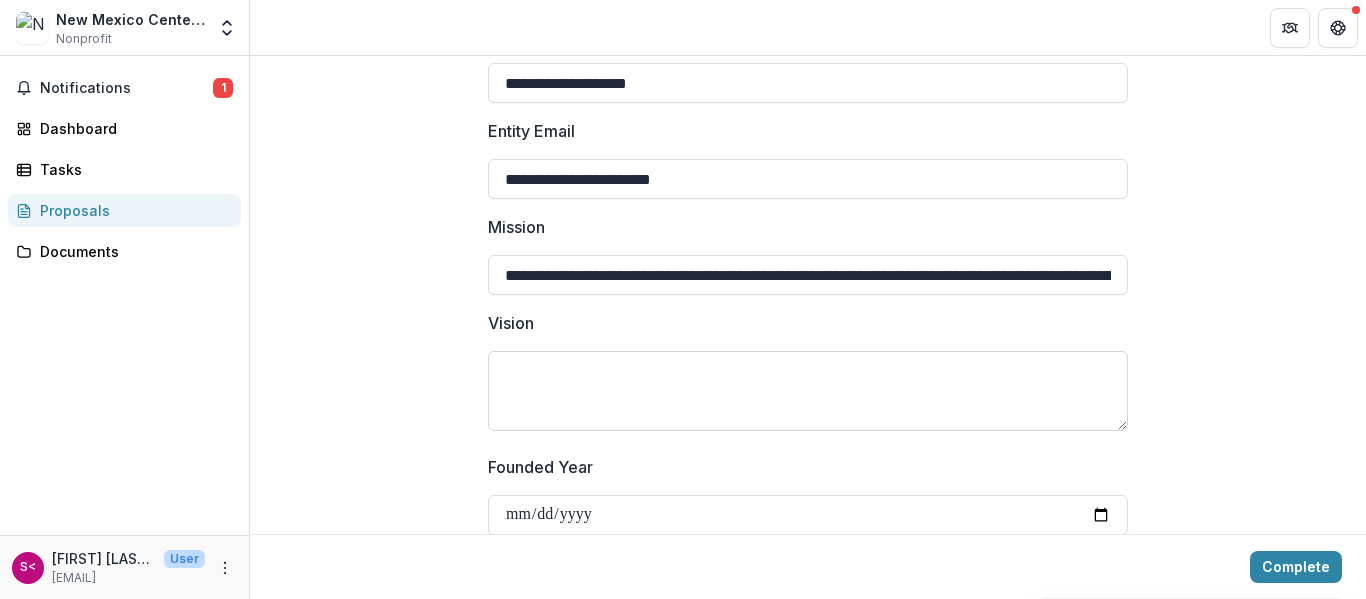 click on "Vision" at bounding box center (808, 391) 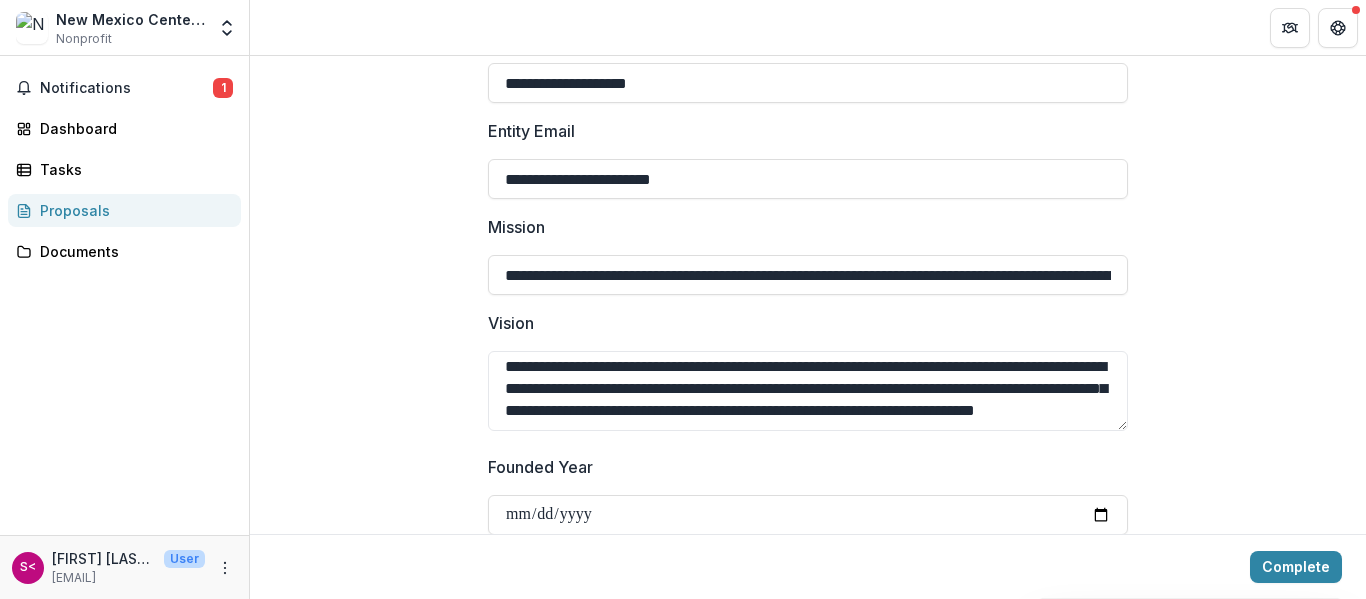 scroll, scrollTop: 92, scrollLeft: 0, axis: vertical 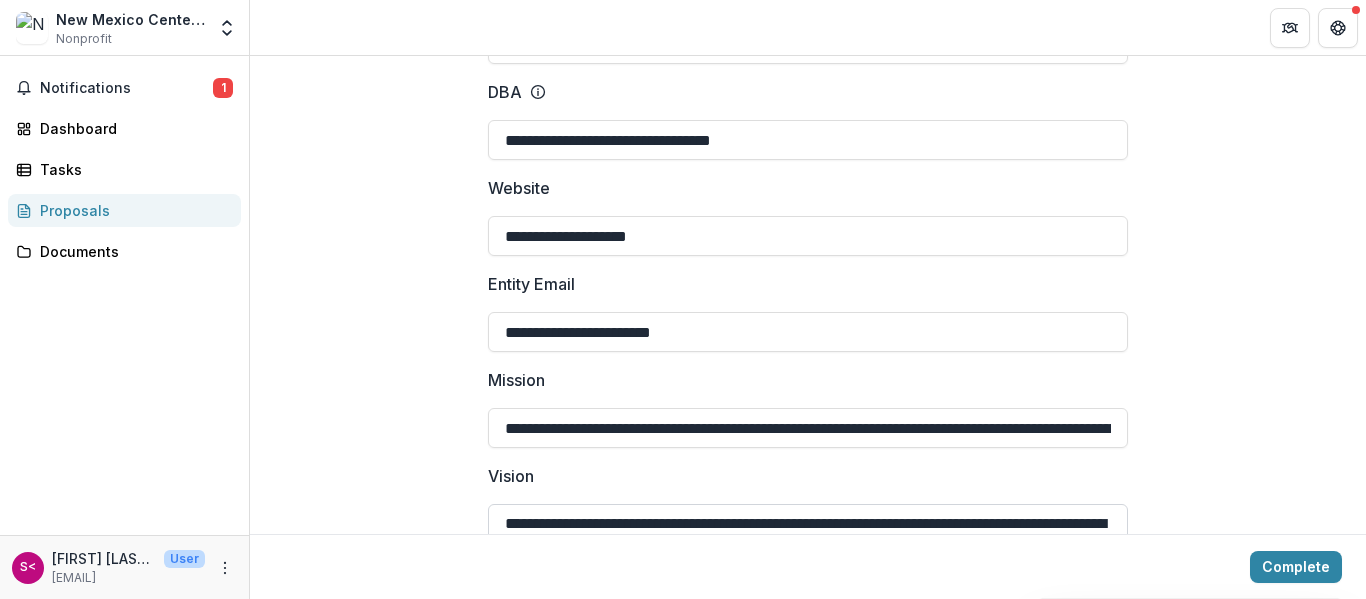 click on "**********" at bounding box center (808, 544) 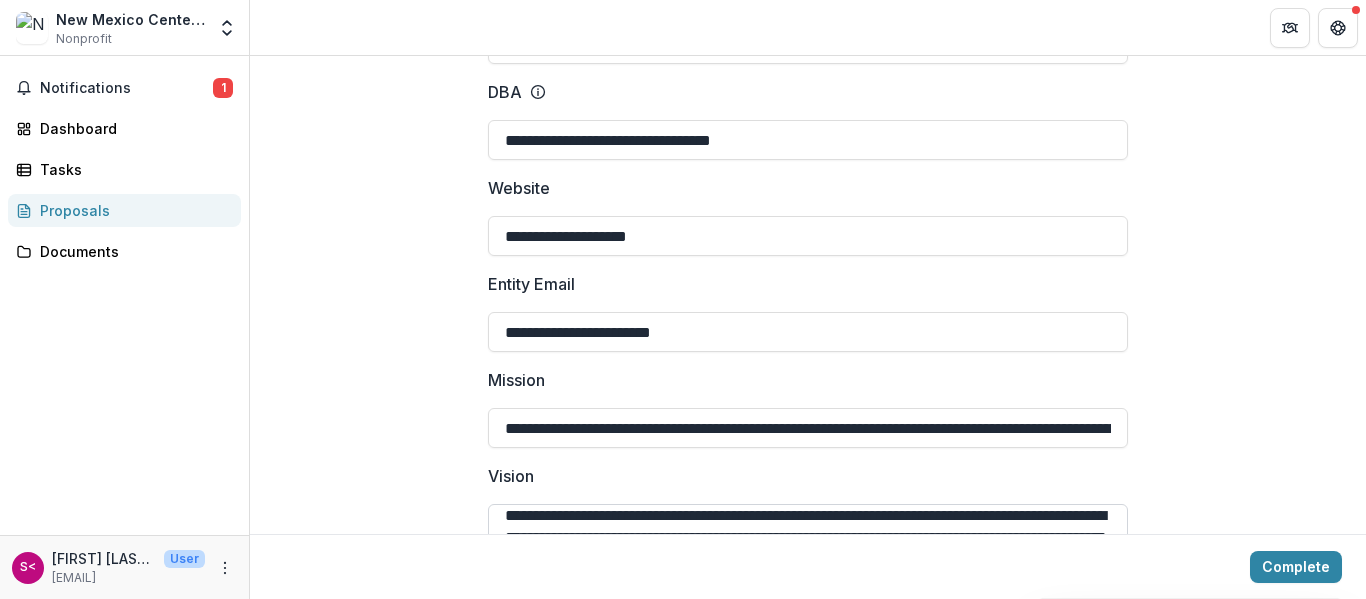scroll, scrollTop: 14, scrollLeft: 0, axis: vertical 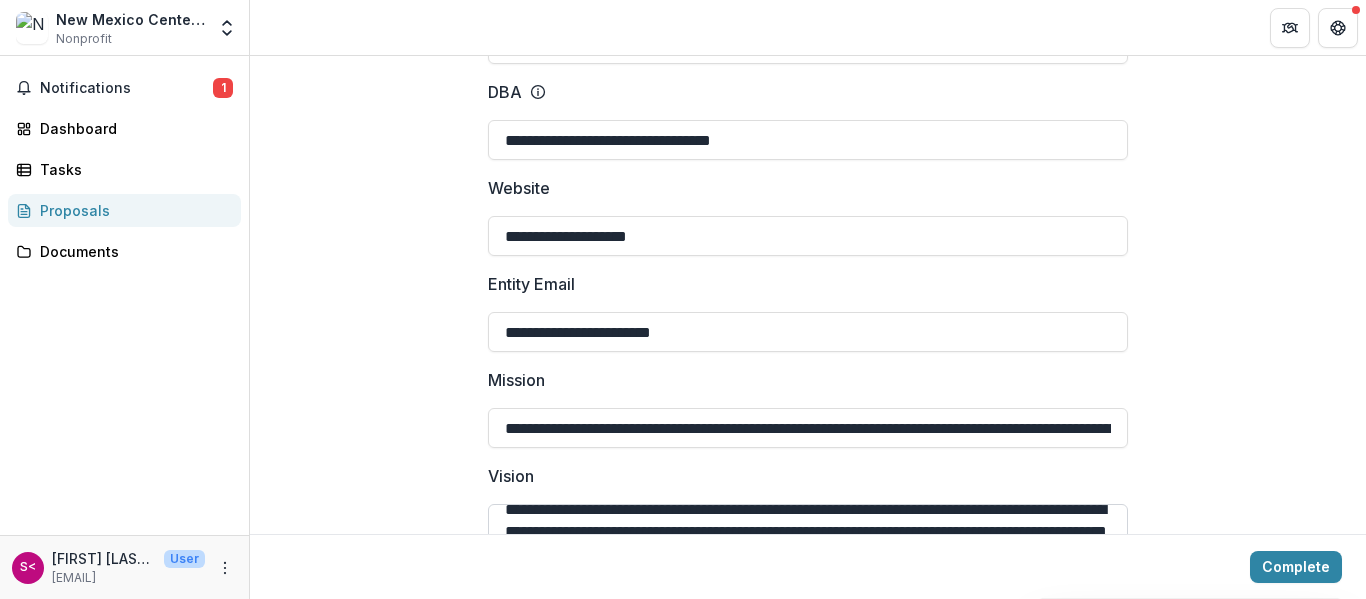click on "**********" at bounding box center (808, 544) 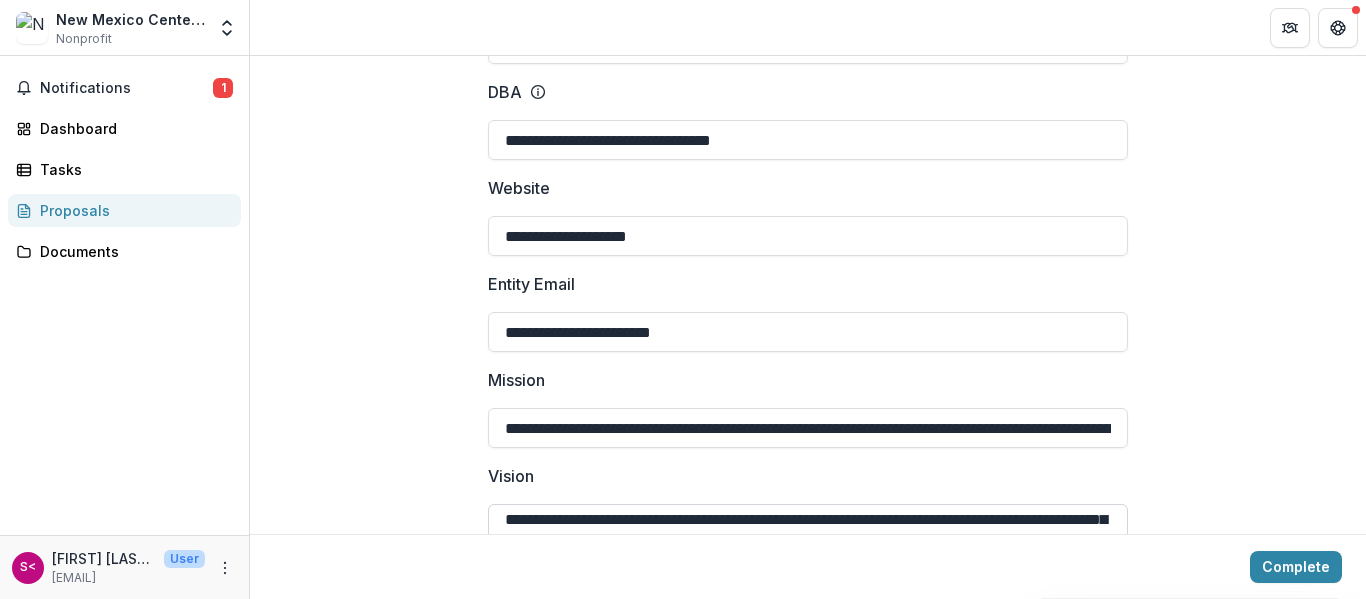 scroll, scrollTop: 92, scrollLeft: 0, axis: vertical 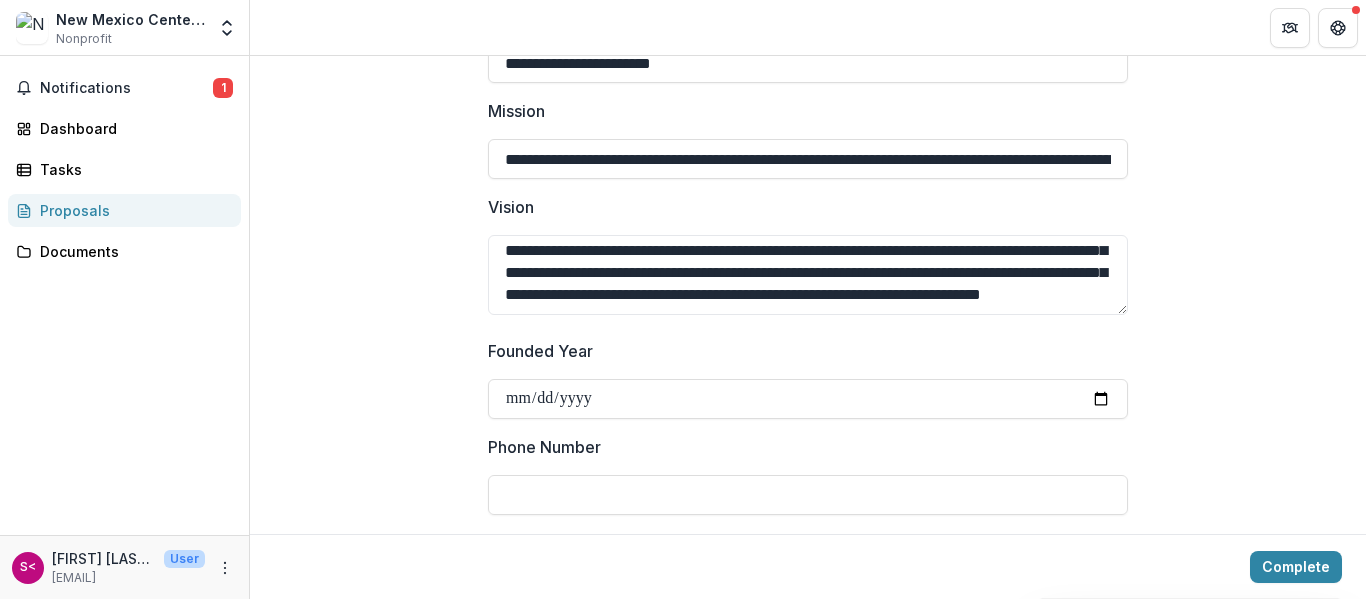 type on "**********" 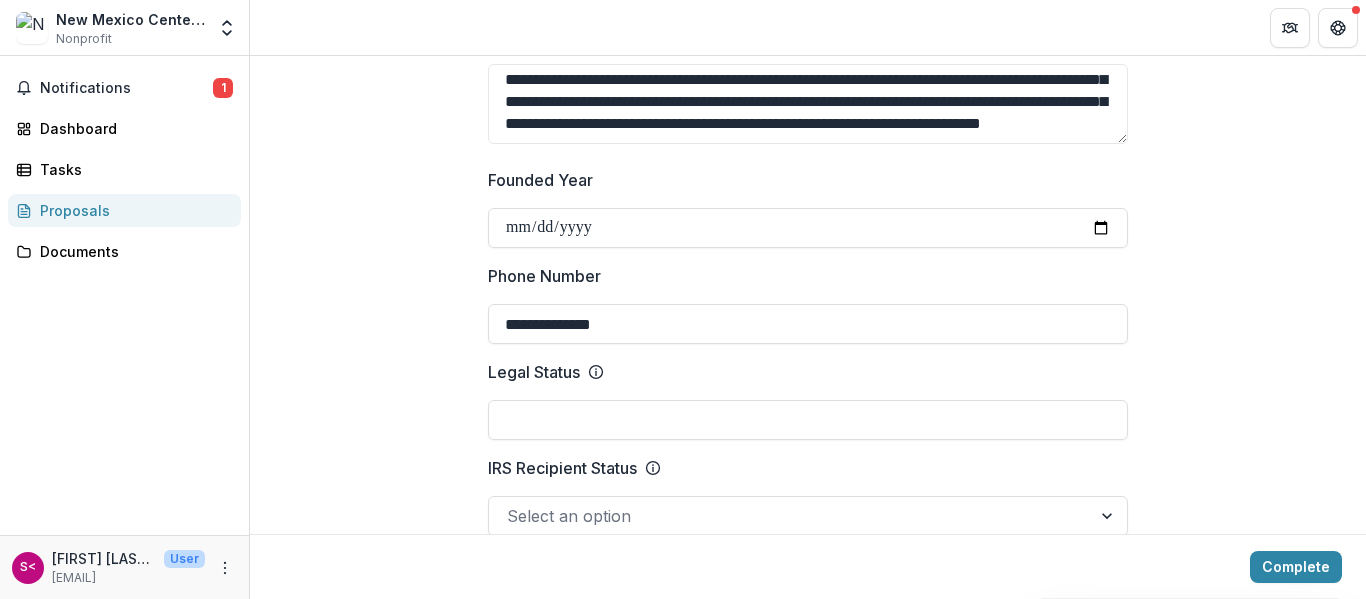 scroll, scrollTop: 774, scrollLeft: 0, axis: vertical 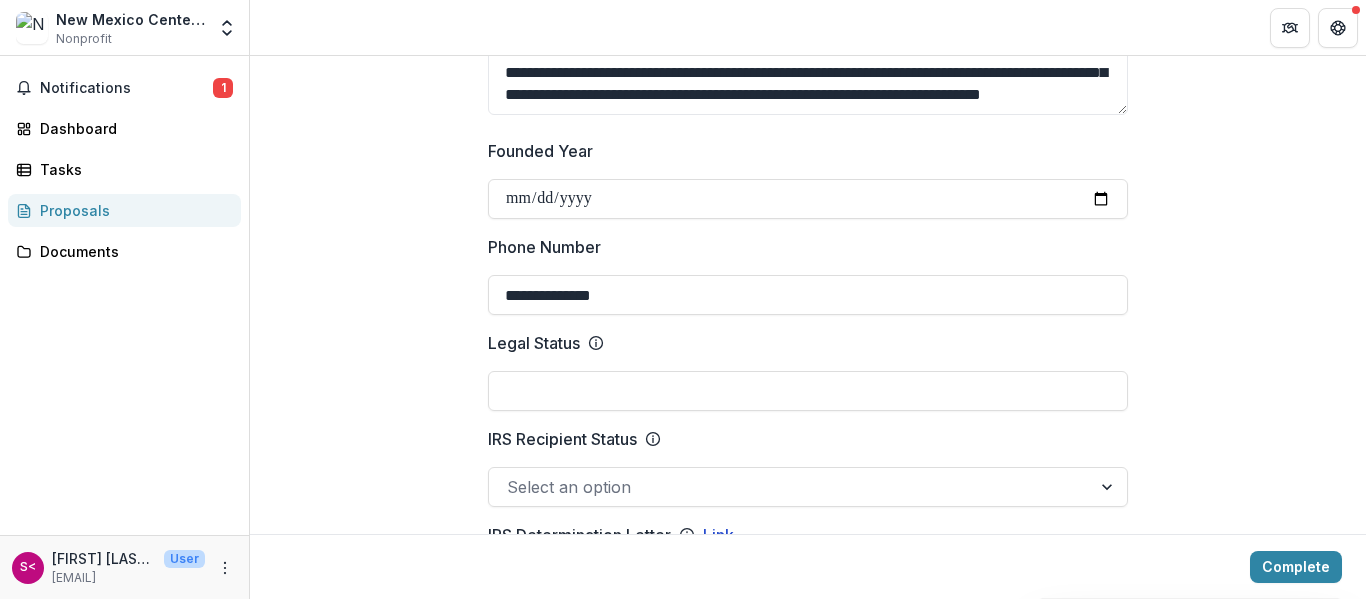 type on "**********" 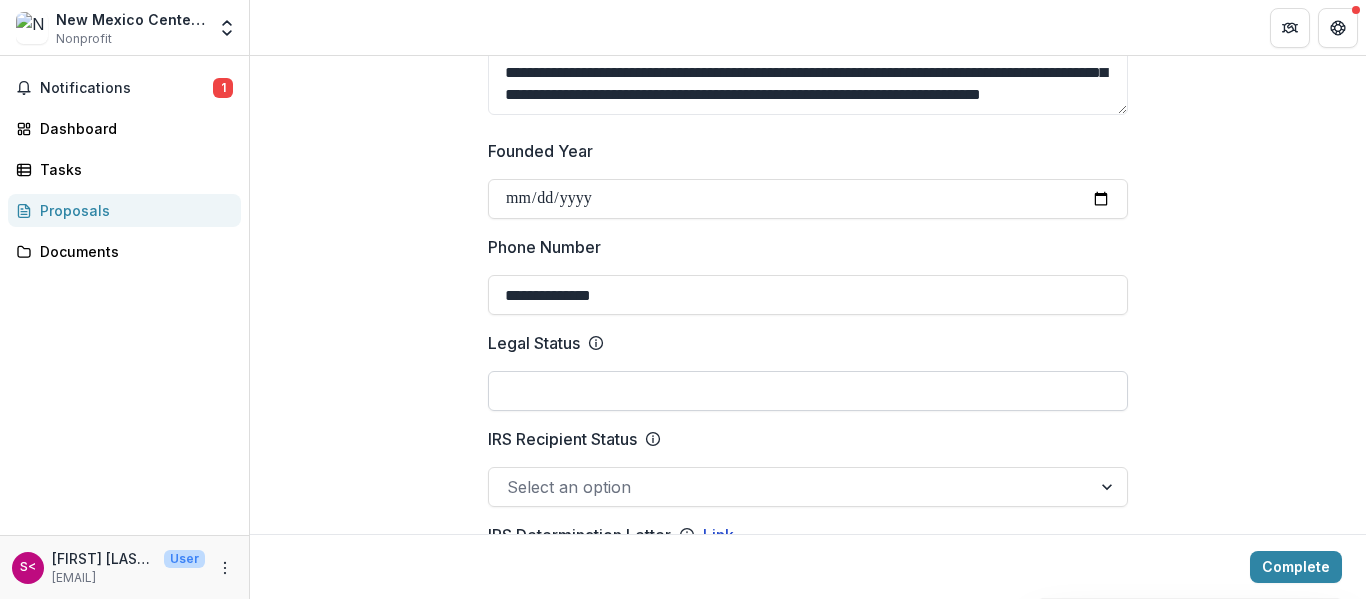 drag, startPoint x: 613, startPoint y: 364, endPoint x: 612, endPoint y: 376, distance: 12.0415945 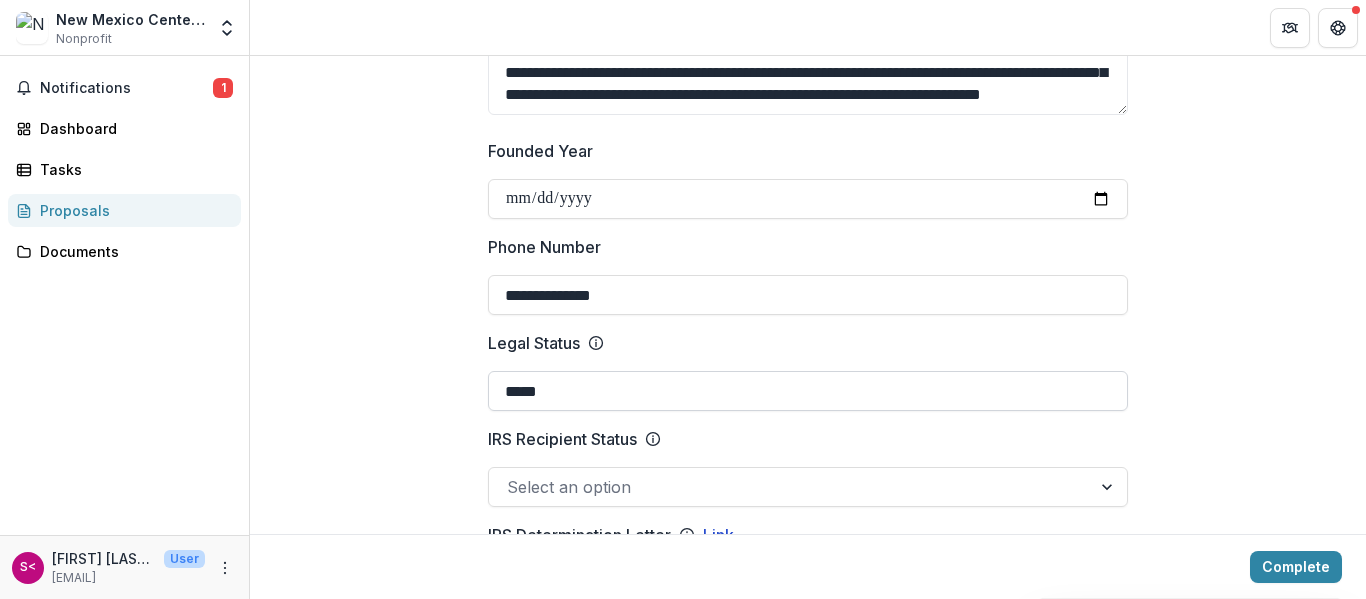 click on "*****" at bounding box center (808, 391) 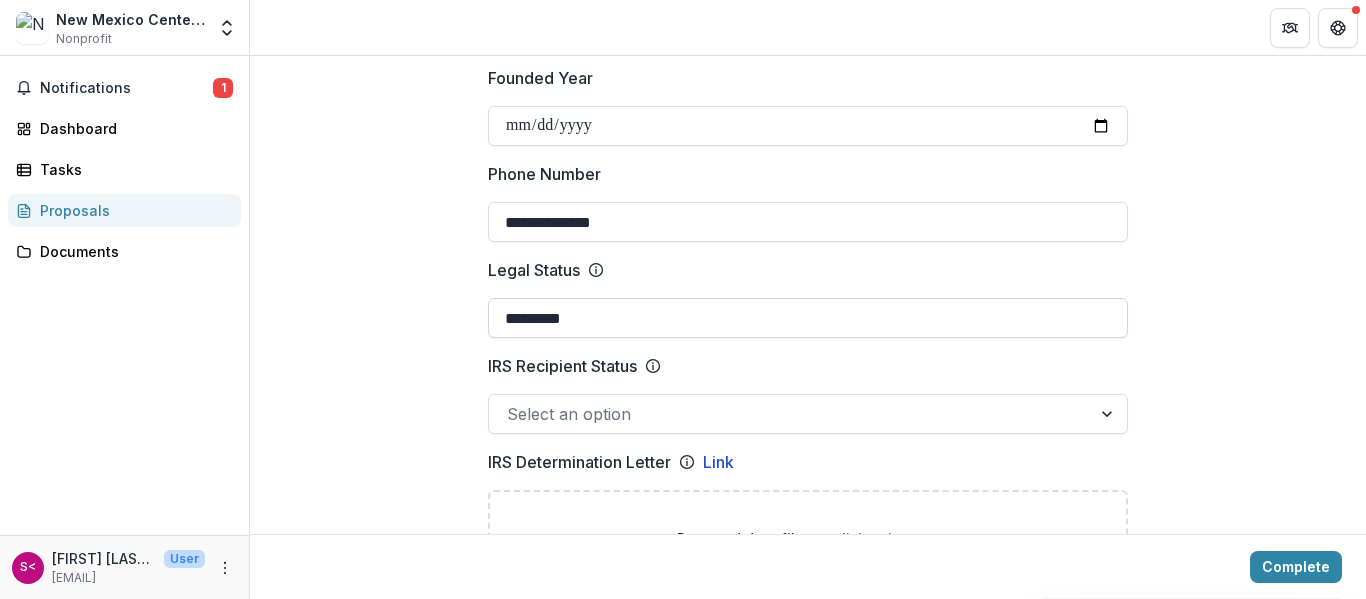 scroll, scrollTop: 850, scrollLeft: 0, axis: vertical 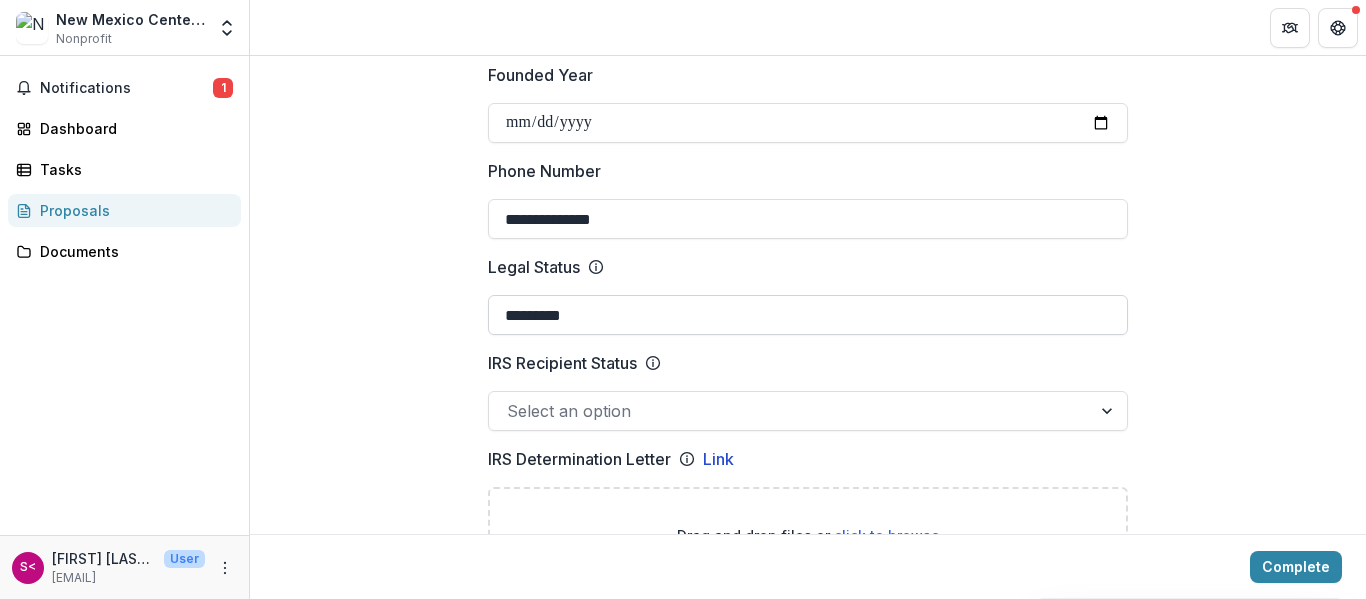 type on "*********" 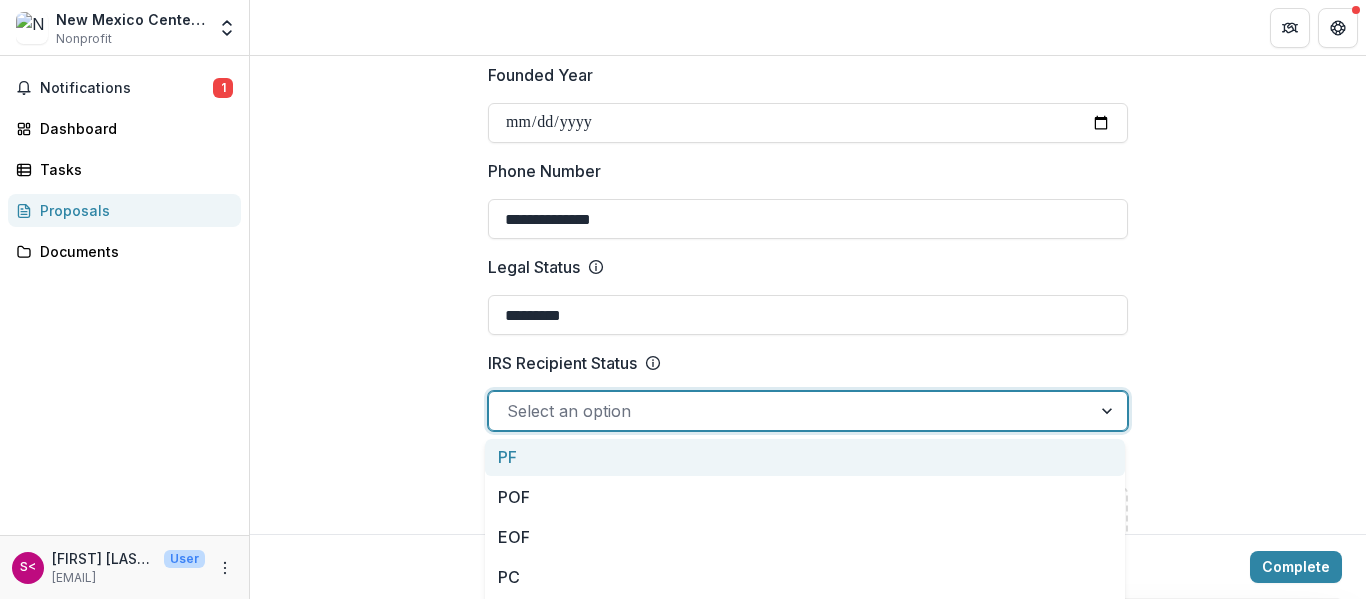 drag, startPoint x: 528, startPoint y: 391, endPoint x: 532, endPoint y: 415, distance: 24.33105 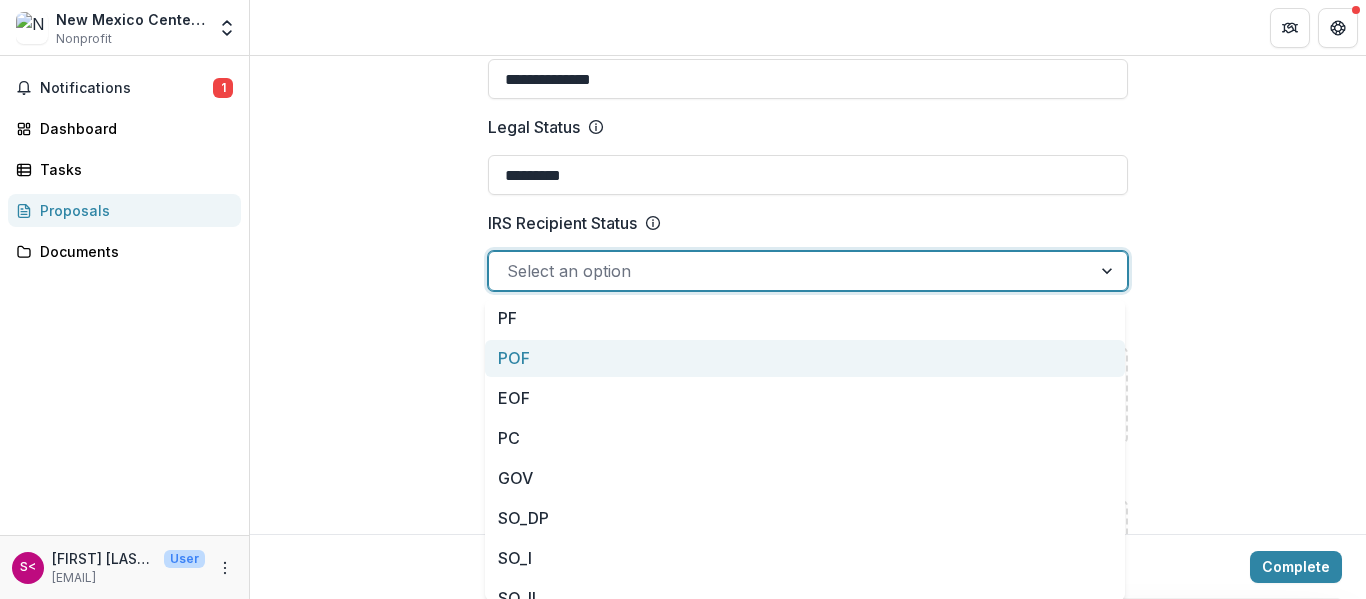 scroll, scrollTop: 996, scrollLeft: 0, axis: vertical 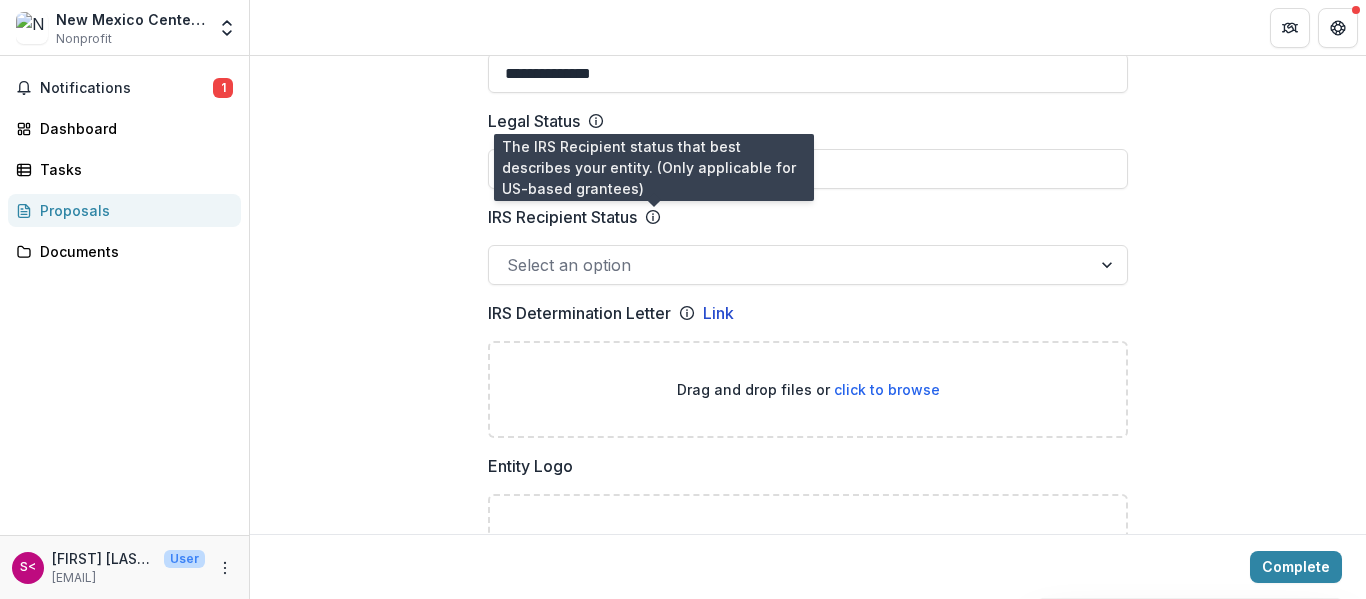 click 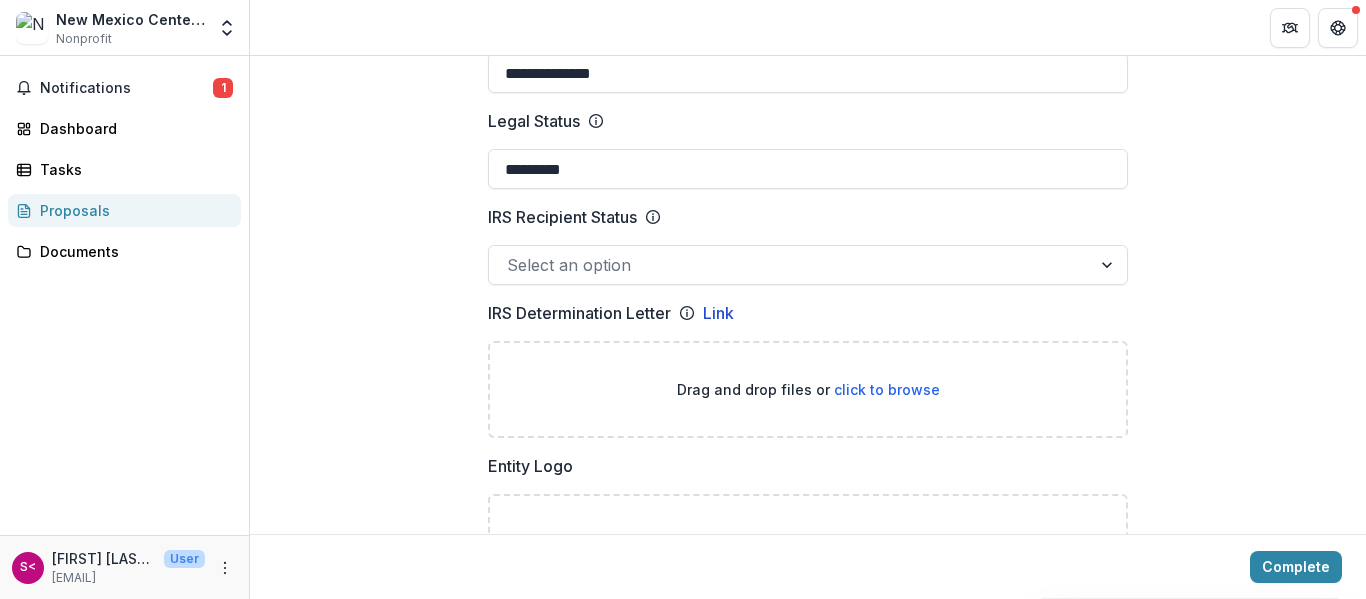 click 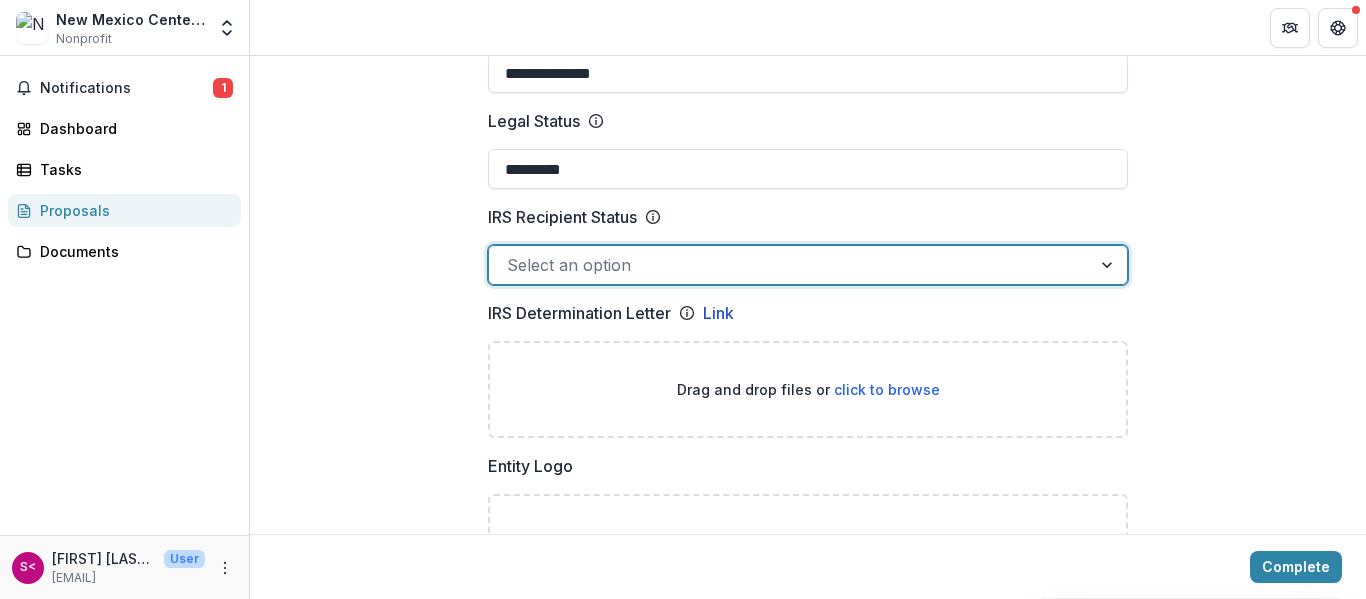click 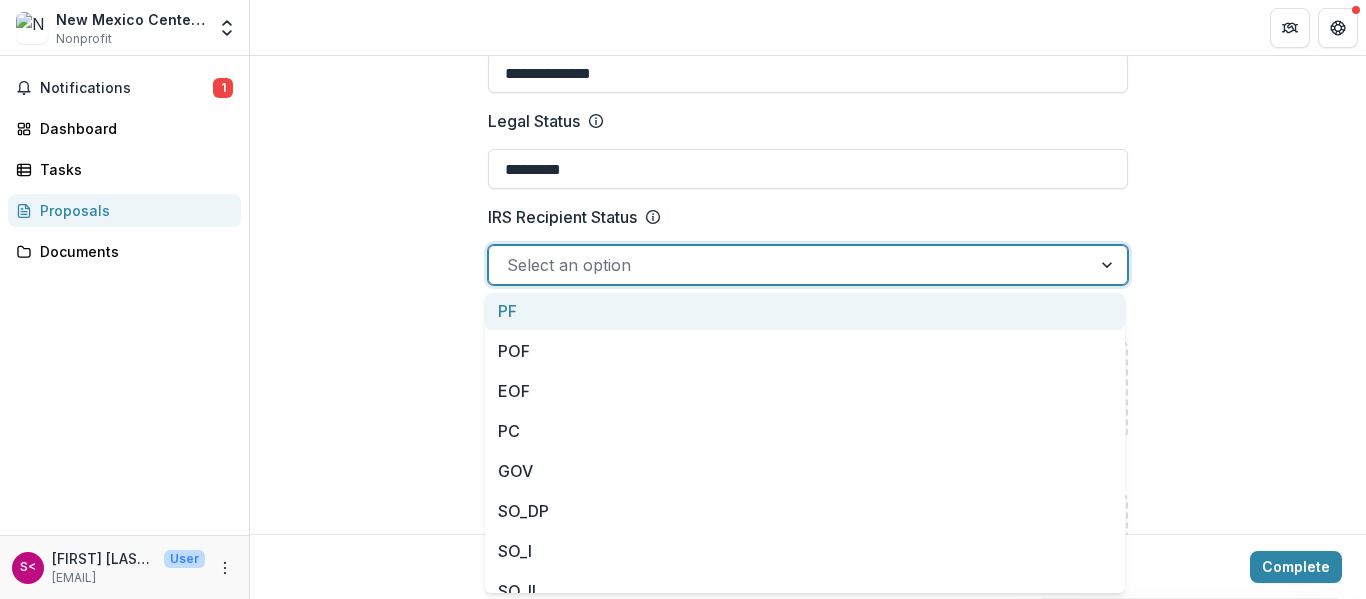 click at bounding box center (790, 265) 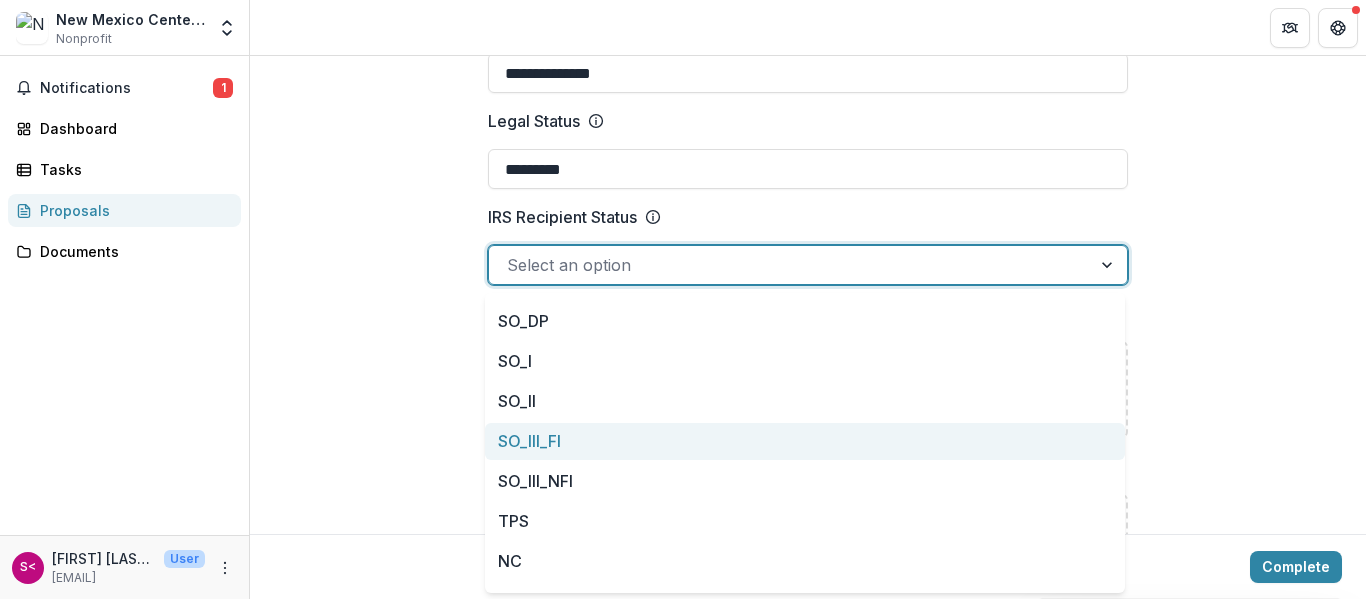 scroll, scrollTop: 220, scrollLeft: 0, axis: vertical 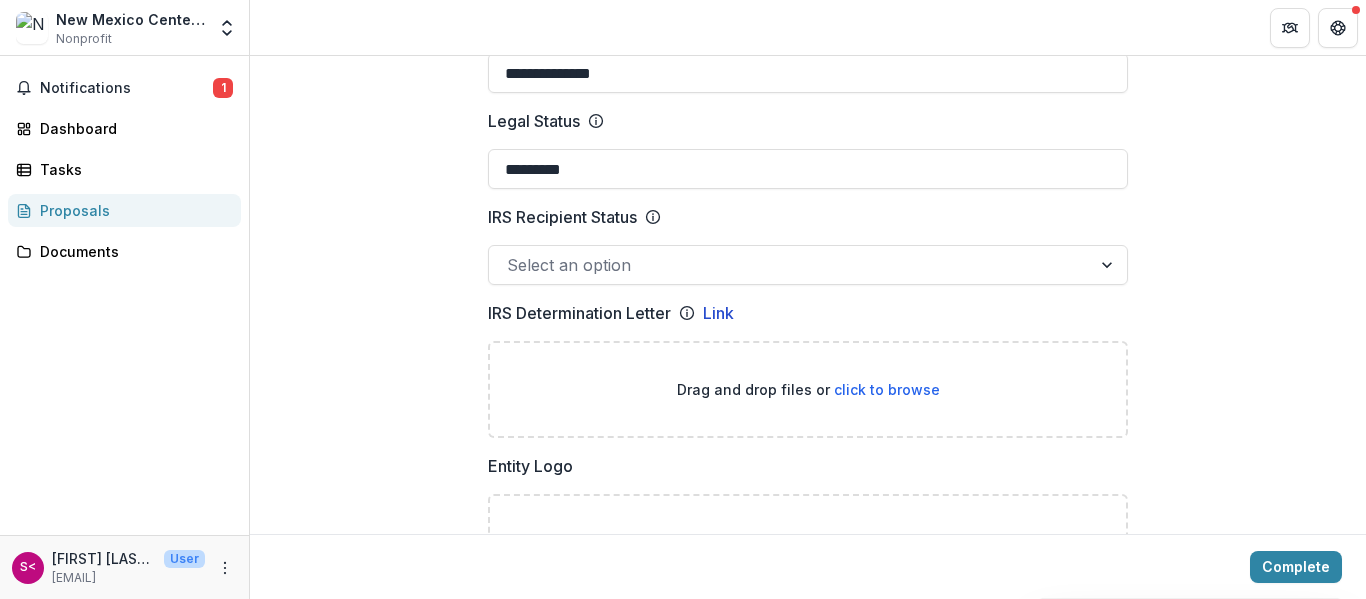 click on "**********" at bounding box center [808, 814] 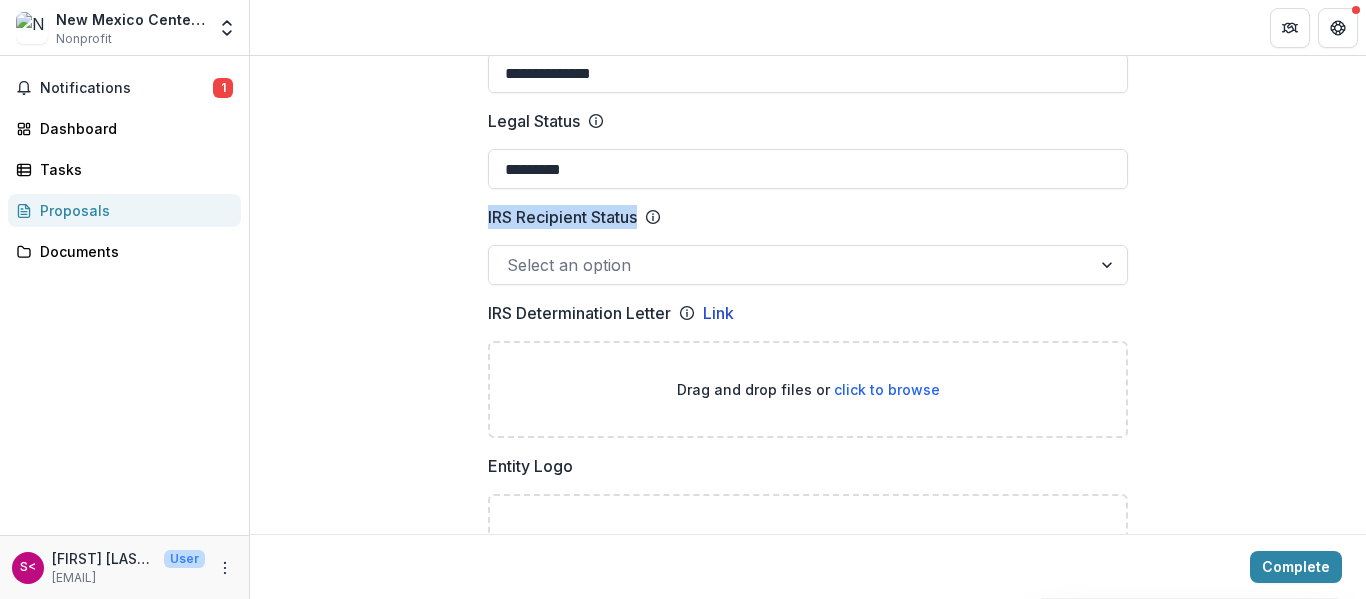 drag, startPoint x: 482, startPoint y: 225, endPoint x: 668, endPoint y: 225, distance: 186 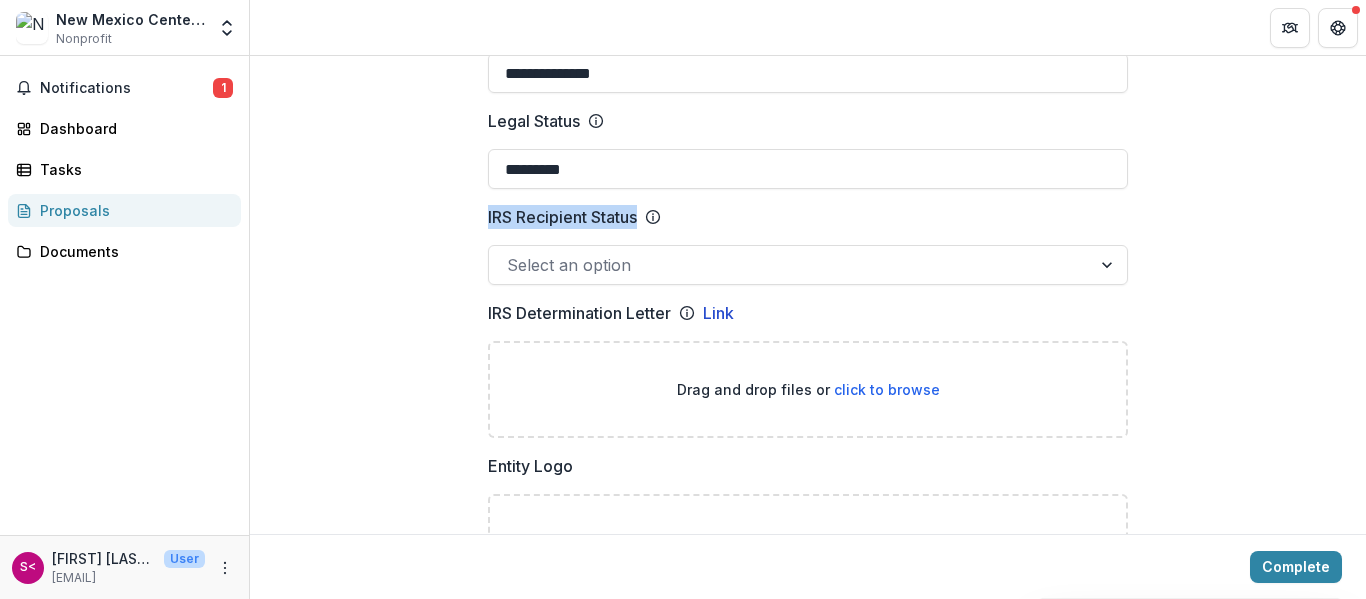 click on "**********" at bounding box center (808, 814) 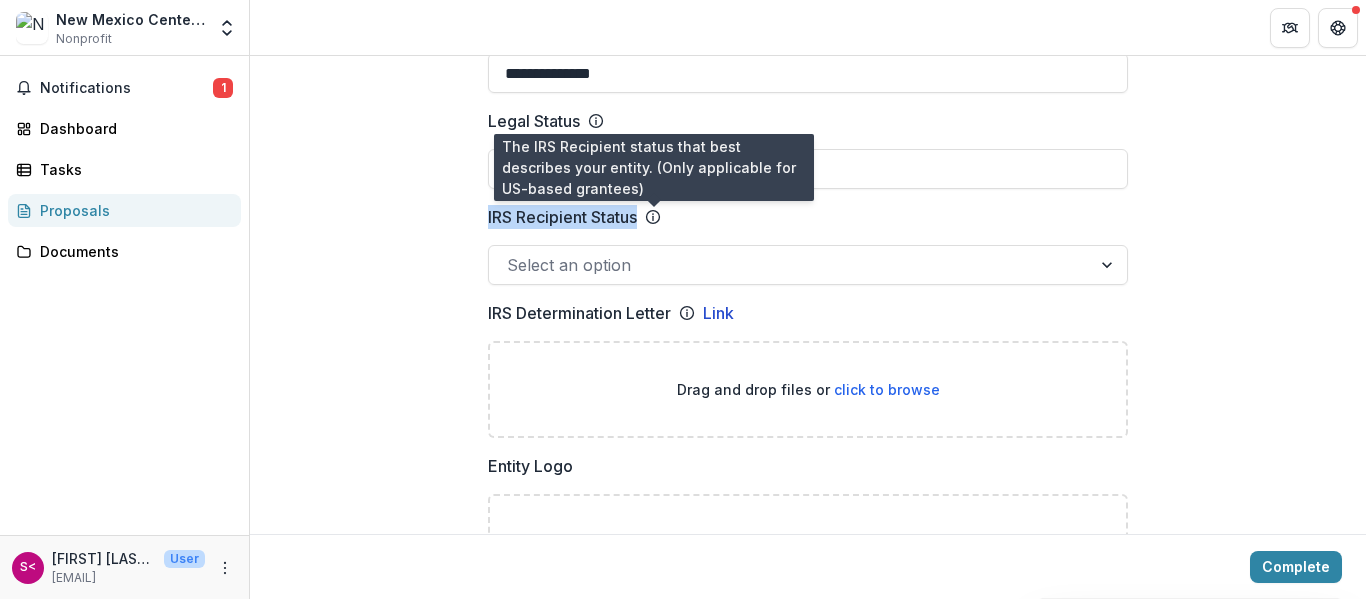 click 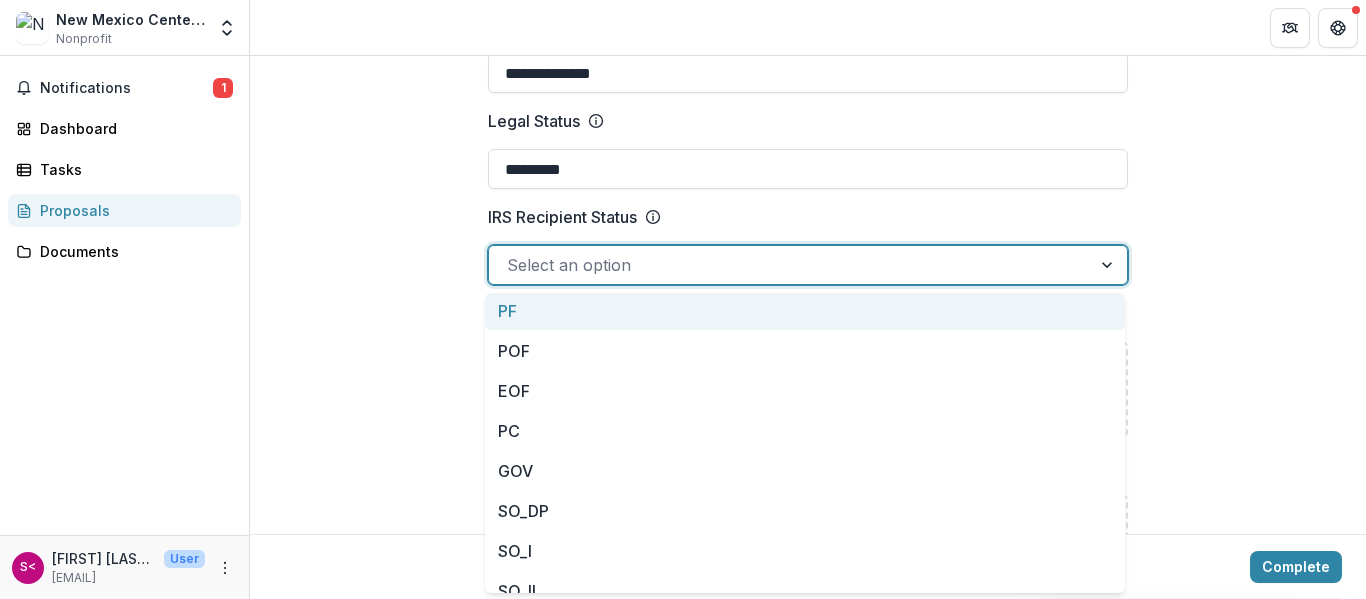 click at bounding box center [790, 265] 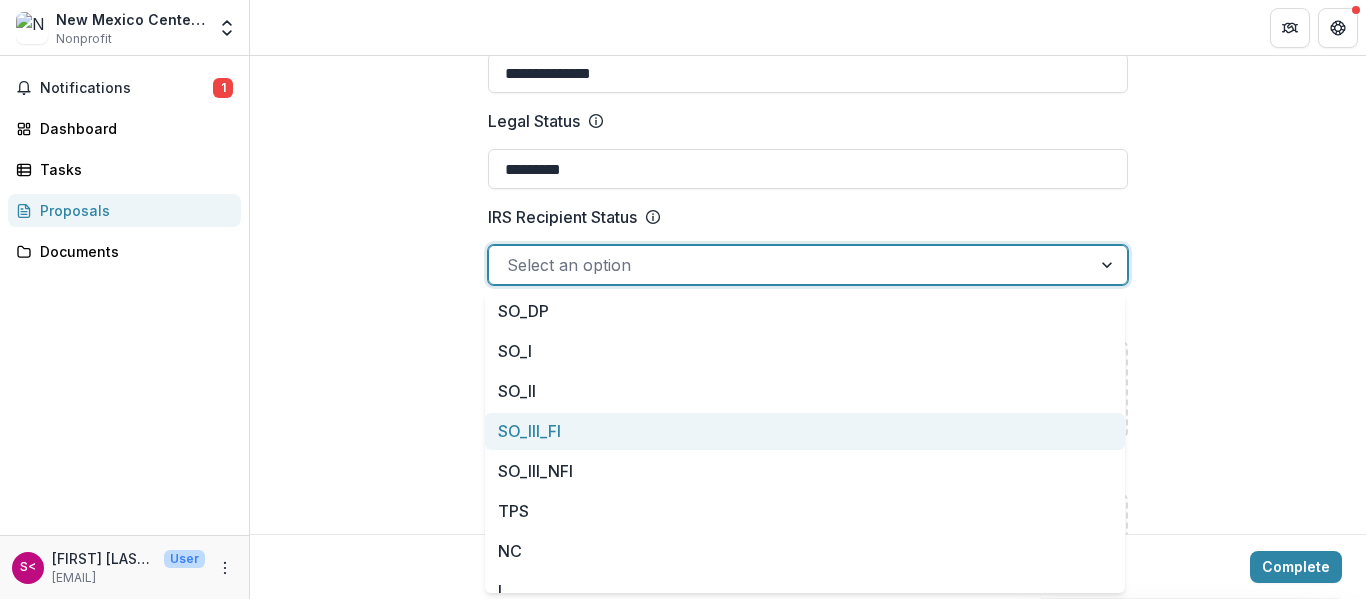 scroll, scrollTop: 220, scrollLeft: 0, axis: vertical 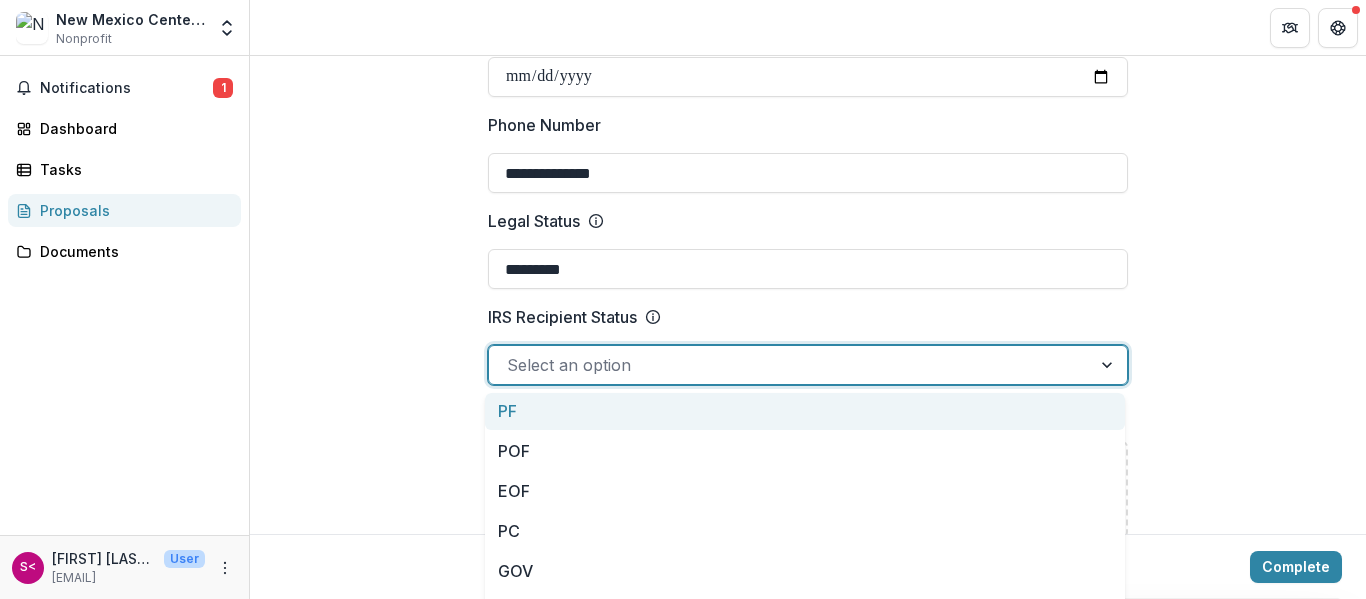 click at bounding box center [790, 365] 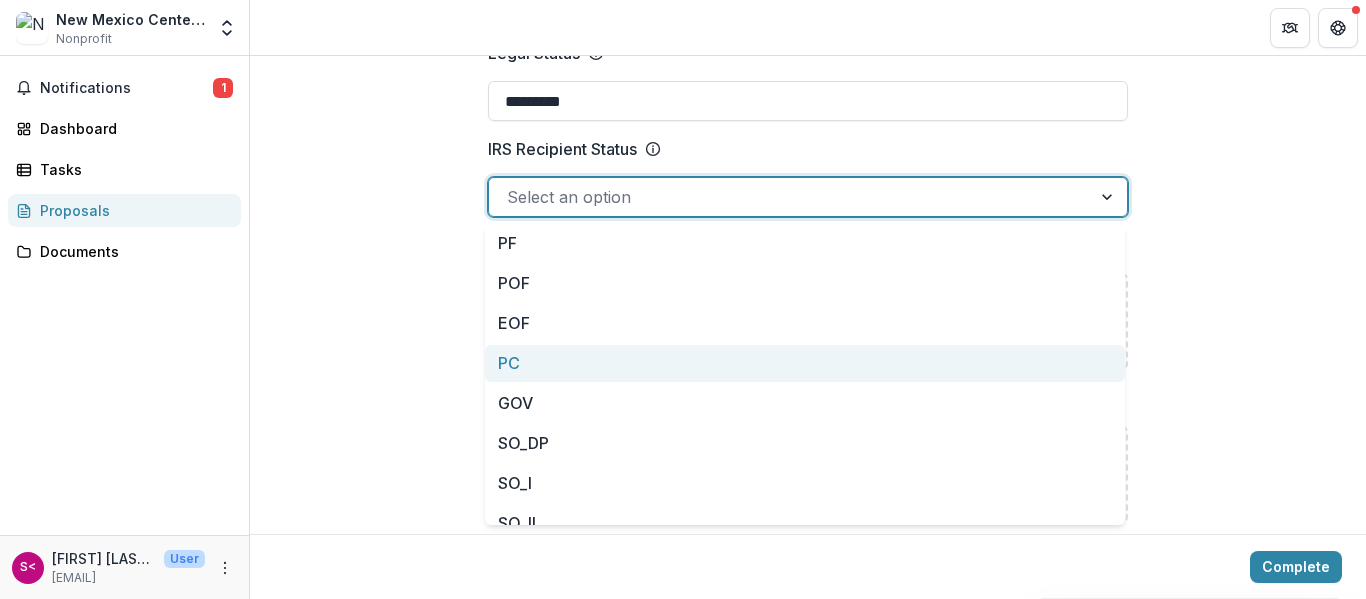 click on "PC" at bounding box center (805, 363) 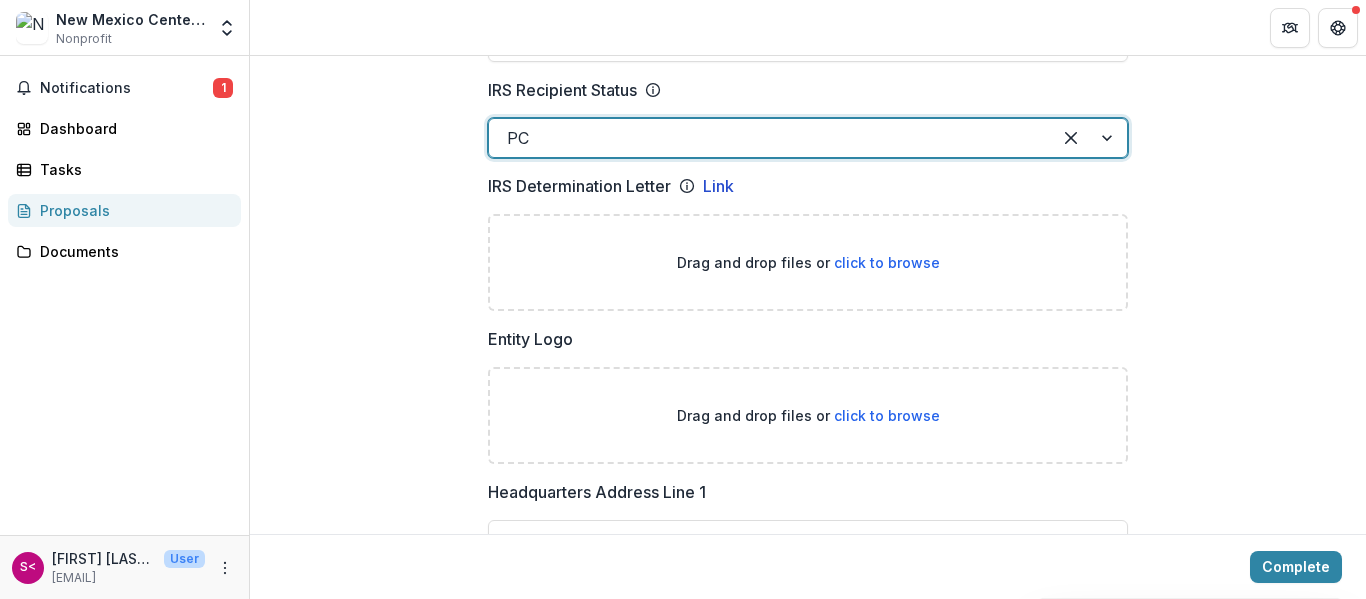 scroll, scrollTop: 1126, scrollLeft: 0, axis: vertical 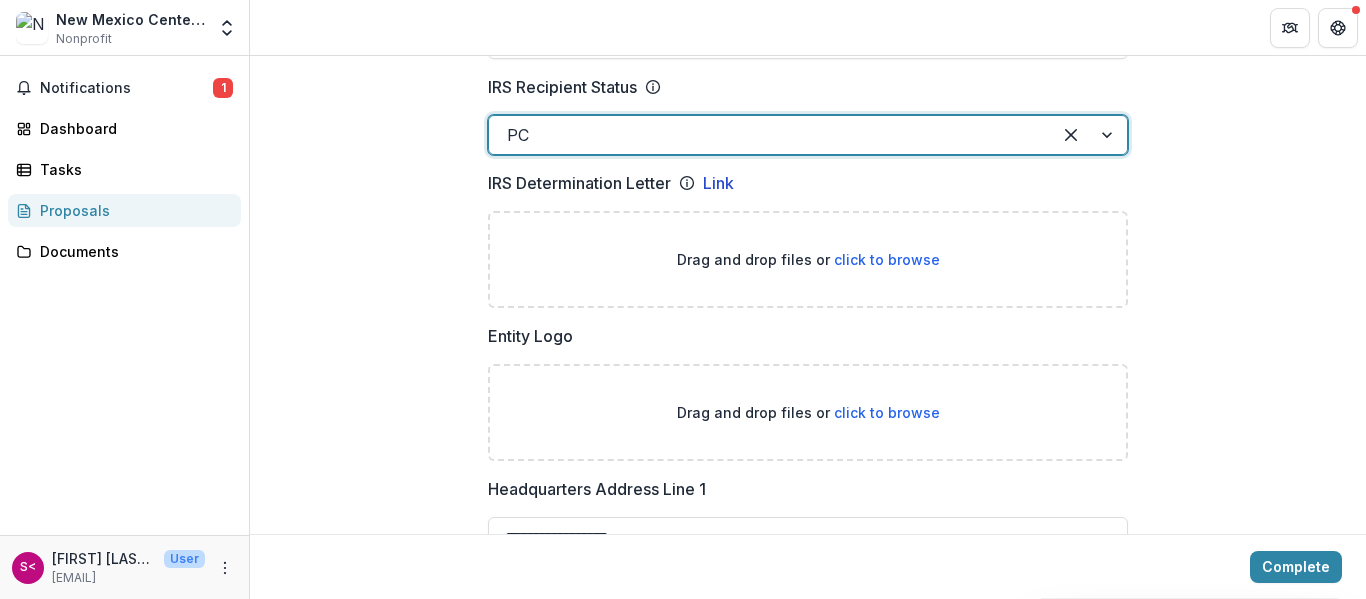 click on "PC" at bounding box center [770, 135] 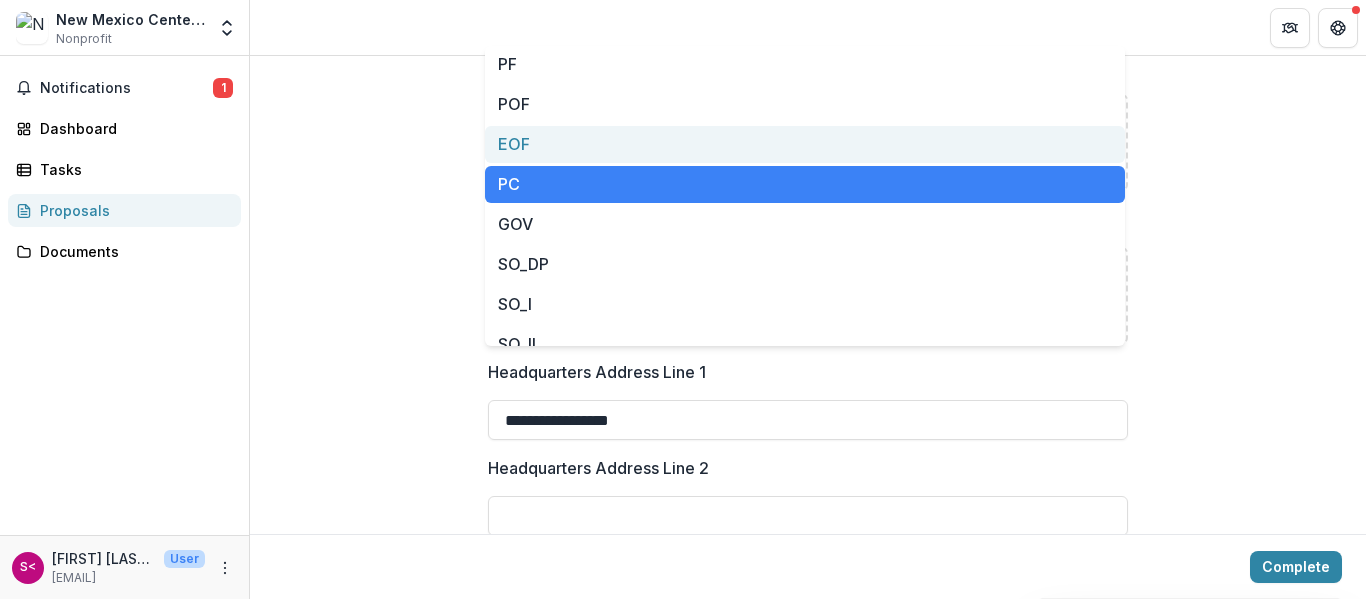 scroll, scrollTop: 1244, scrollLeft: 0, axis: vertical 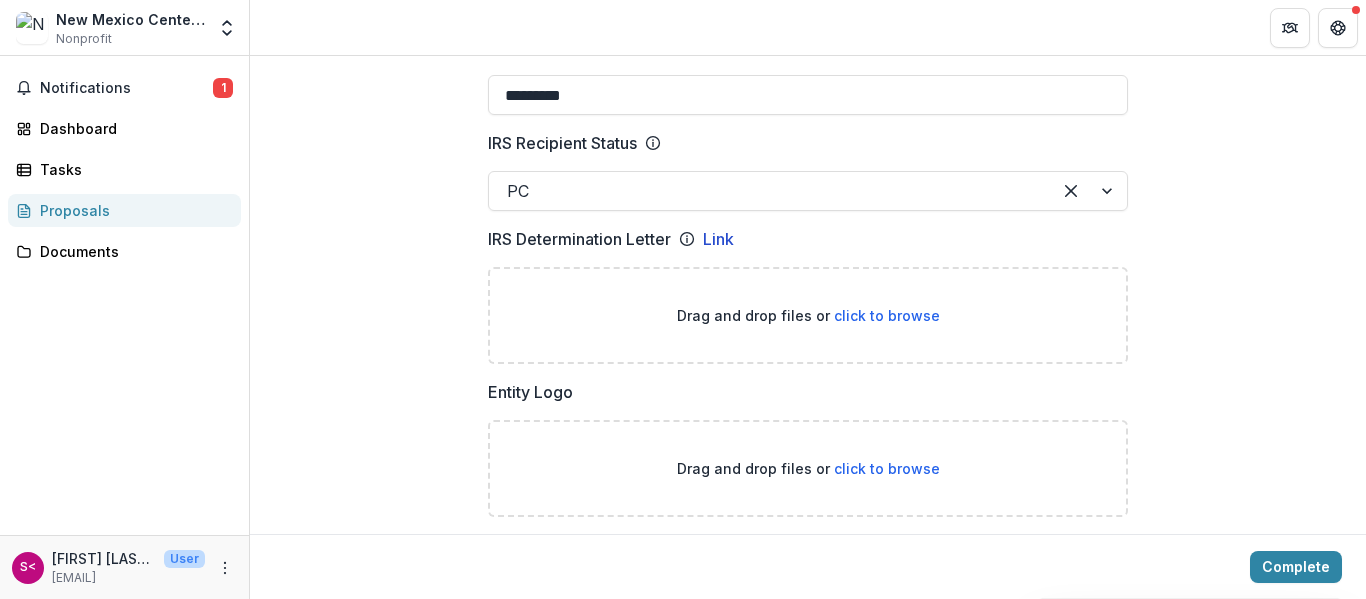 click on "click to browse" at bounding box center [887, 315] 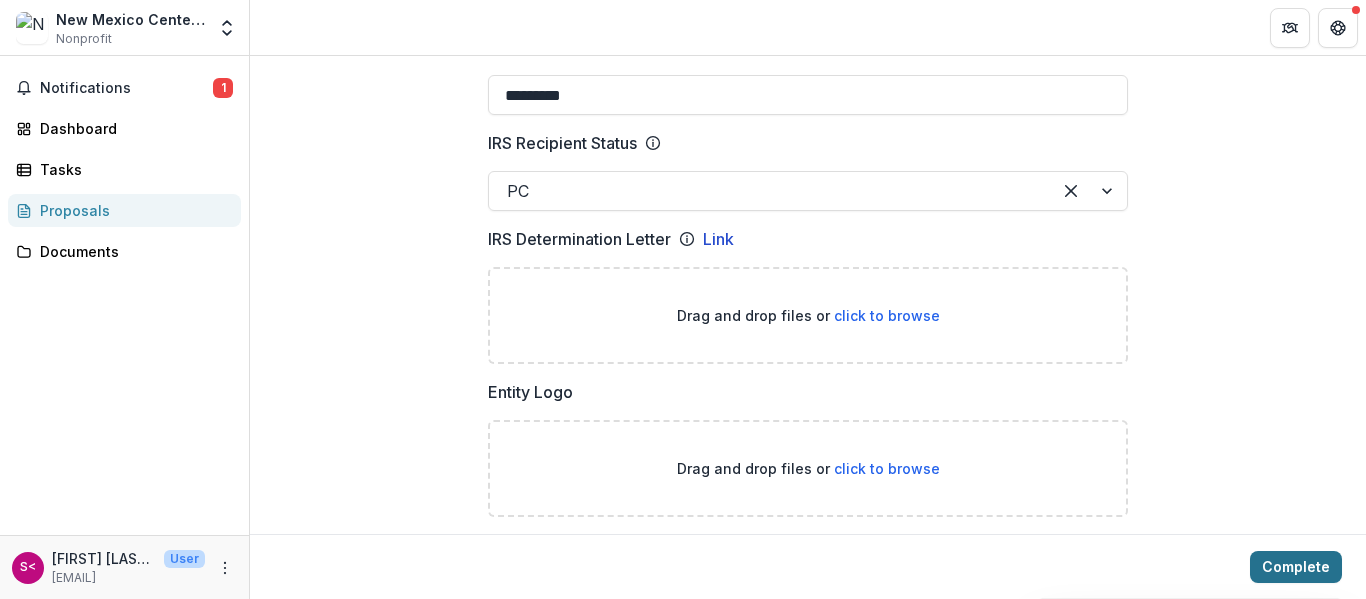 click on "Complete" at bounding box center (1296, 567) 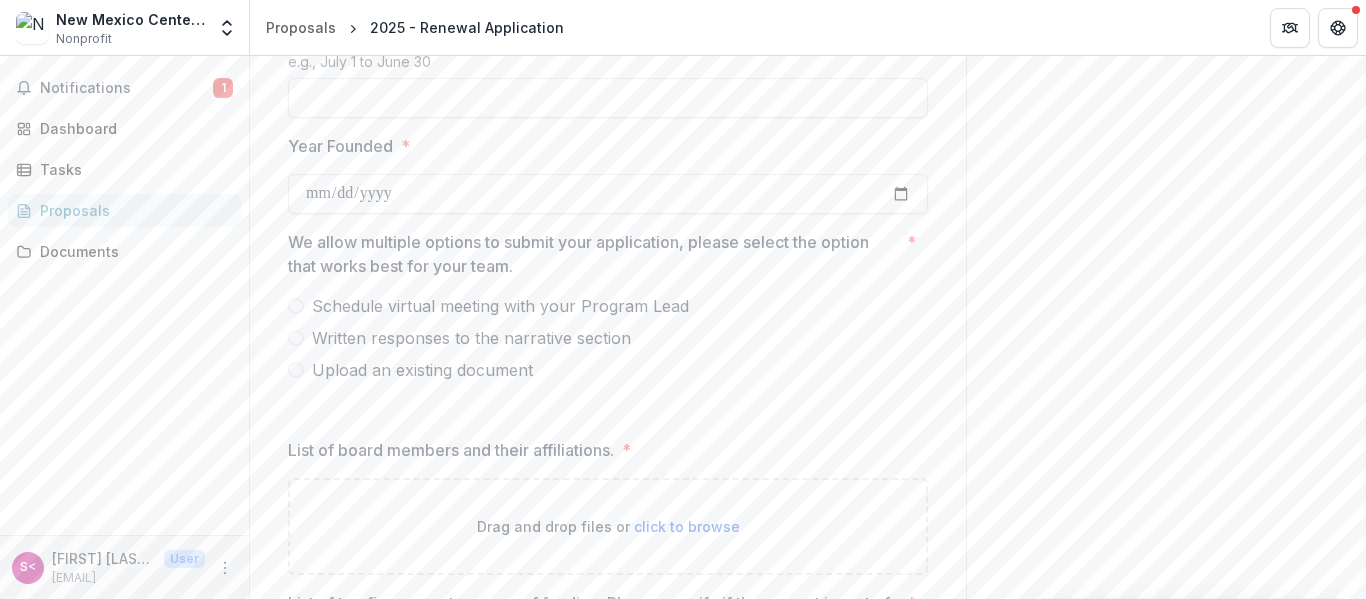 scroll, scrollTop: 1205, scrollLeft: 0, axis: vertical 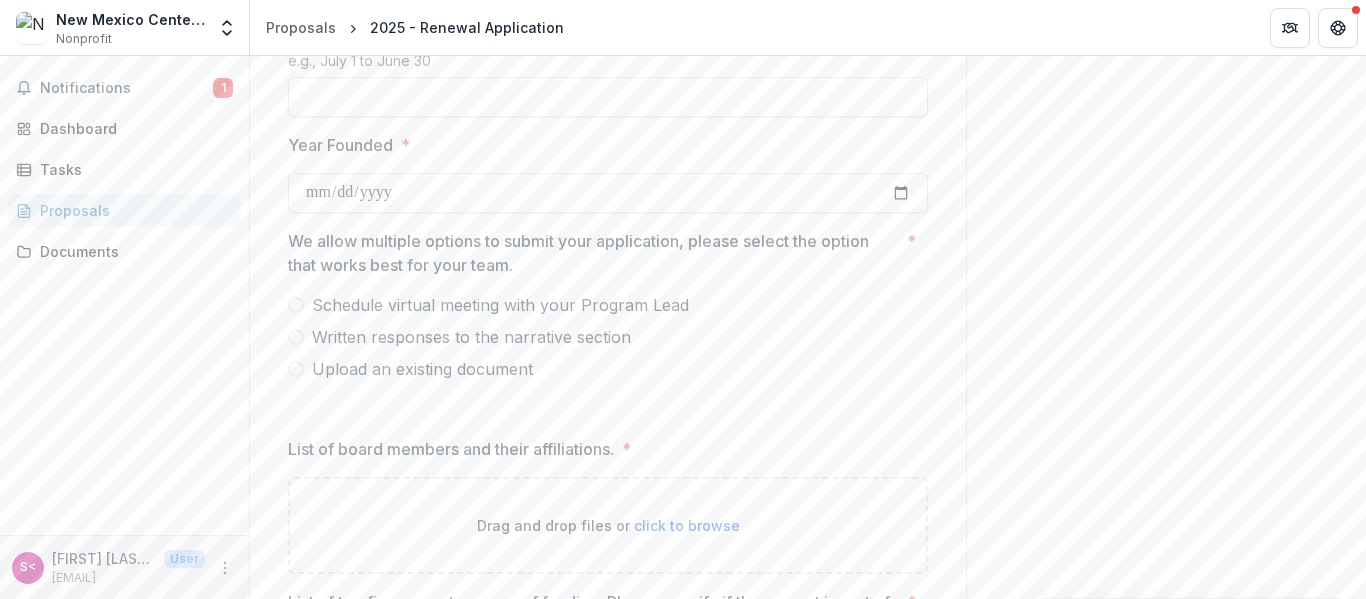 click at bounding box center [296, 337] 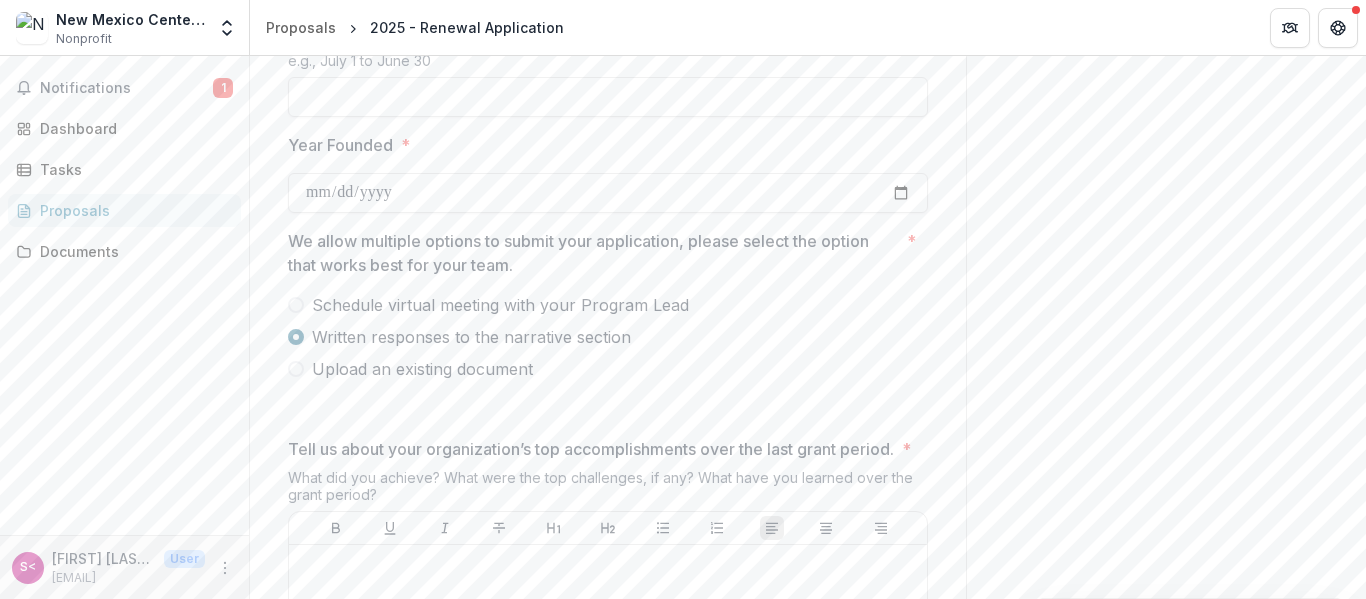 click at bounding box center [296, 337] 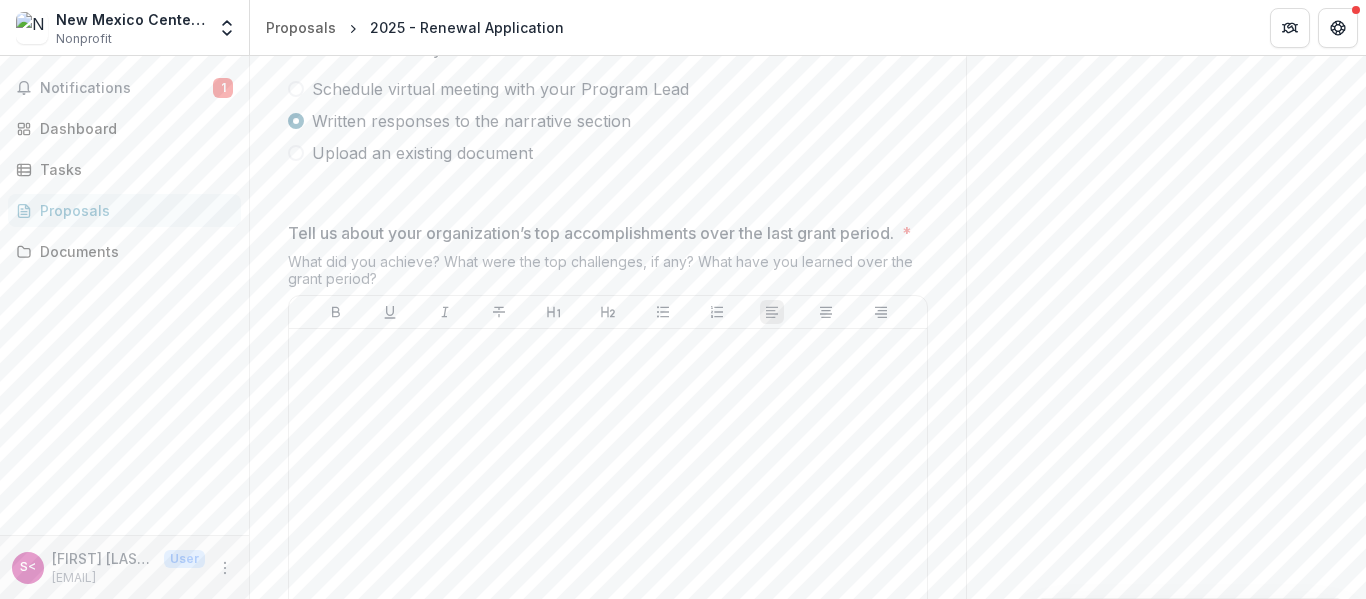 scroll, scrollTop: 1448, scrollLeft: 0, axis: vertical 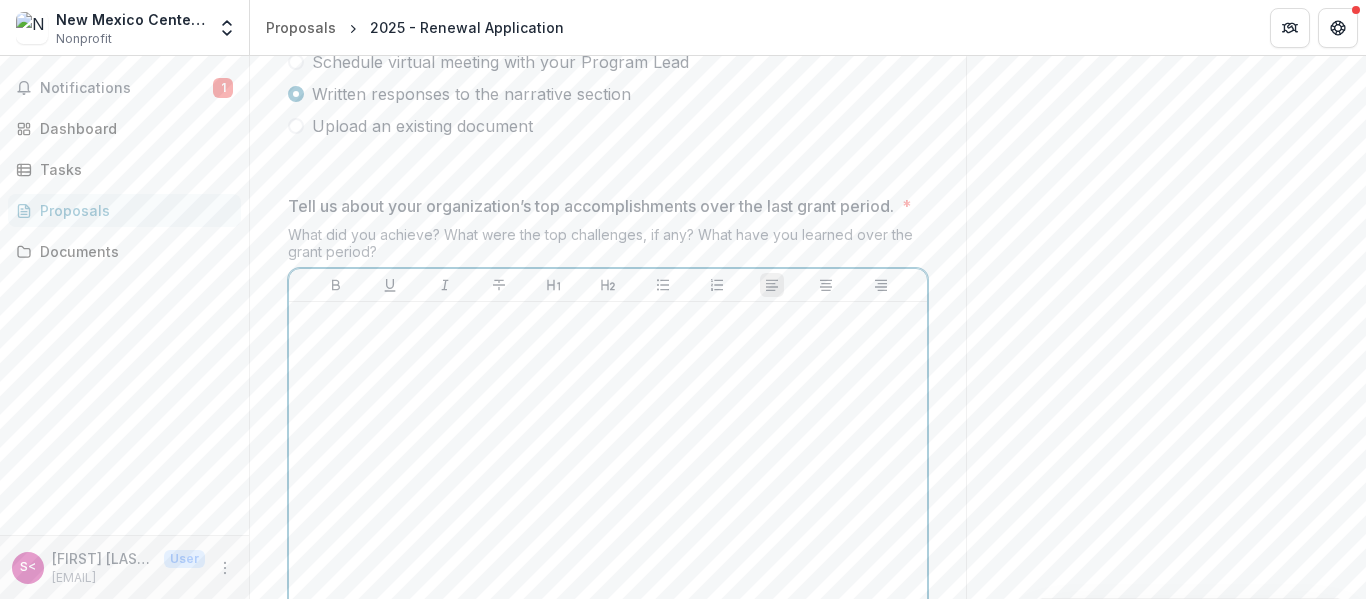 click at bounding box center (608, 460) 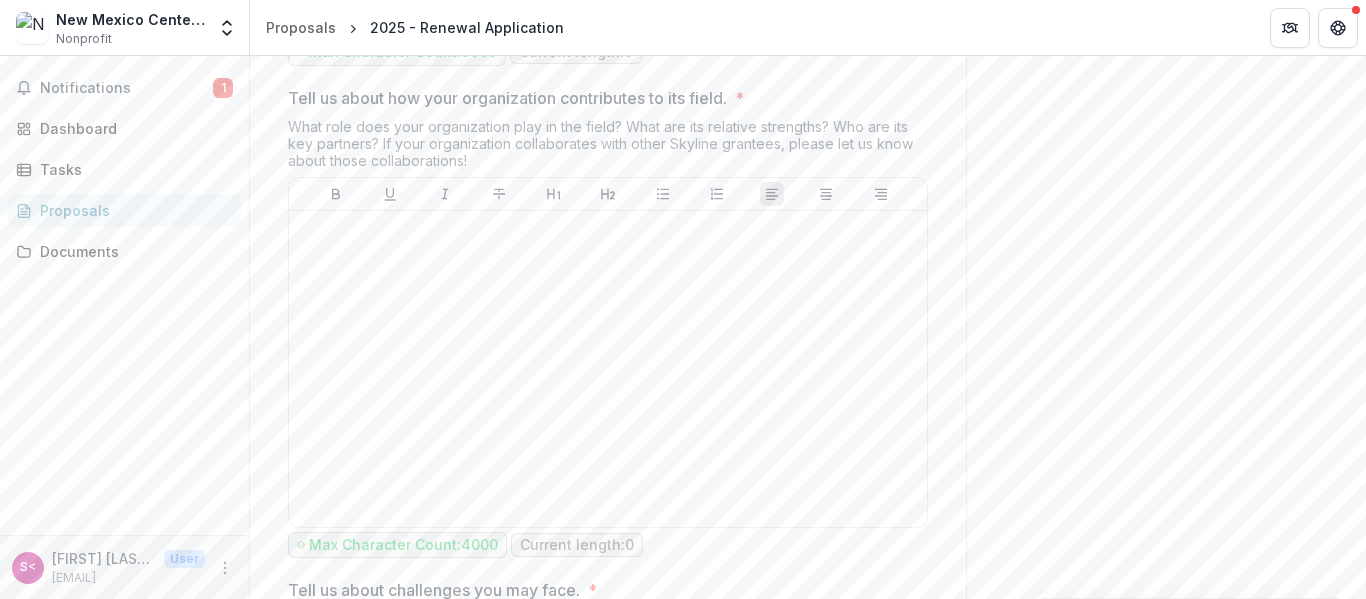 scroll, scrollTop: 2548, scrollLeft: 0, axis: vertical 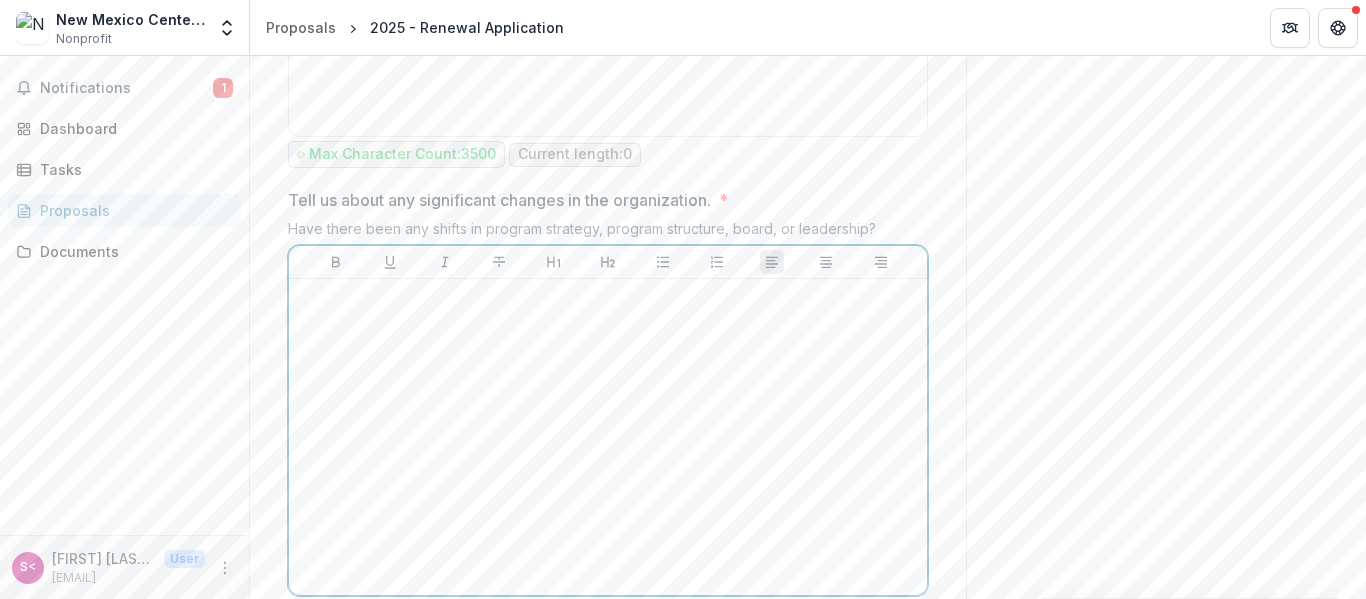 click at bounding box center [608, 437] 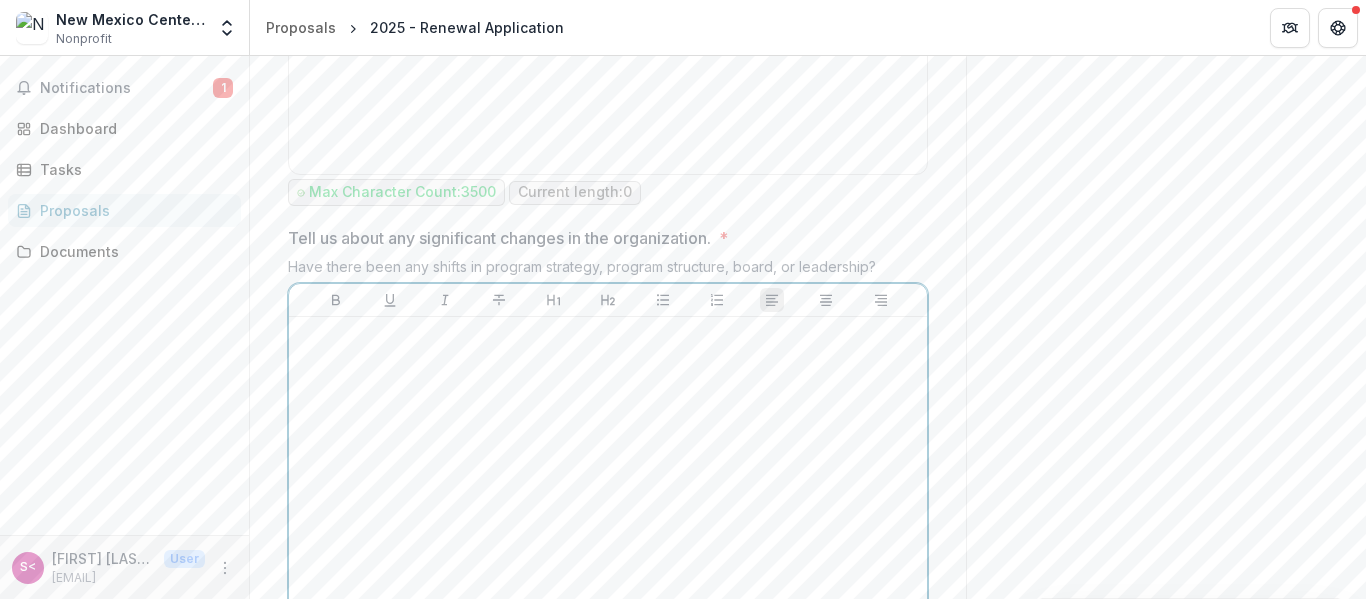 scroll, scrollTop: 3312, scrollLeft: 0, axis: vertical 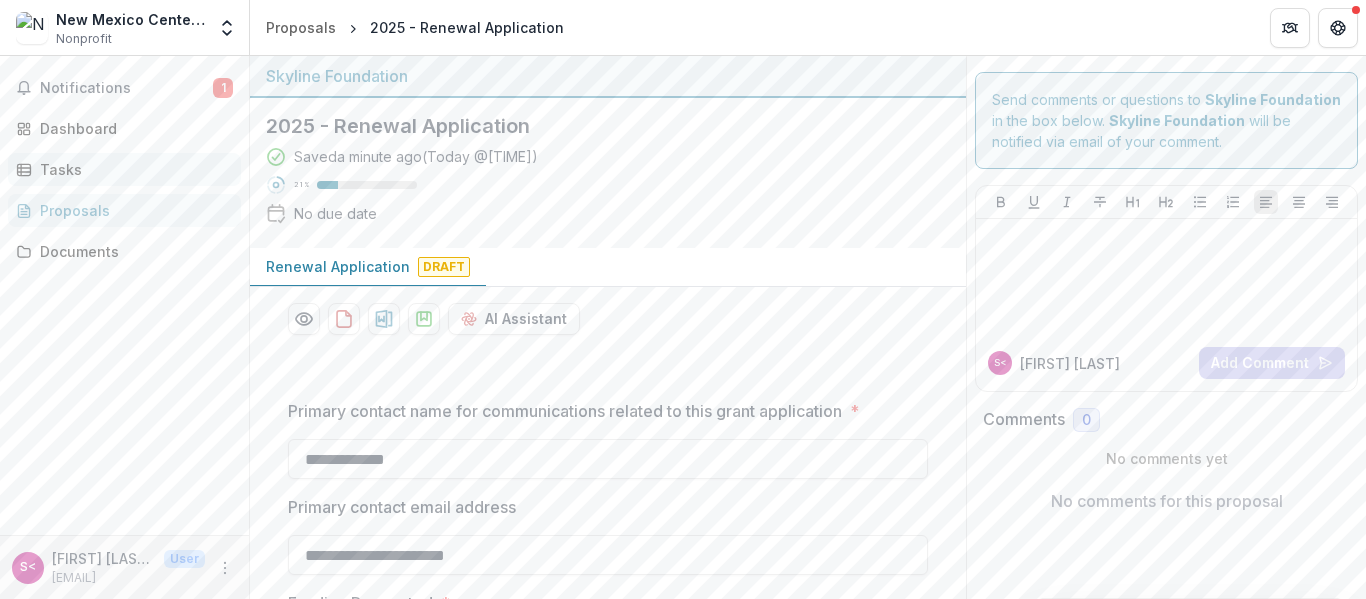 click on "Tasks" at bounding box center [132, 169] 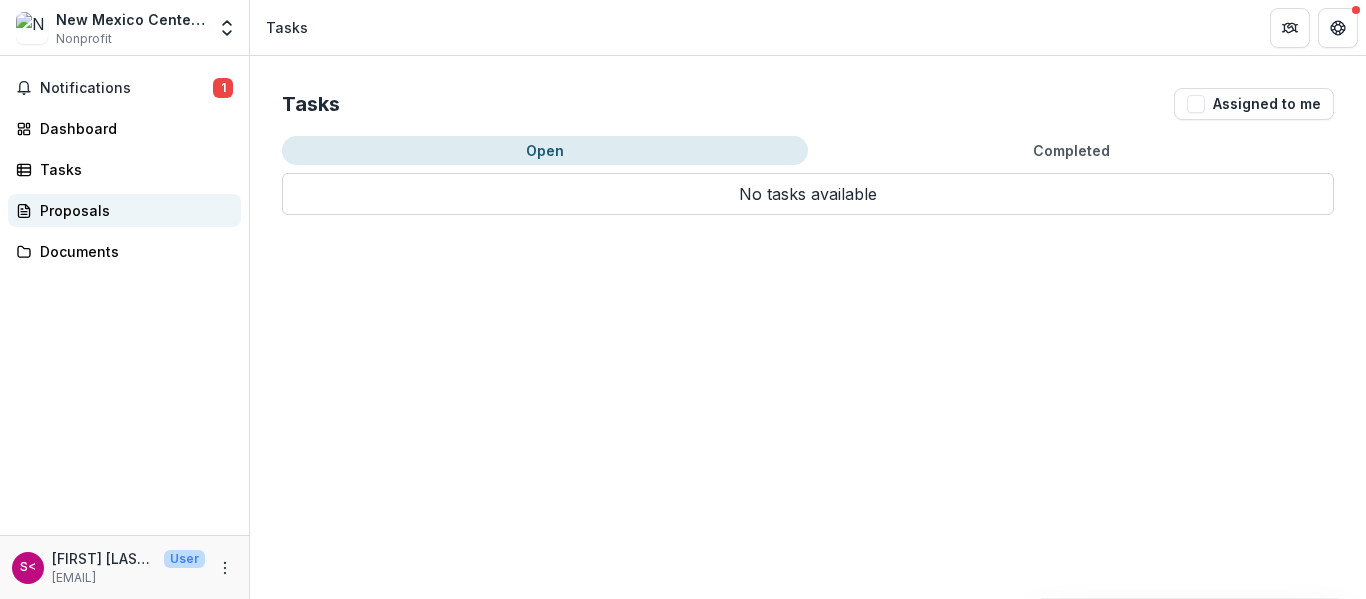 click on "Proposals" at bounding box center (132, 210) 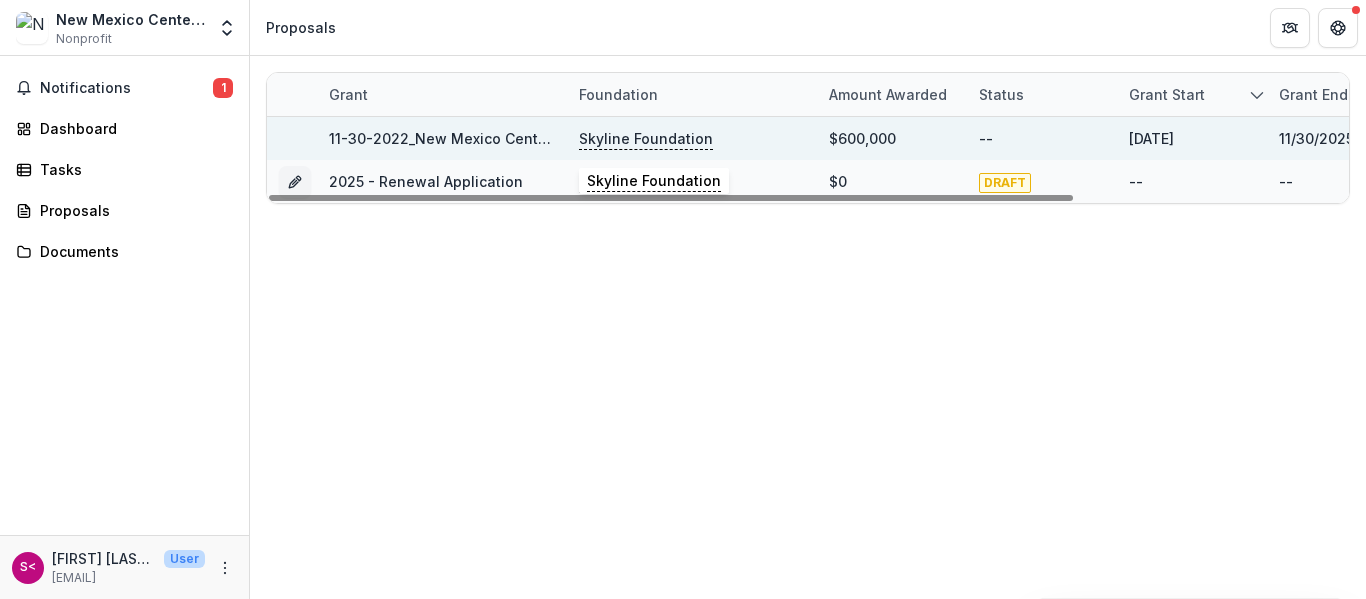 click on "Skyline Foundation" at bounding box center [646, 139] 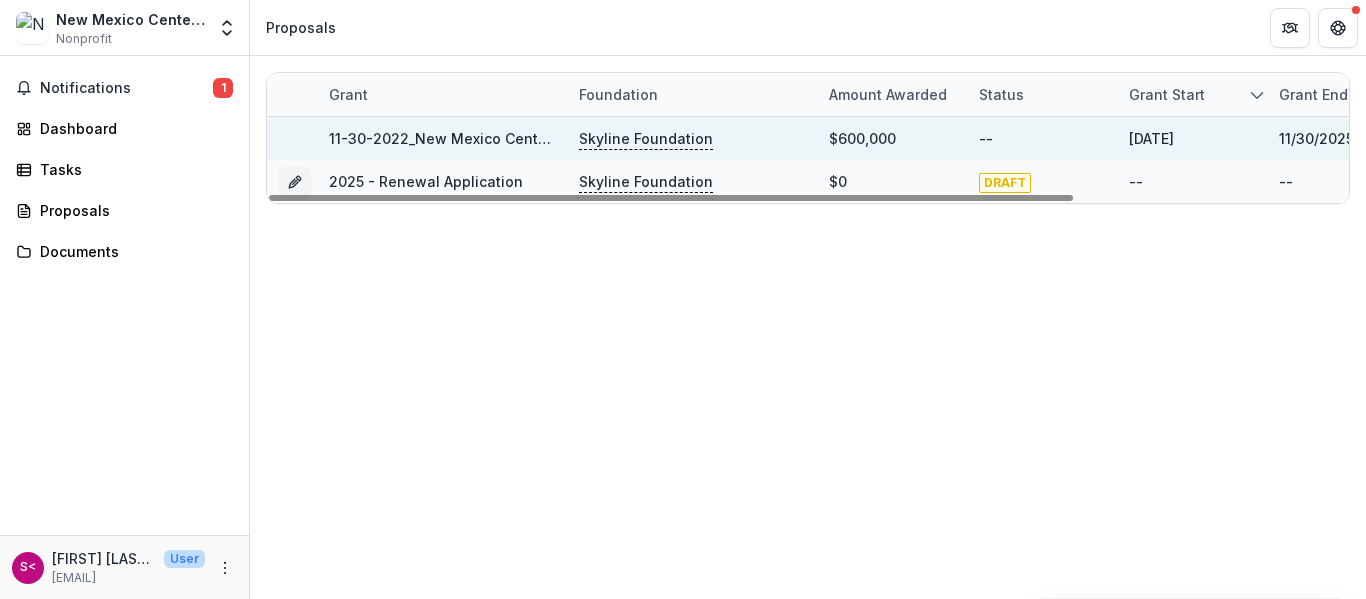 click on "Skyline Foundation" at bounding box center (646, 139) 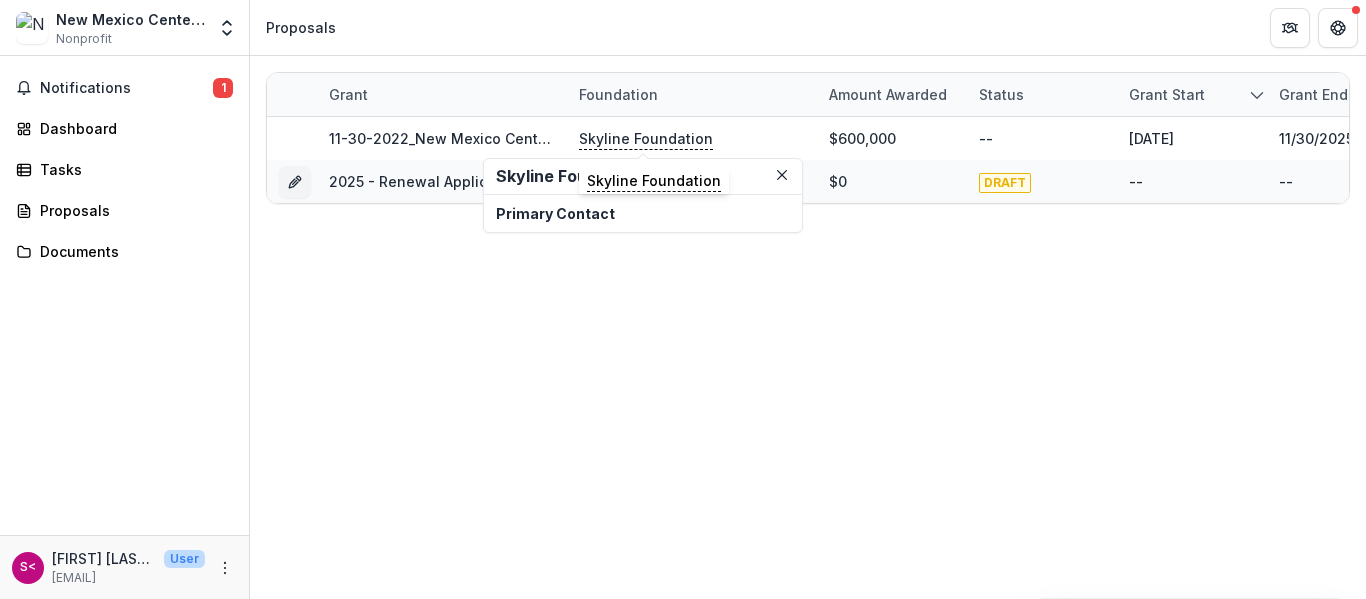click on "Skyline Foundation" at bounding box center [643, 176] 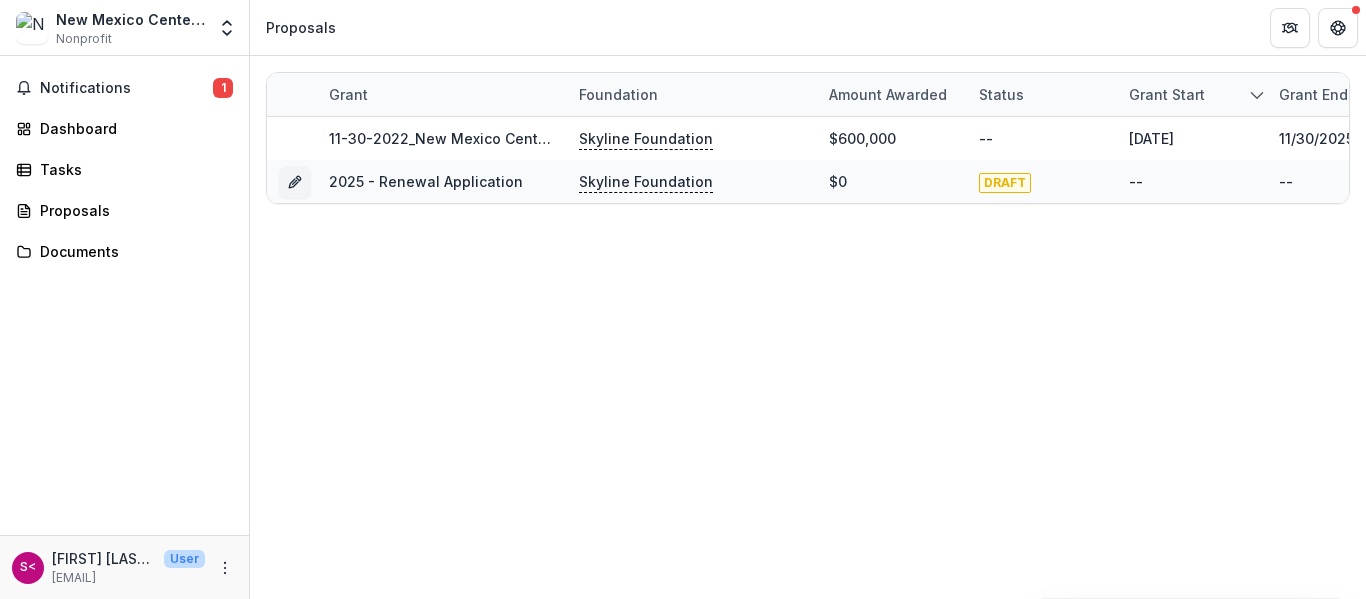 click on "Grant Foundation Amount awarded Status Grant start Grant end Deadline Report Due [DATE]_New Mexico Center on Law and Poverty Inc_600000 Skyline Foundation $600,000 -- [DATE] [DATE] -- [DATE] 2025 - Renewal Application Skyline Foundation $0 DRAFT -- -- --" at bounding box center (808, 327) 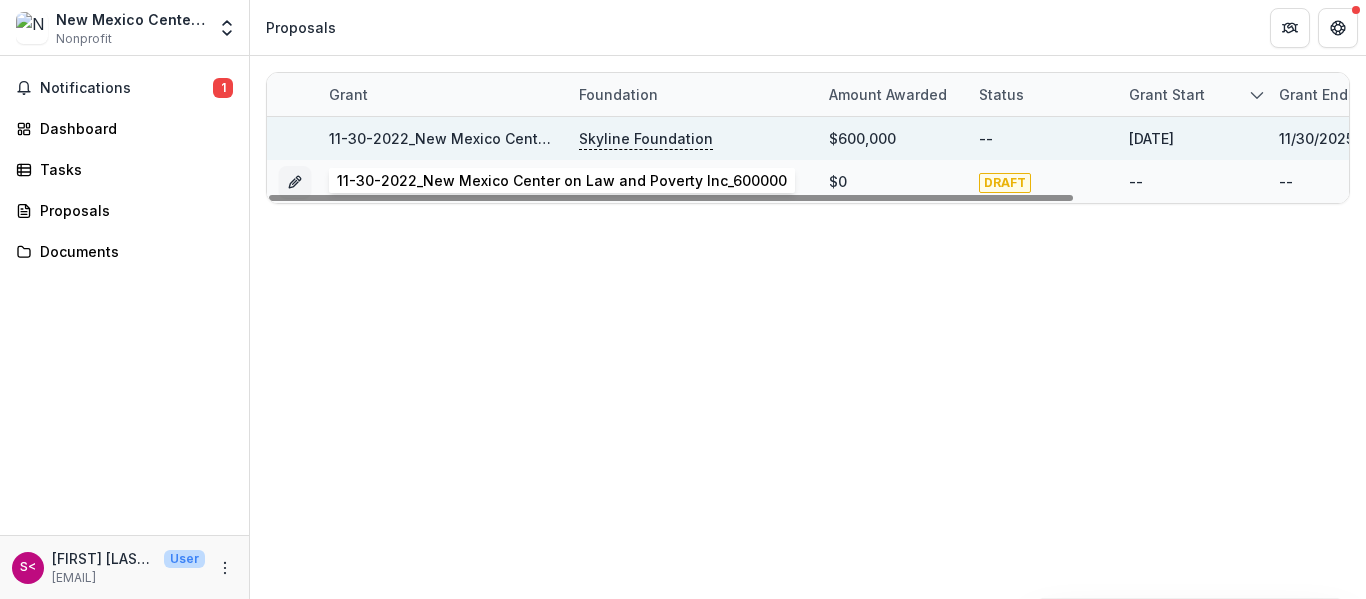 click on "11-30-2022_New Mexico Center on Law and Poverty Inc_600000" at bounding box center [554, 138] 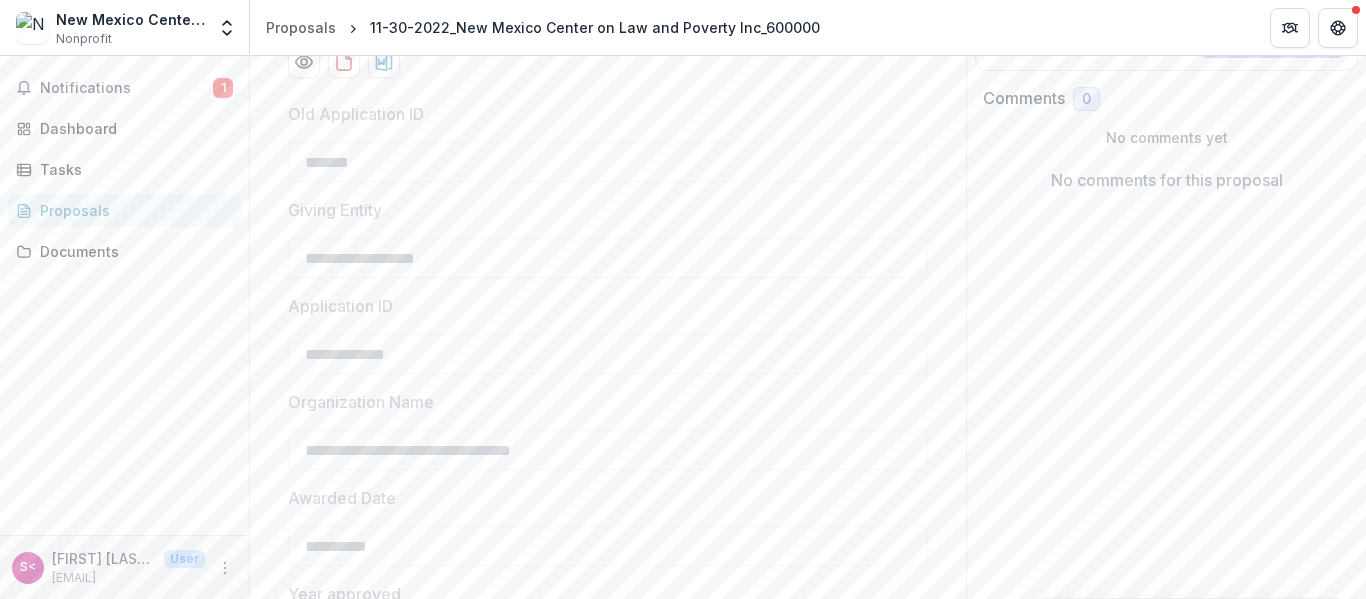 scroll, scrollTop: 322, scrollLeft: 0, axis: vertical 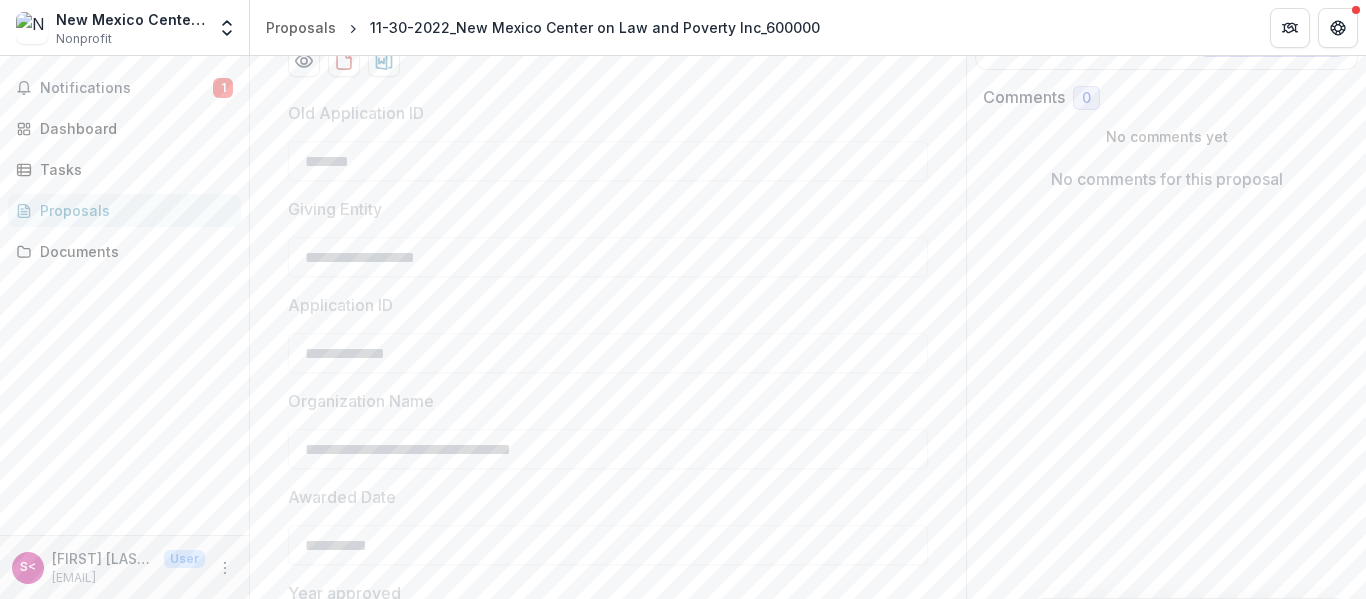 click on "Proposals" at bounding box center [132, 210] 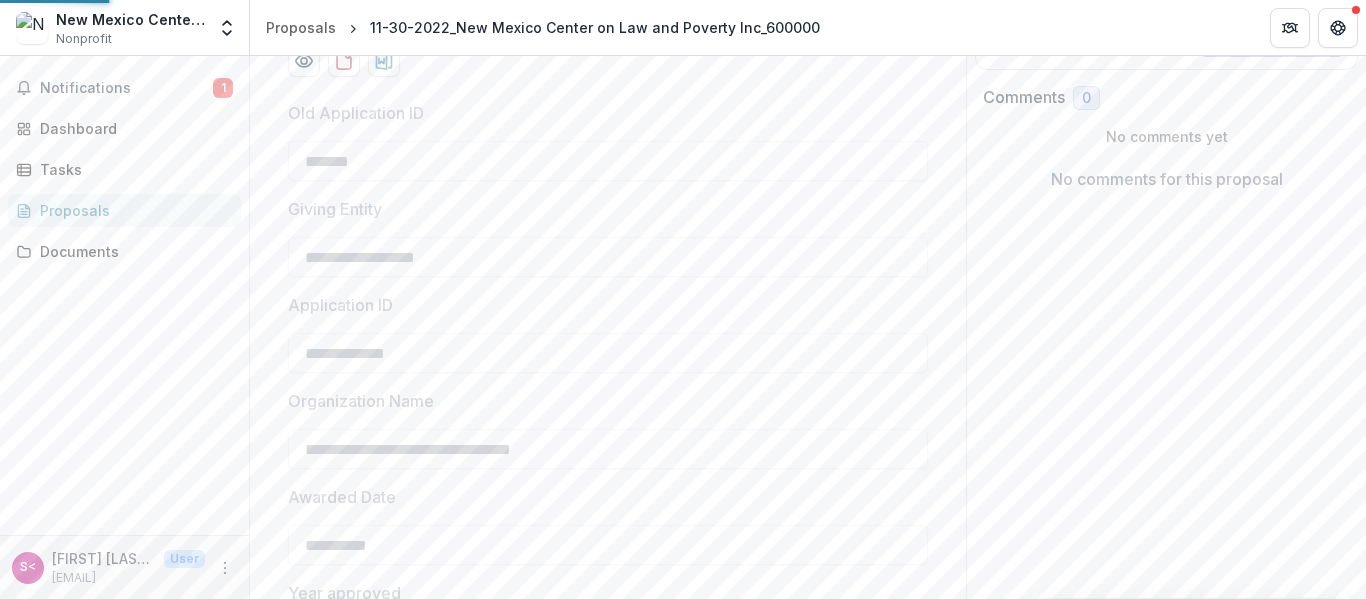 scroll, scrollTop: 0, scrollLeft: 0, axis: both 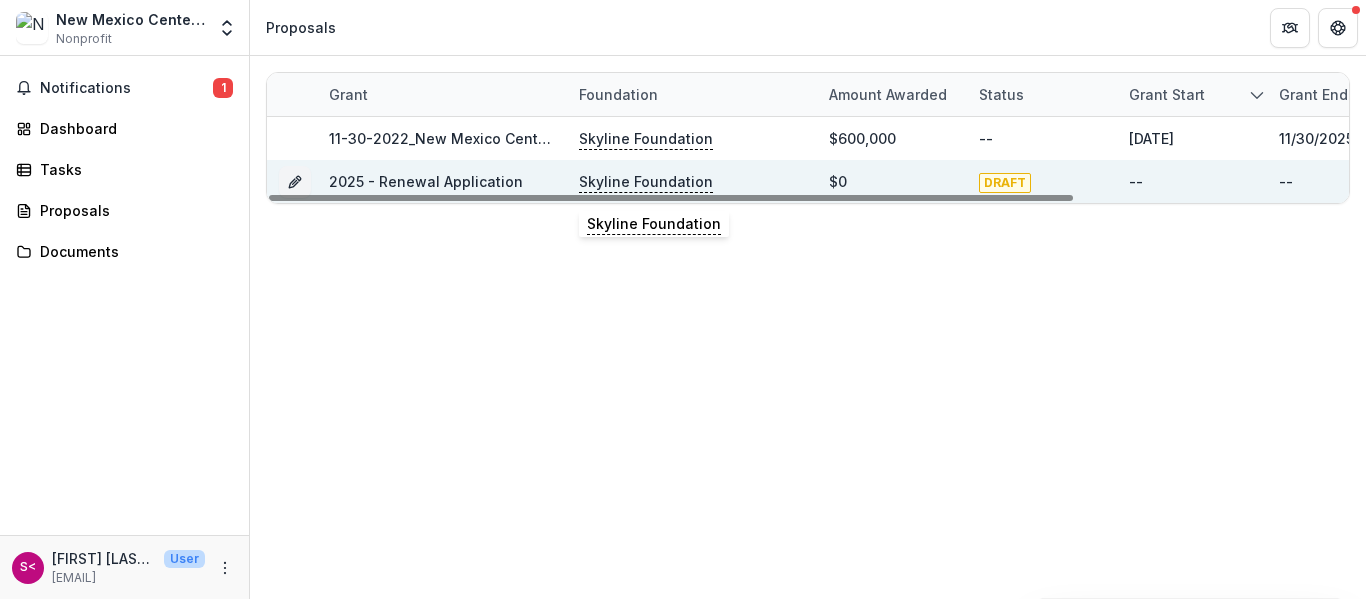 click on "Skyline Foundation" at bounding box center [646, 182] 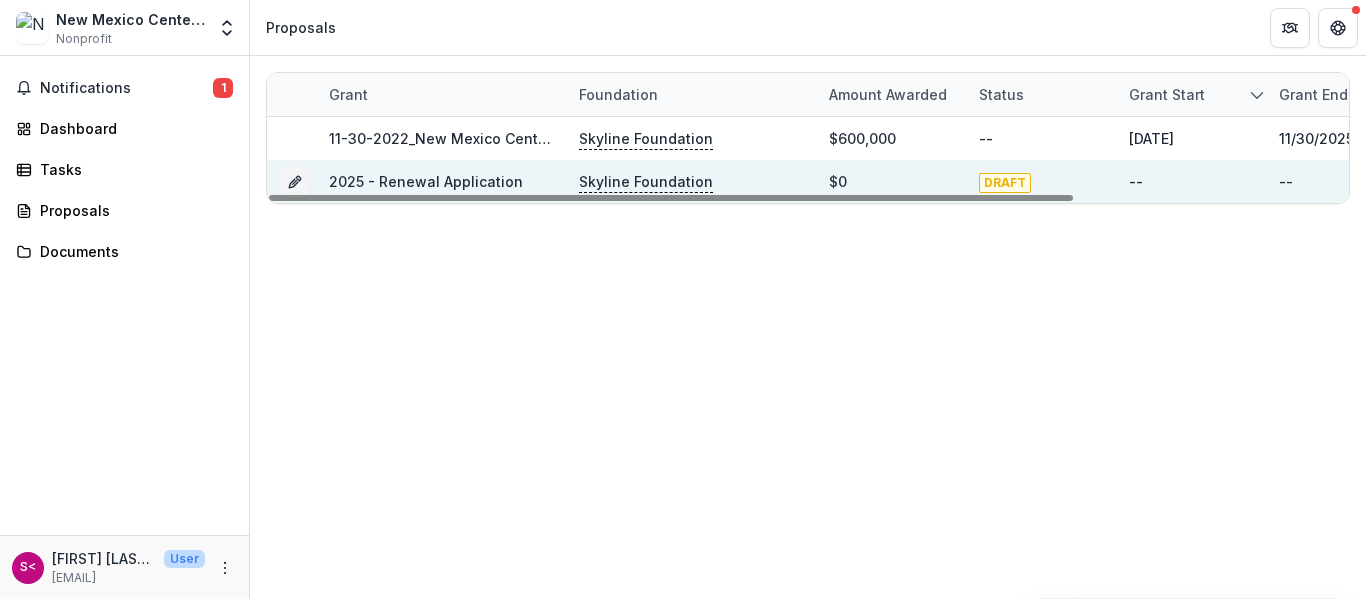 click on "2025 - Renewal Application" at bounding box center [442, 181] 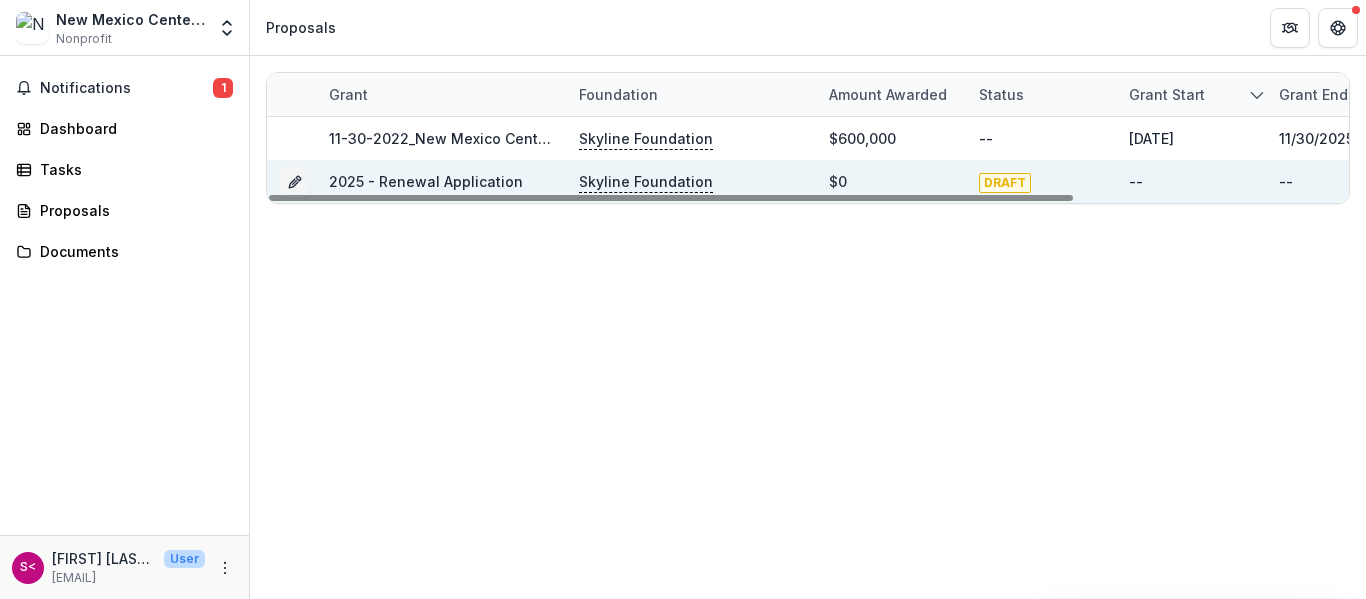 click on "2025 - Renewal Application" at bounding box center (426, 181) 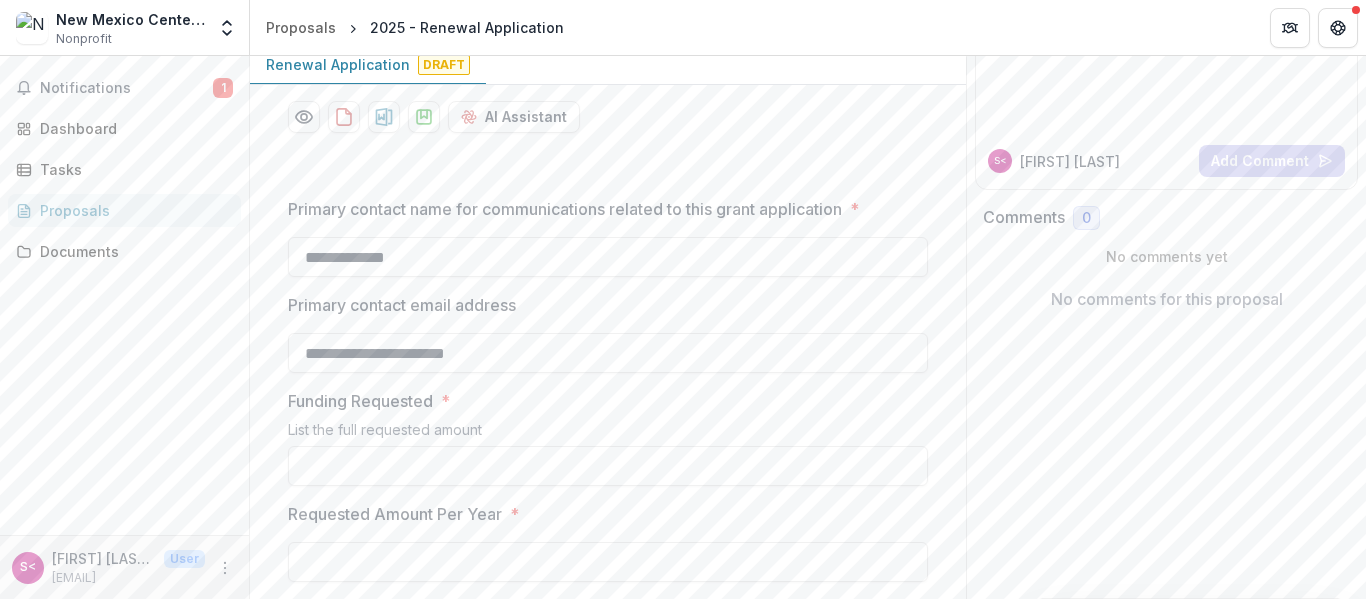 scroll, scrollTop: 0, scrollLeft: 0, axis: both 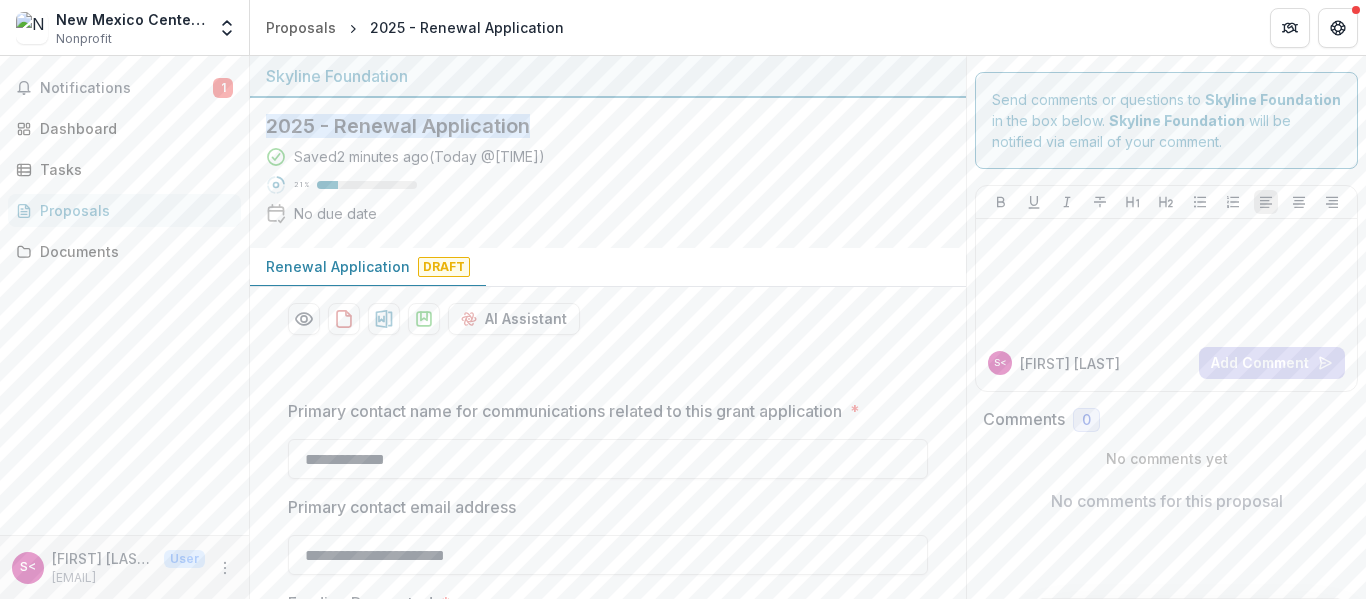 drag, startPoint x: 264, startPoint y: 128, endPoint x: 650, endPoint y: 121, distance: 386.06348 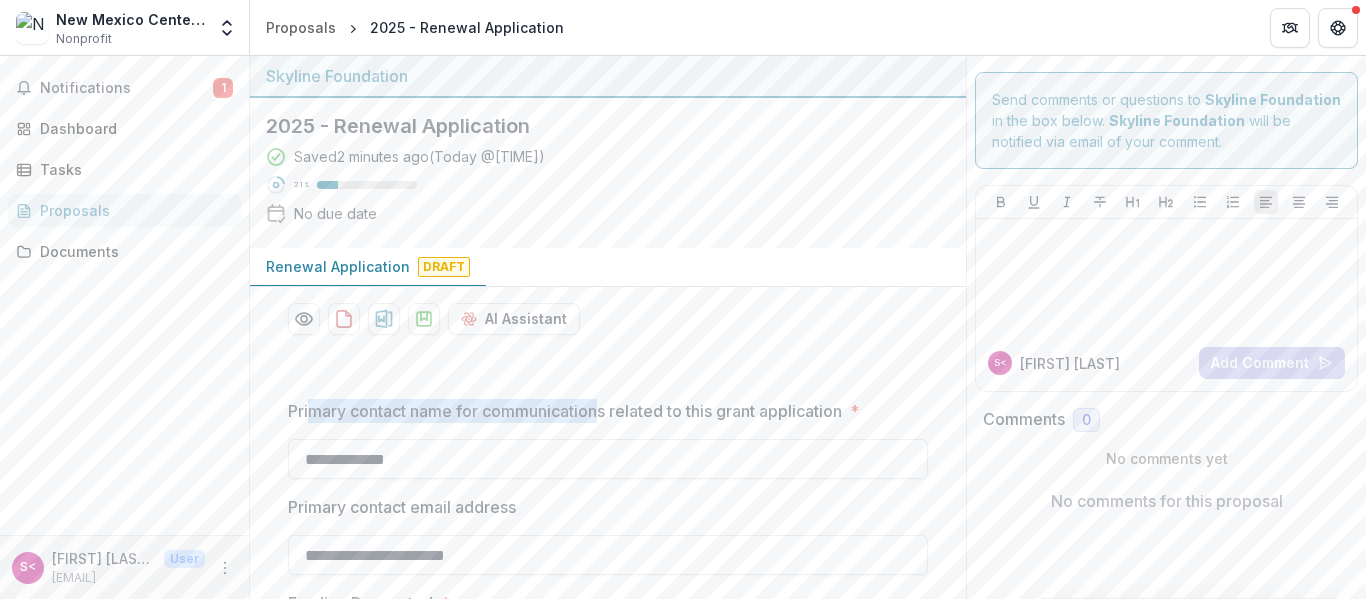 drag, startPoint x: 330, startPoint y: 405, endPoint x: 599, endPoint y: 405, distance: 269 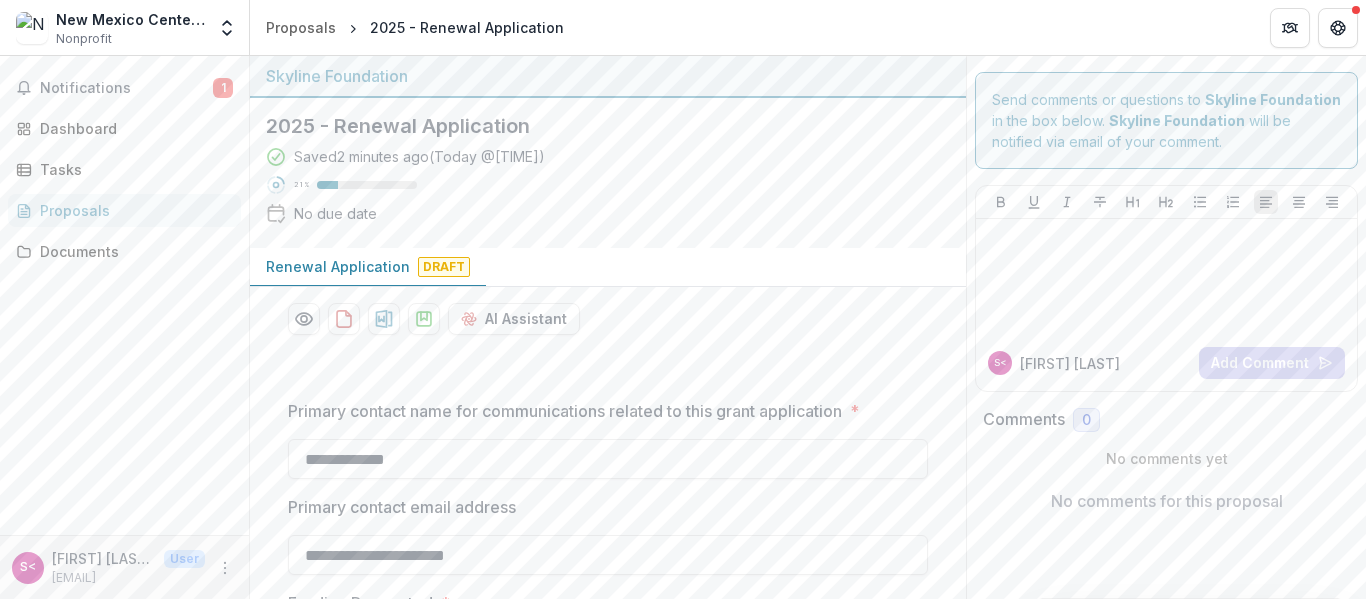 click on "**********" at bounding box center [608, 2916] 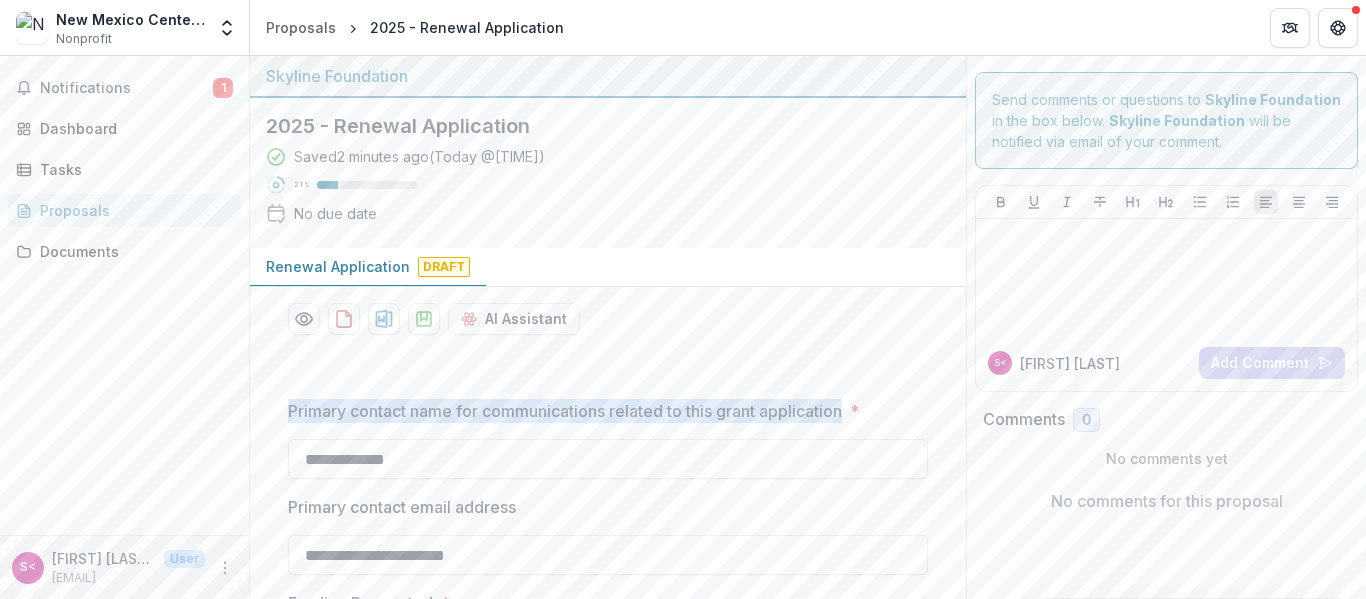 drag, startPoint x: 269, startPoint y: 413, endPoint x: 854, endPoint y: 414, distance: 585.00085 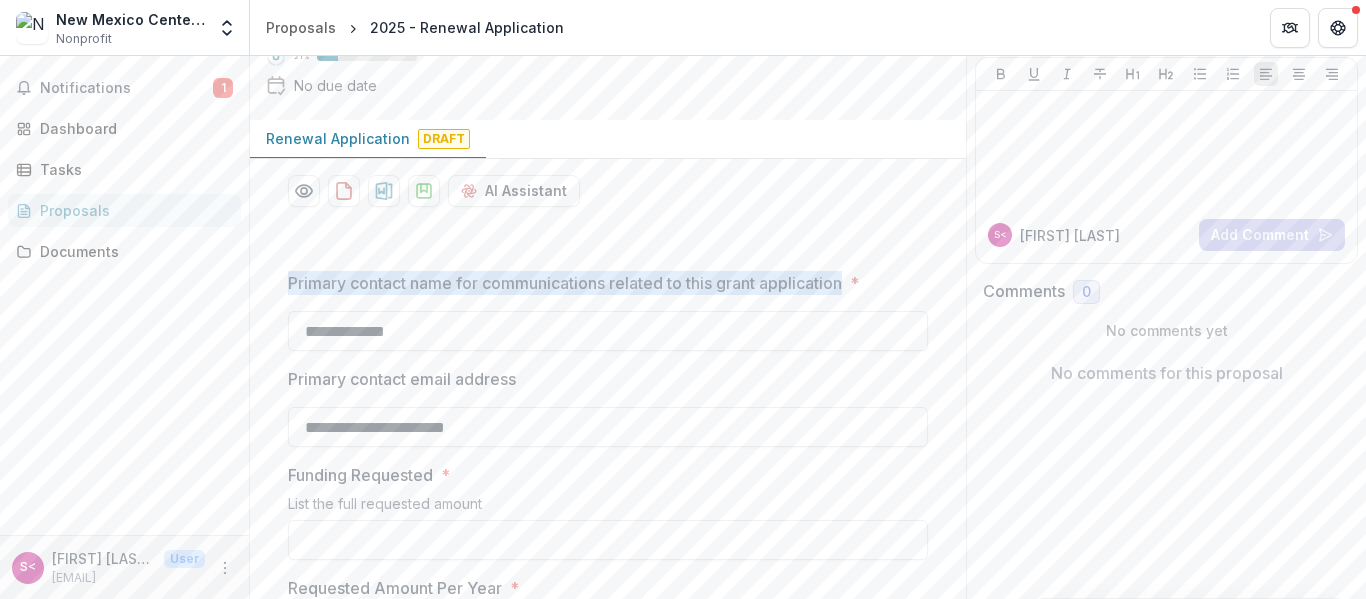 scroll, scrollTop: 133, scrollLeft: 0, axis: vertical 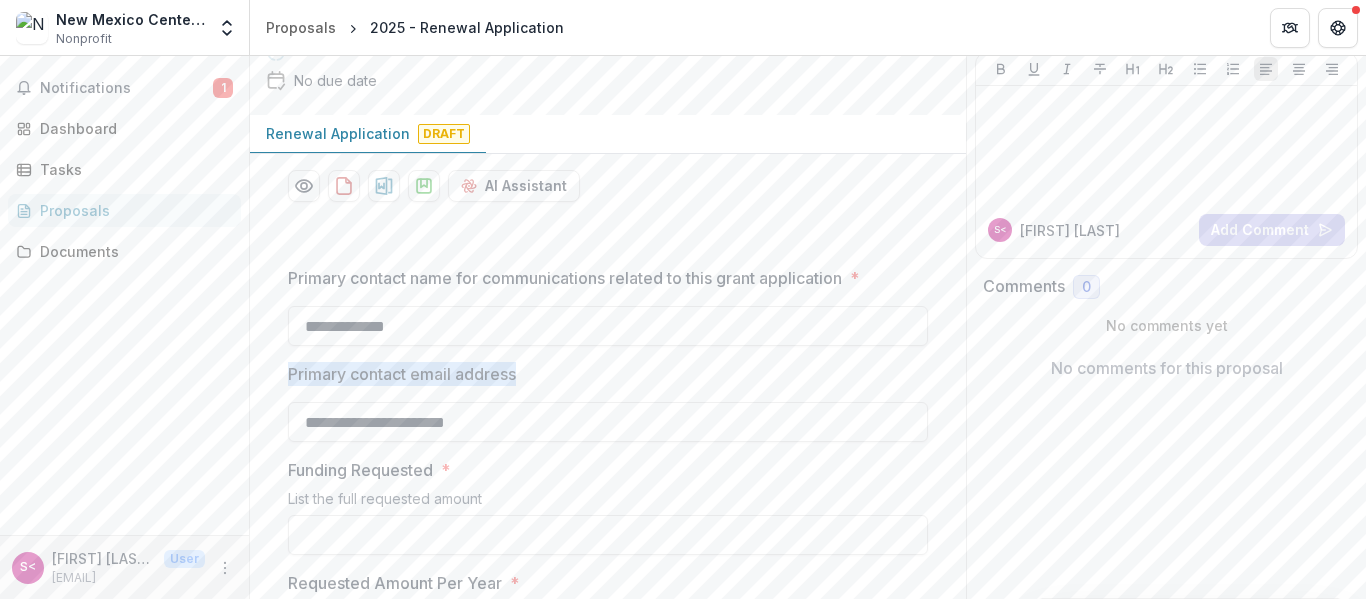 drag, startPoint x: 276, startPoint y: 375, endPoint x: 498, endPoint y: 387, distance: 222.32408 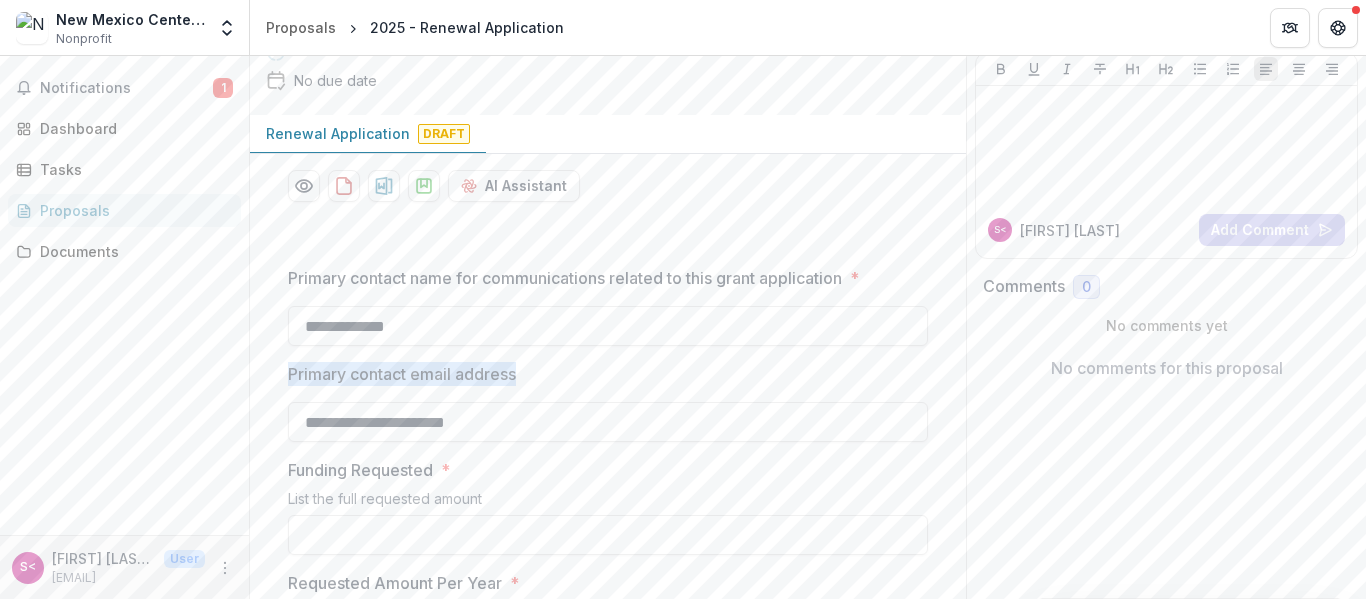 copy on "Primary contact email address" 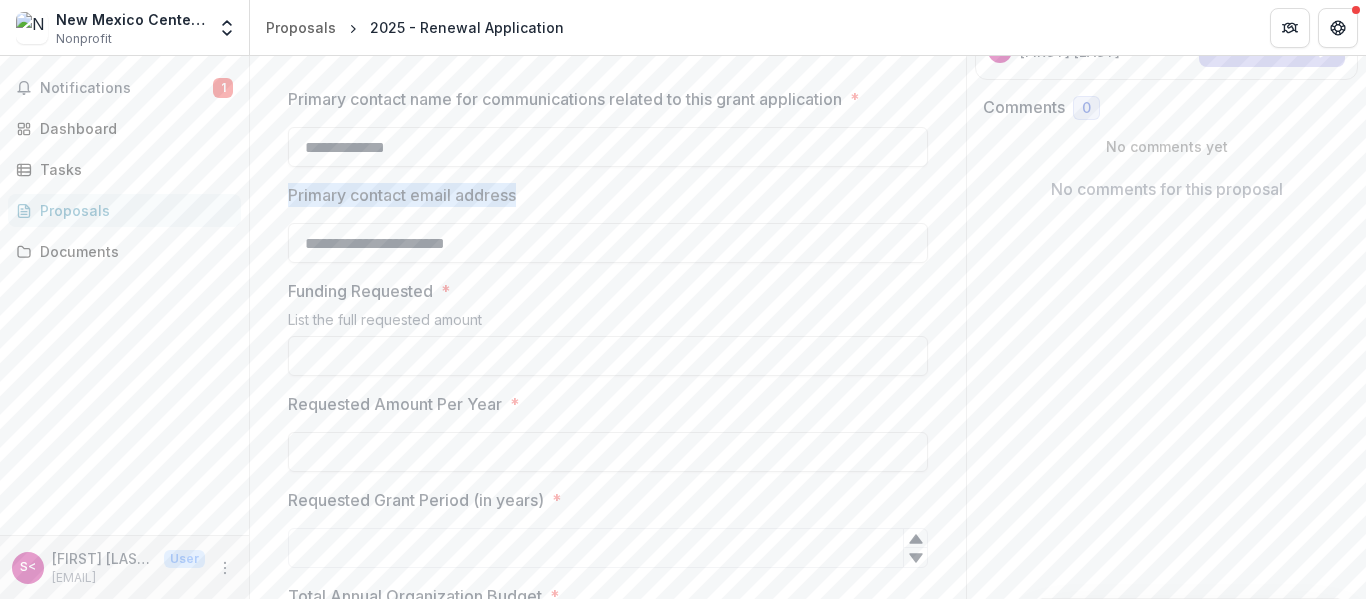 scroll, scrollTop: 314, scrollLeft: 0, axis: vertical 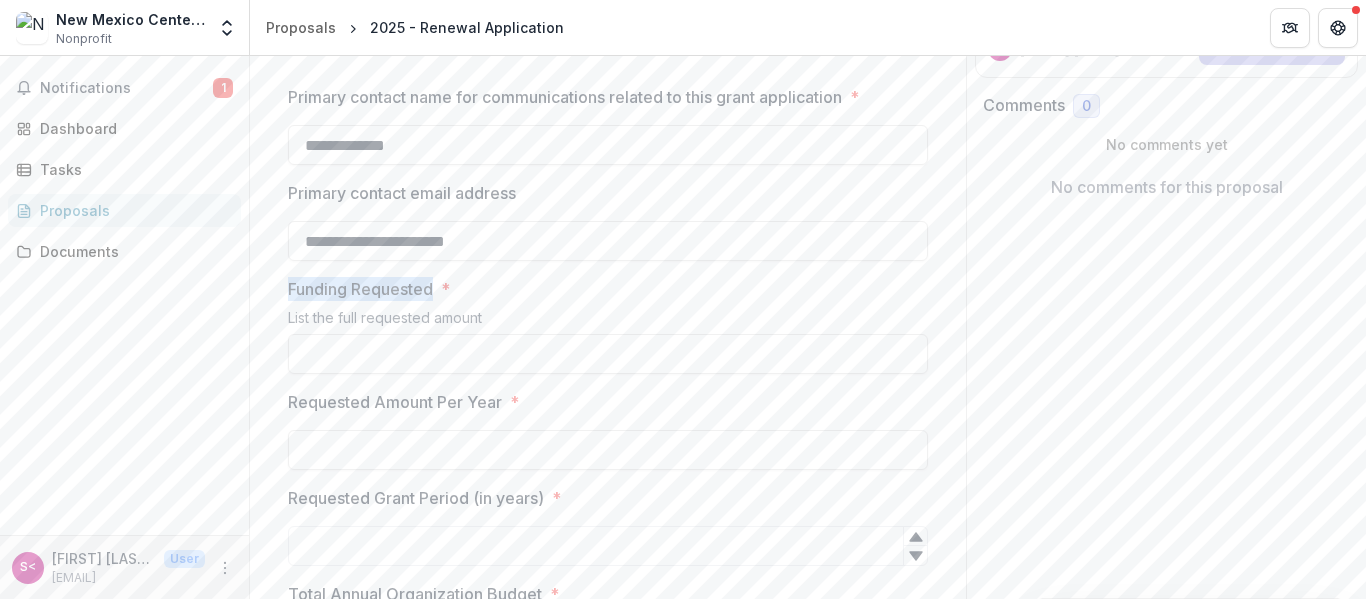drag, startPoint x: 282, startPoint y: 287, endPoint x: 434, endPoint y: 291, distance: 152.05263 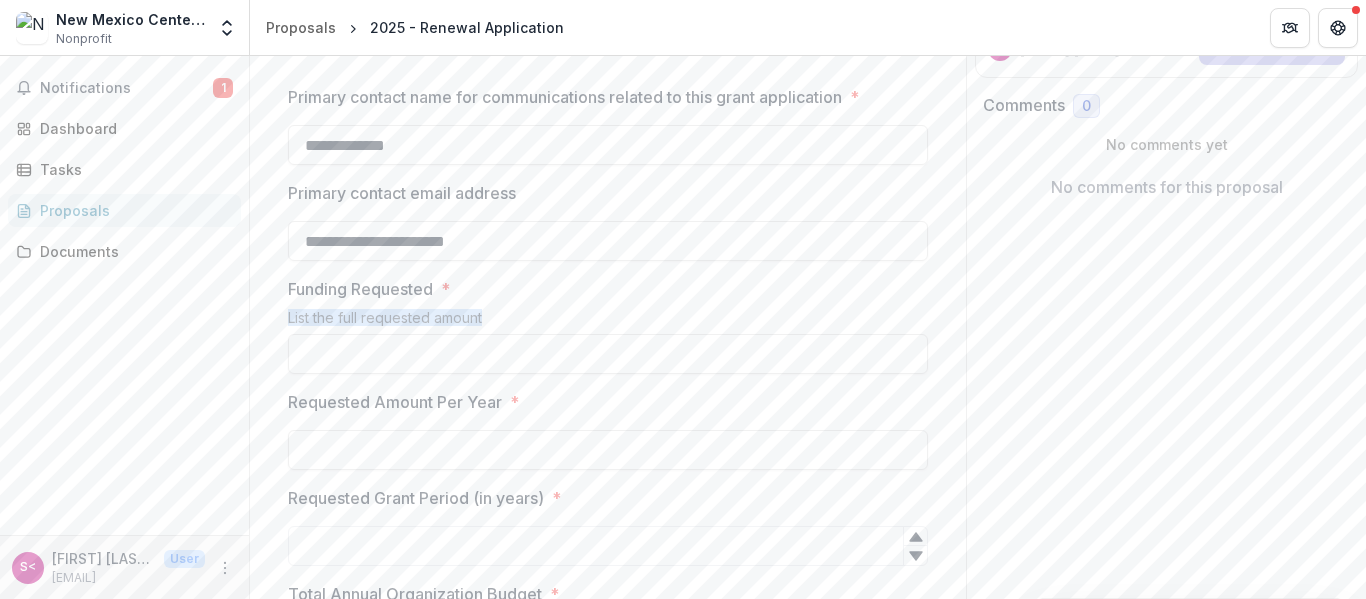 drag, startPoint x: 285, startPoint y: 318, endPoint x: 488, endPoint y: 317, distance: 203.00246 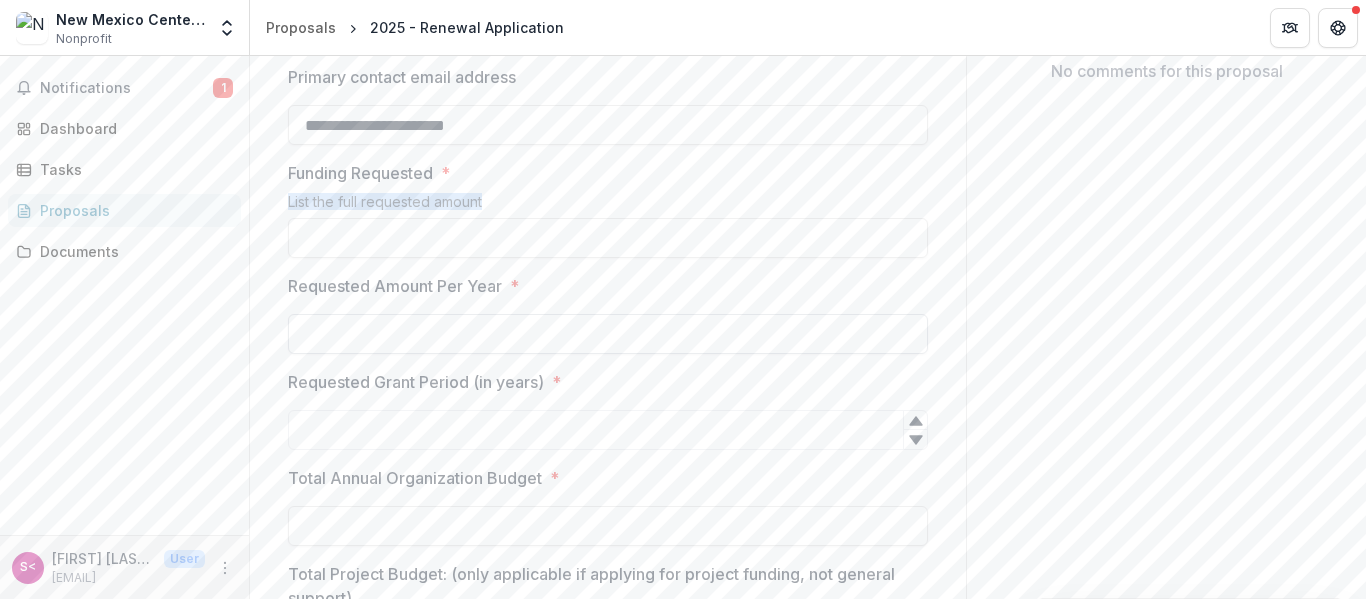 scroll, scrollTop: 433, scrollLeft: 0, axis: vertical 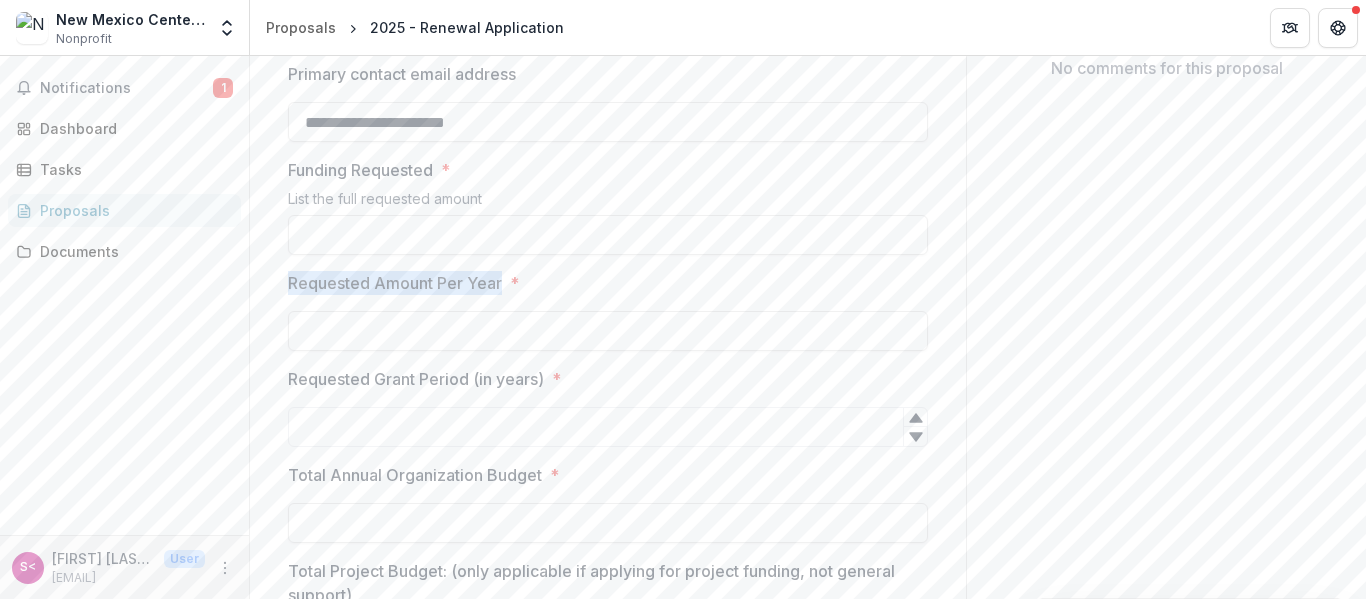 drag, startPoint x: 278, startPoint y: 273, endPoint x: 500, endPoint y: 285, distance: 222.32408 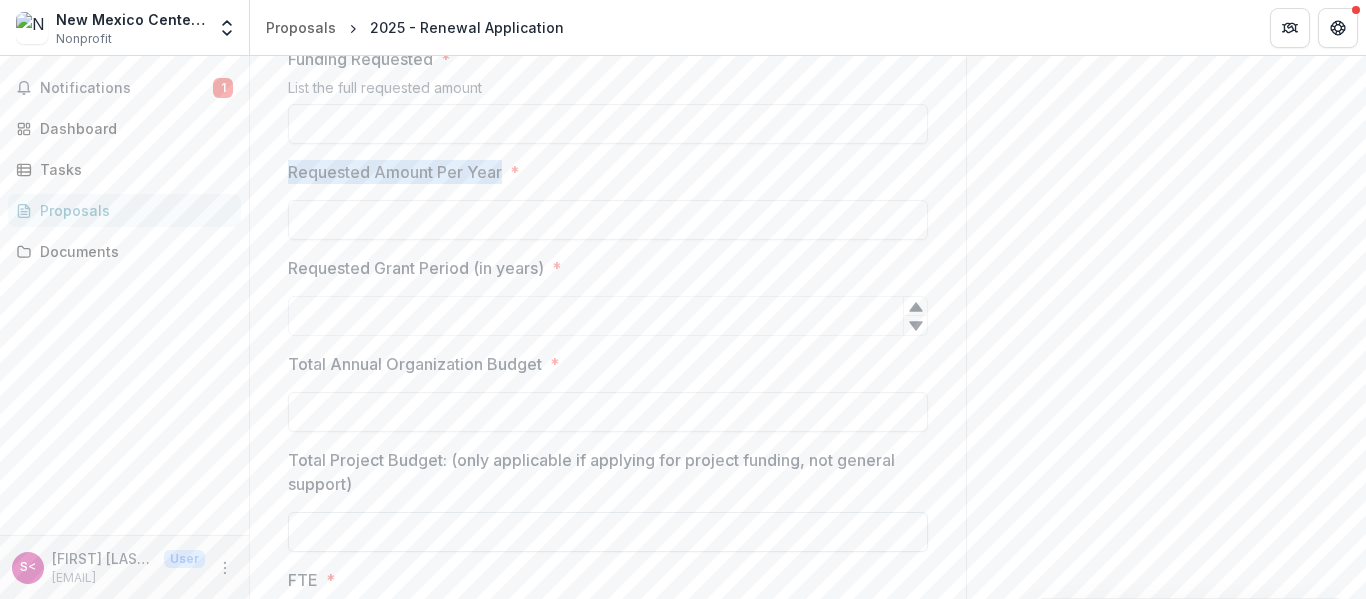 scroll, scrollTop: 547, scrollLeft: 0, axis: vertical 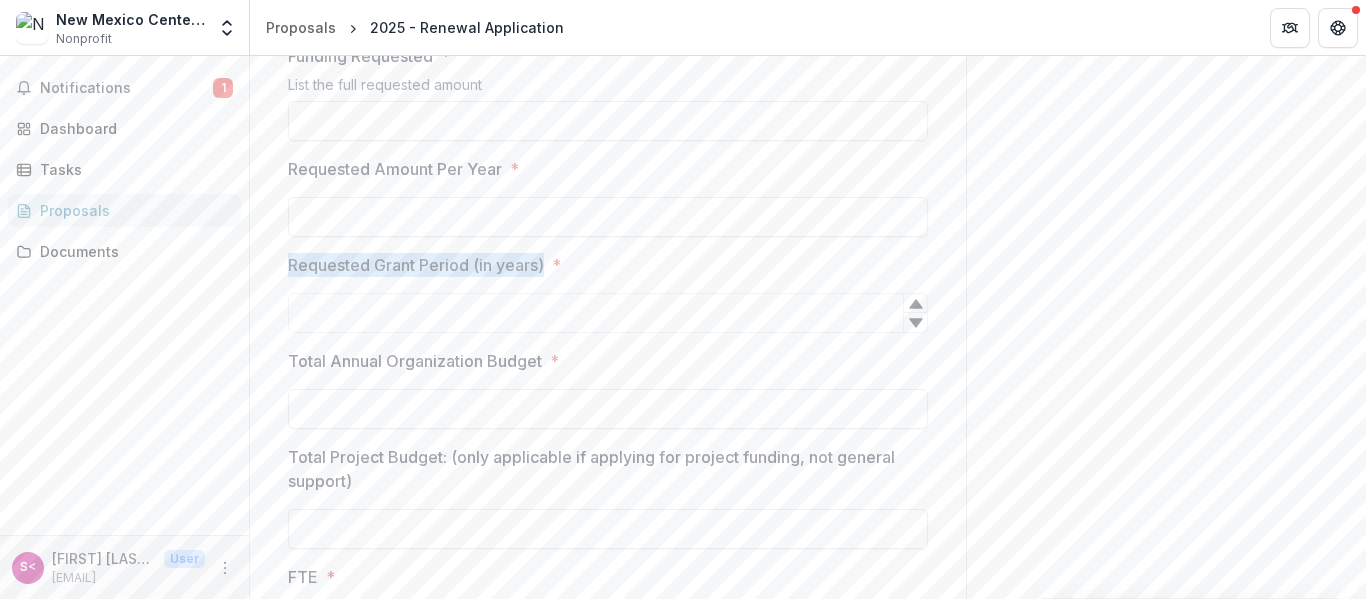 drag, startPoint x: 283, startPoint y: 262, endPoint x: 541, endPoint y: 265, distance: 258.01746 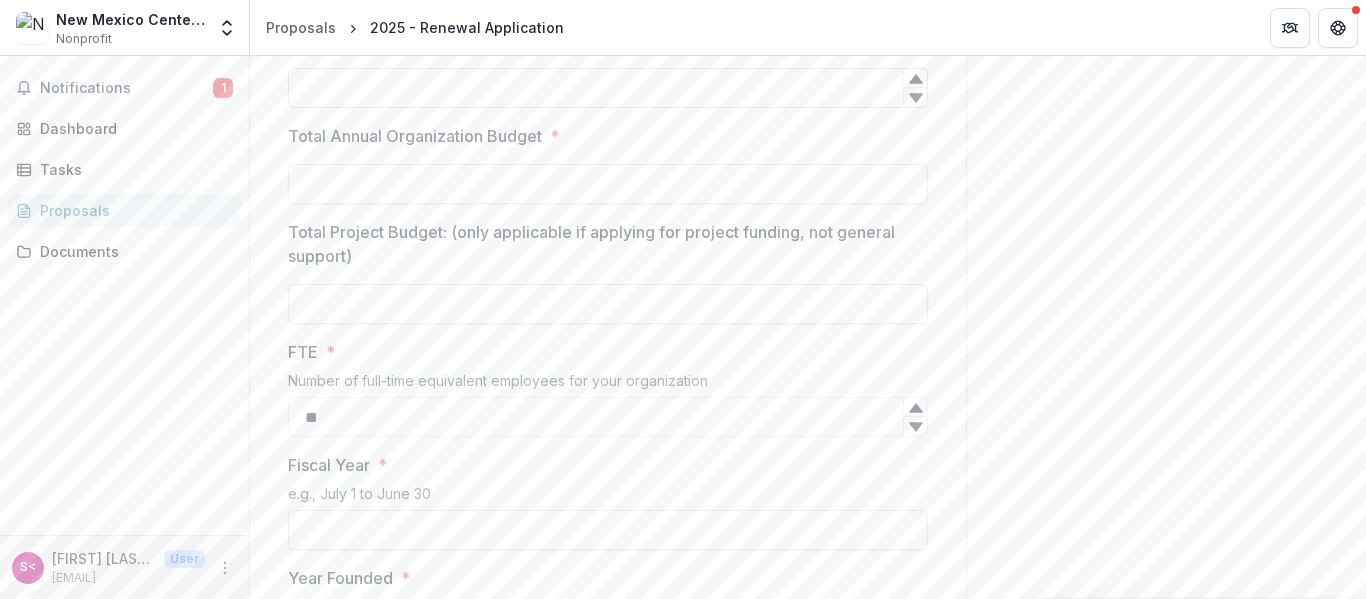 scroll, scrollTop: 786, scrollLeft: 0, axis: vertical 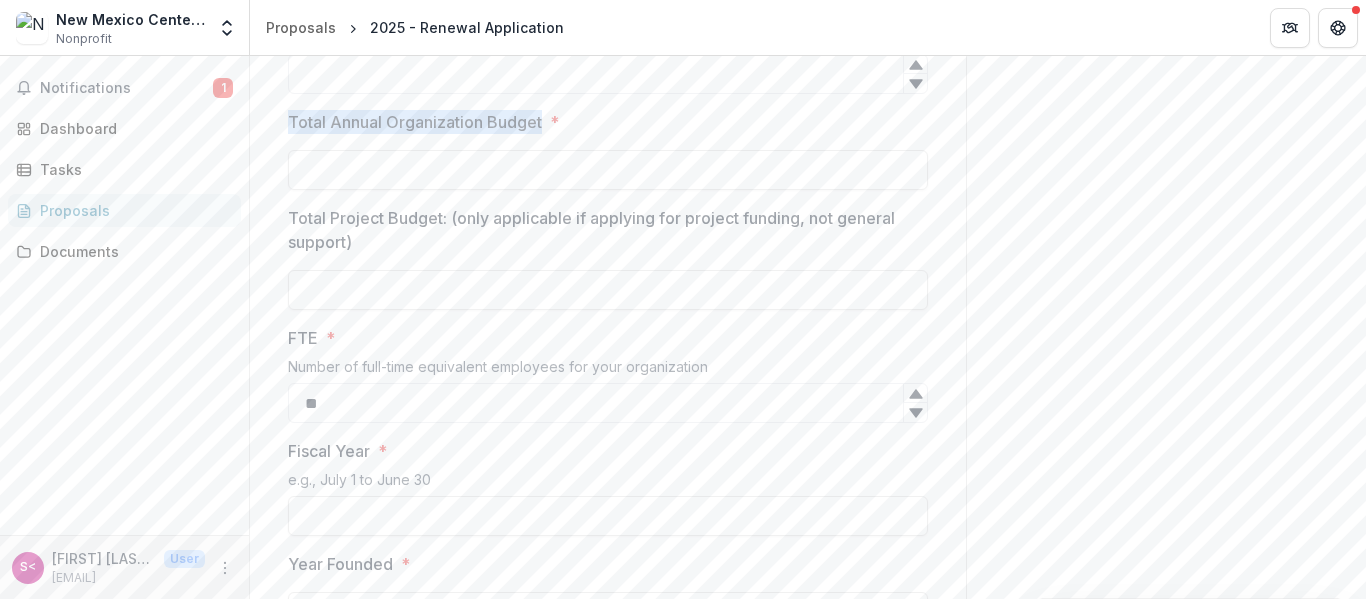 drag, startPoint x: 287, startPoint y: 121, endPoint x: 542, endPoint y: 131, distance: 255.196 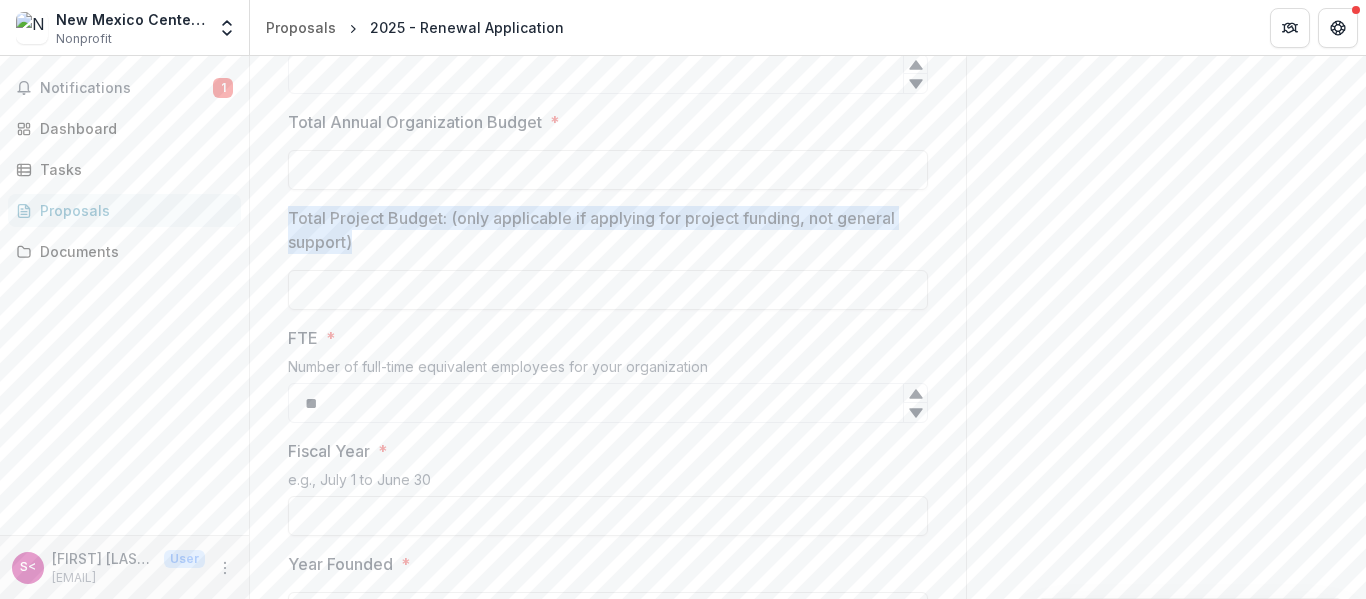drag, startPoint x: 280, startPoint y: 210, endPoint x: 381, endPoint y: 218, distance: 101.31634 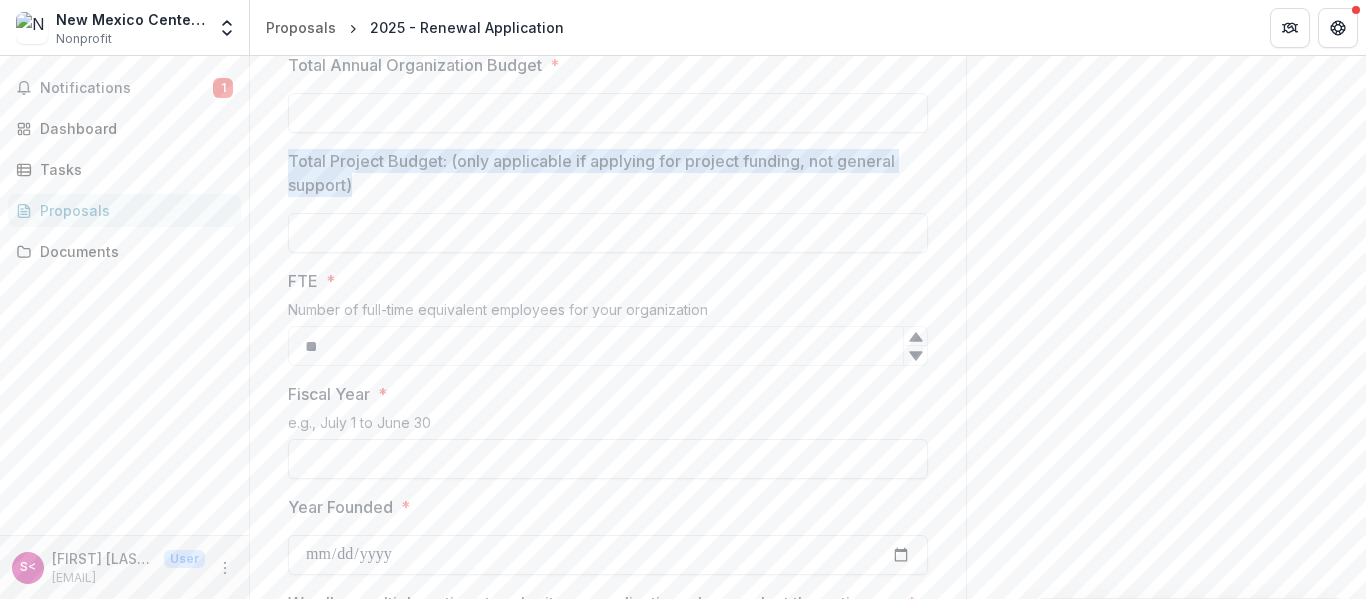 scroll, scrollTop: 844, scrollLeft: 0, axis: vertical 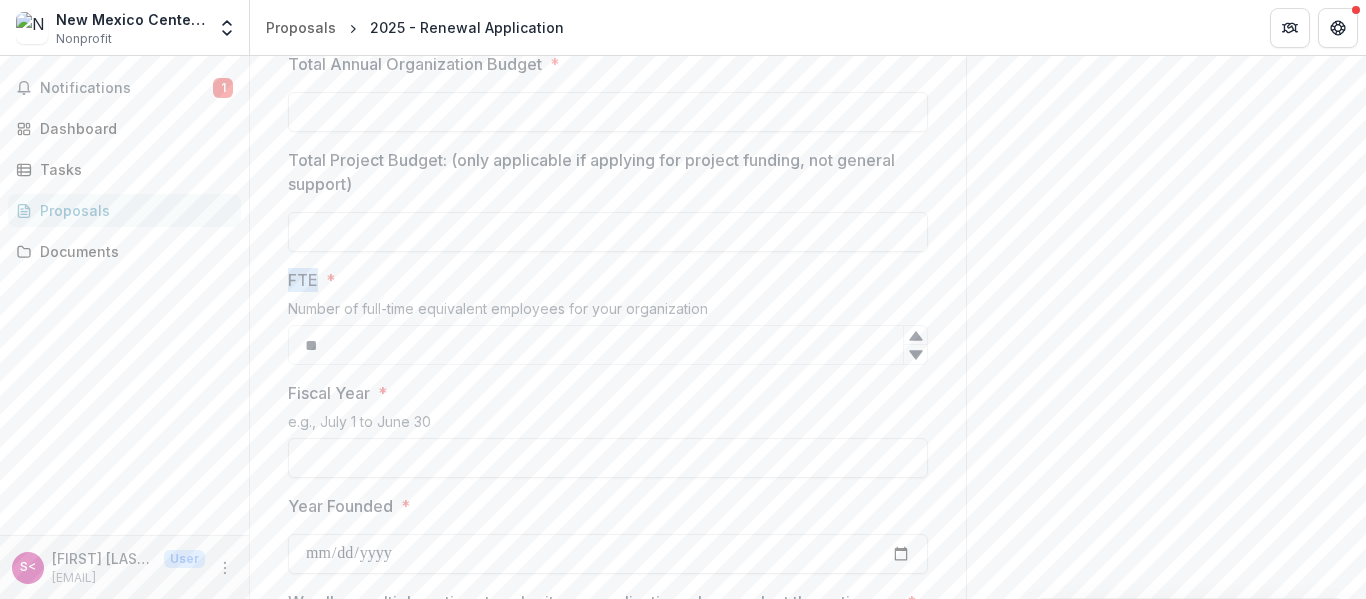 drag, startPoint x: 279, startPoint y: 275, endPoint x: 315, endPoint y: 280, distance: 36.345562 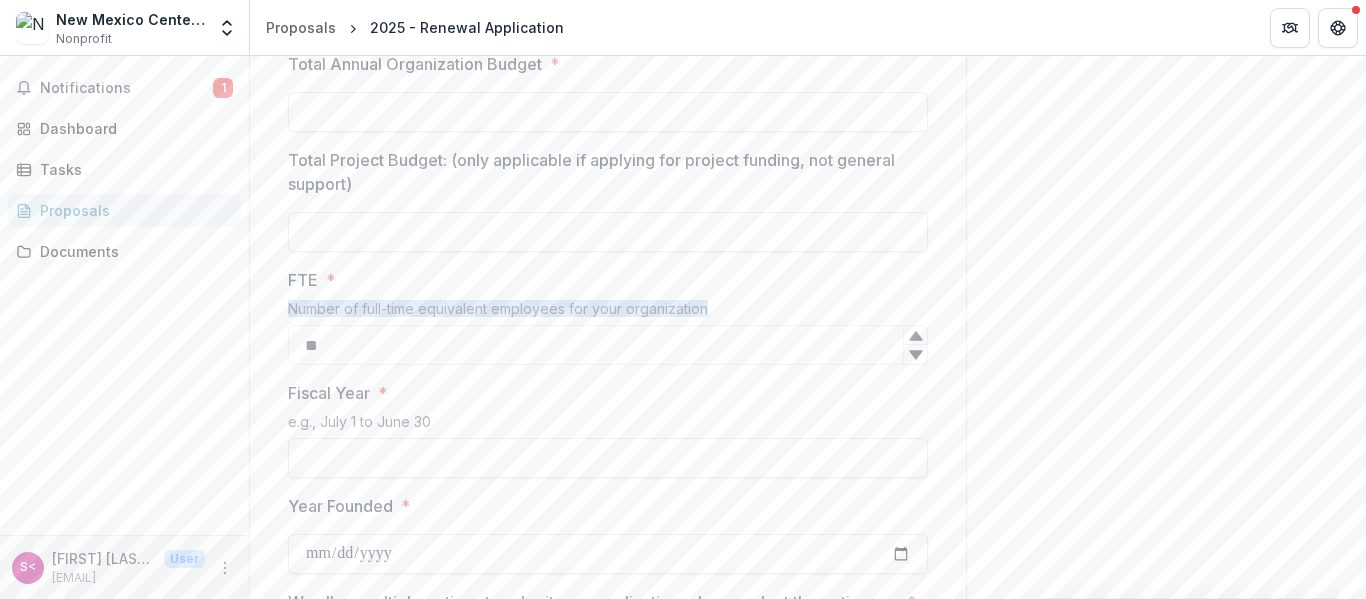 drag, startPoint x: 276, startPoint y: 307, endPoint x: 721, endPoint y: 314, distance: 445.05505 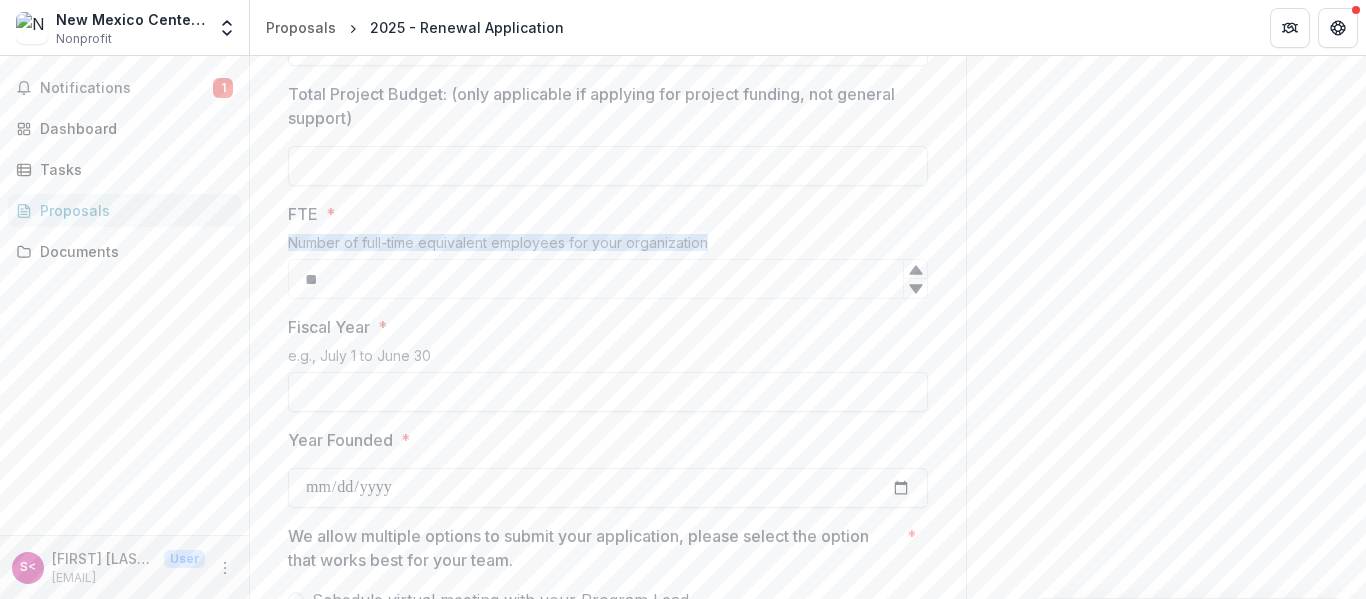 scroll, scrollTop: 944, scrollLeft: 0, axis: vertical 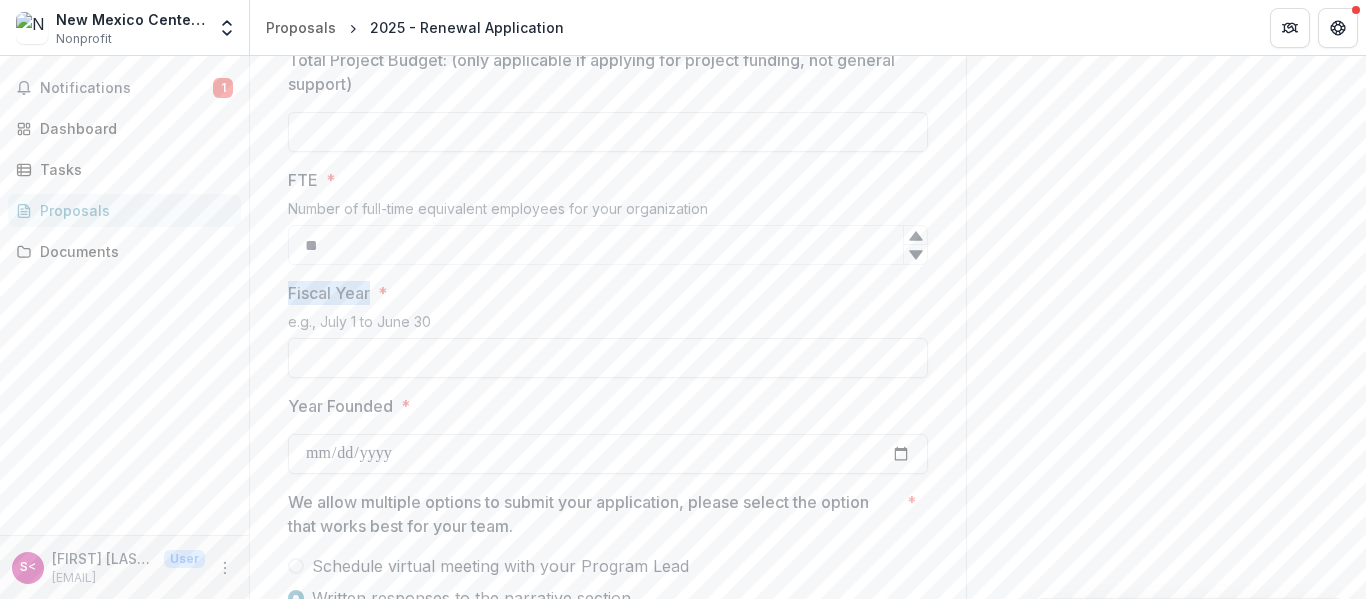 drag, startPoint x: 281, startPoint y: 295, endPoint x: 366, endPoint y: 295, distance: 85 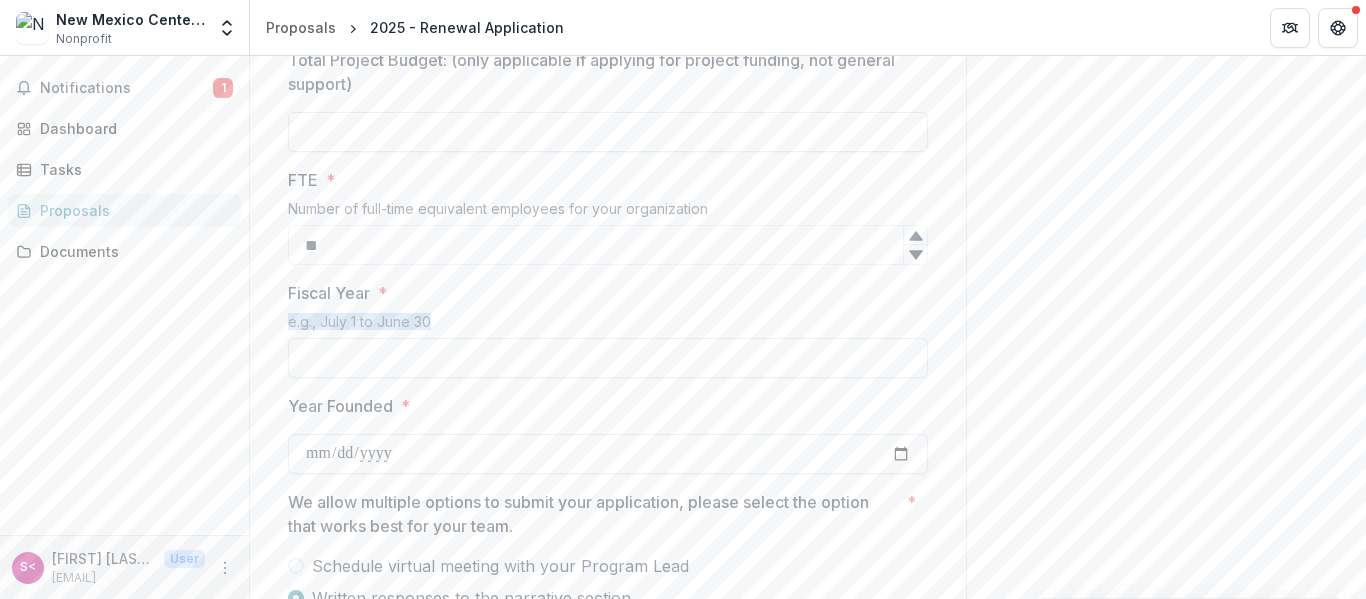 drag, startPoint x: 283, startPoint y: 325, endPoint x: 444, endPoint y: 323, distance: 161.01242 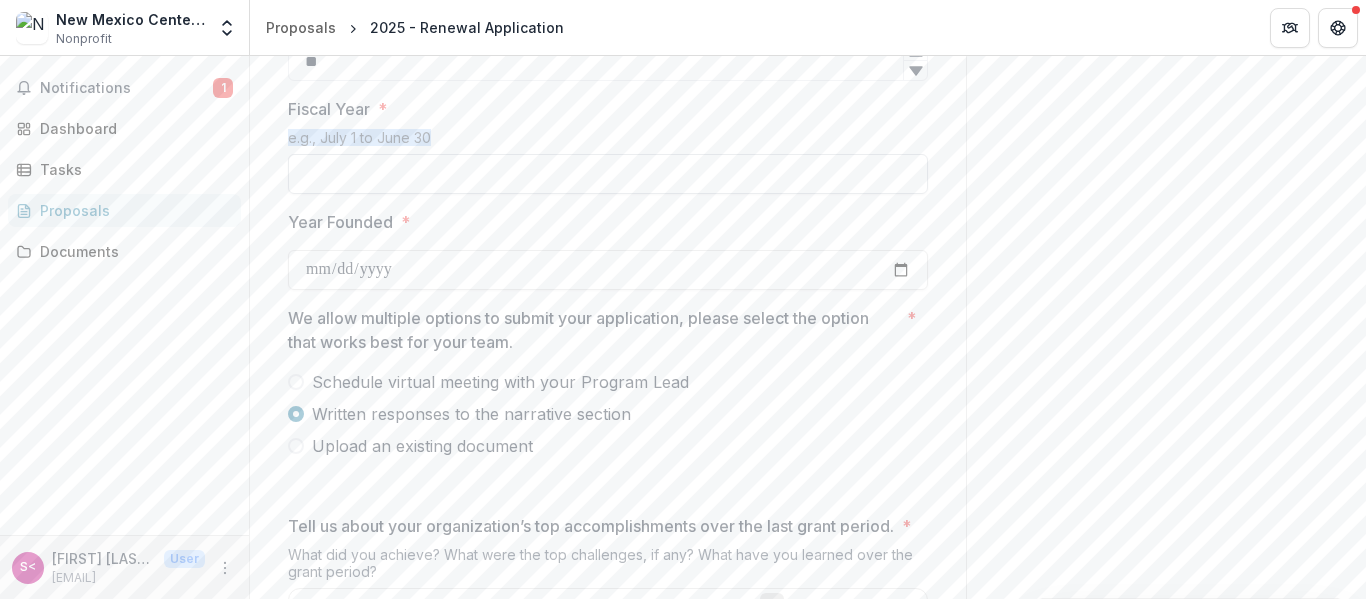 scroll, scrollTop: 1186, scrollLeft: 0, axis: vertical 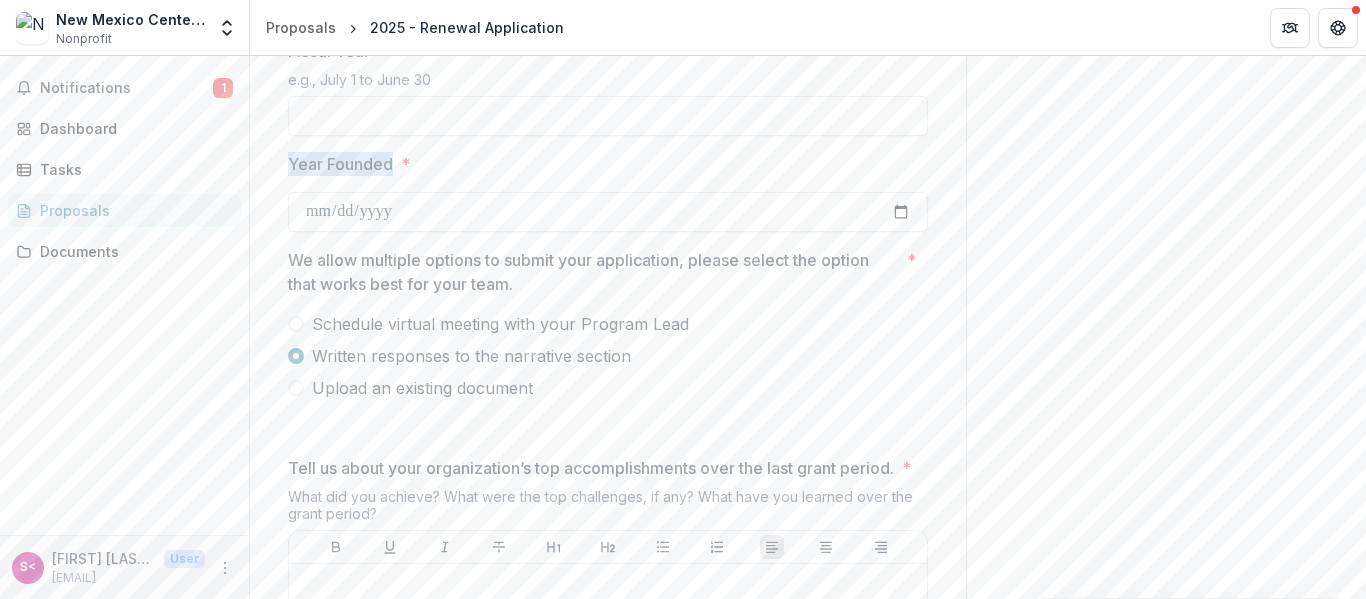 drag, startPoint x: 282, startPoint y: 160, endPoint x: 393, endPoint y: 162, distance: 111.01801 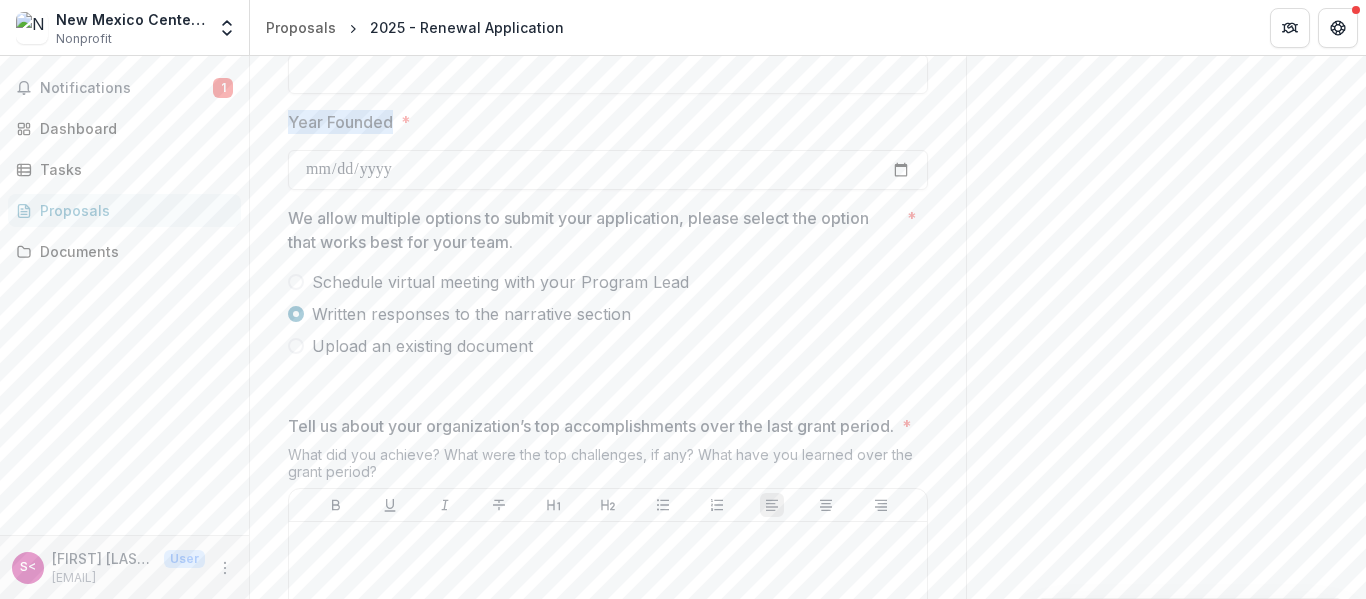 scroll, scrollTop: 1235, scrollLeft: 0, axis: vertical 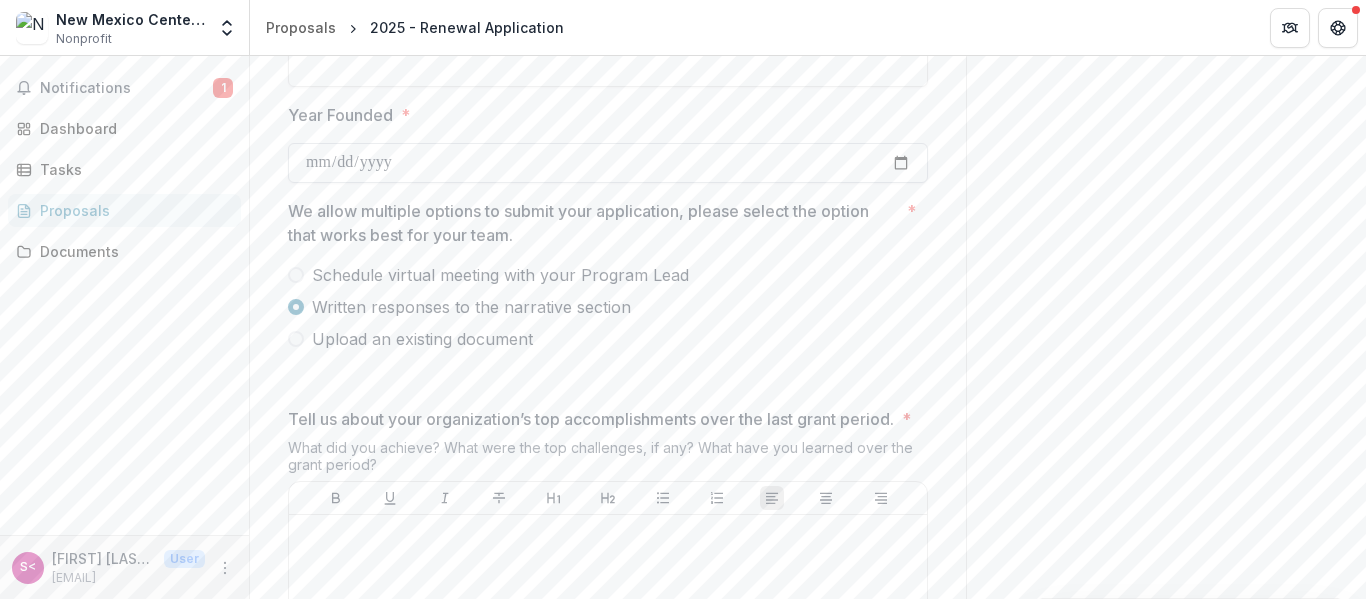 drag, startPoint x: 575, startPoint y: 156, endPoint x: 399, endPoint y: 156, distance: 176 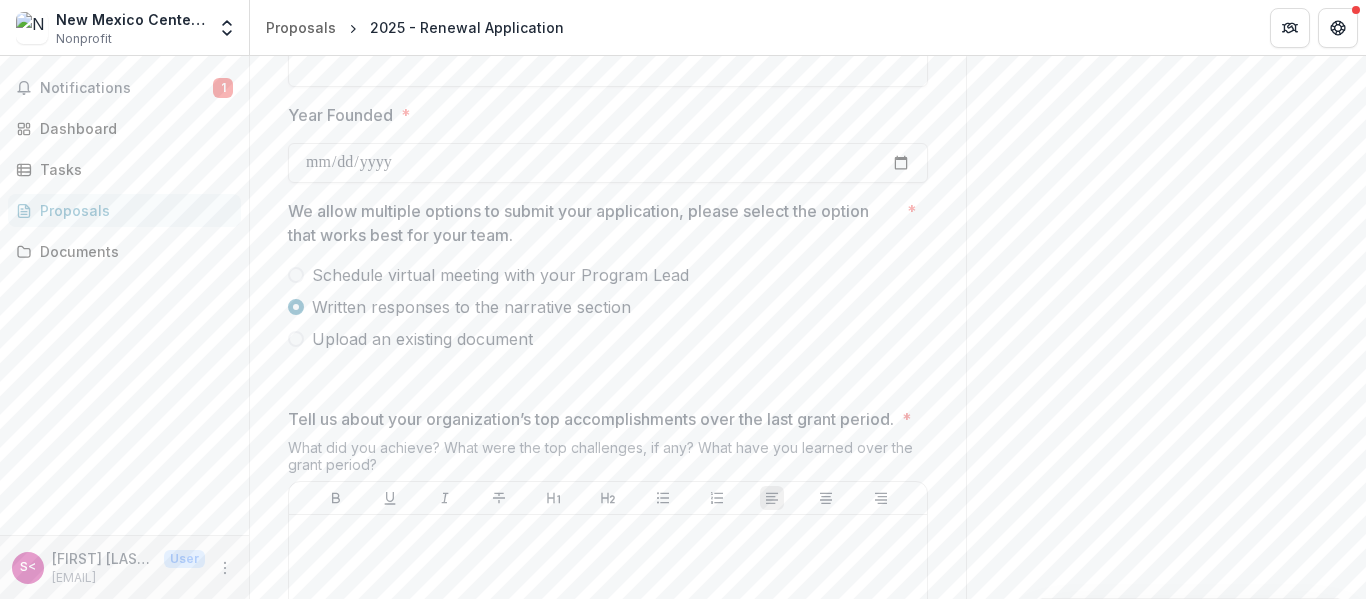 click on "**********" at bounding box center [608, 143] 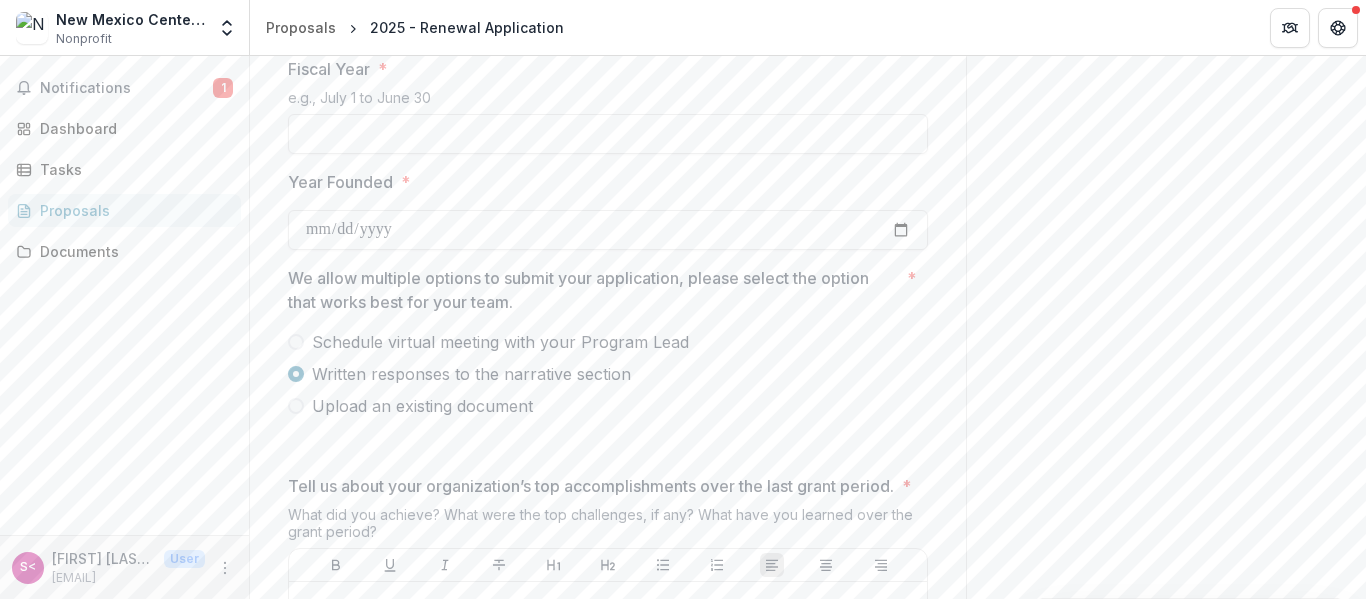 scroll, scrollTop: 1170, scrollLeft: 0, axis: vertical 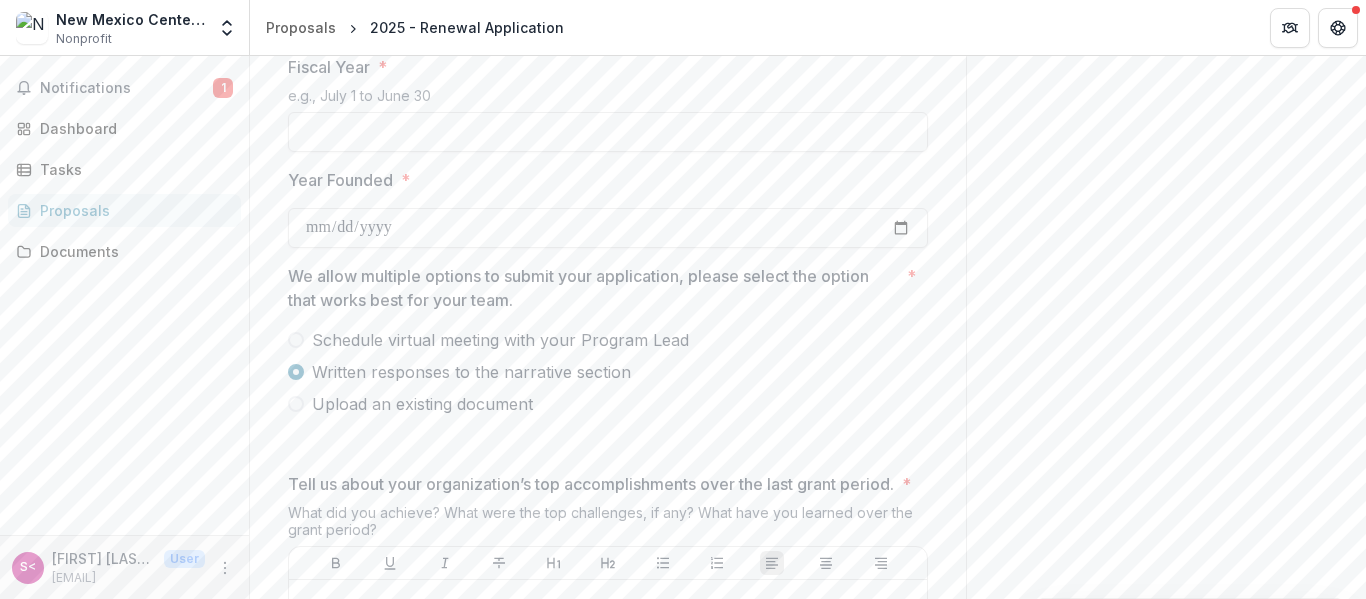 click on "**********" at bounding box center (608, 1746) 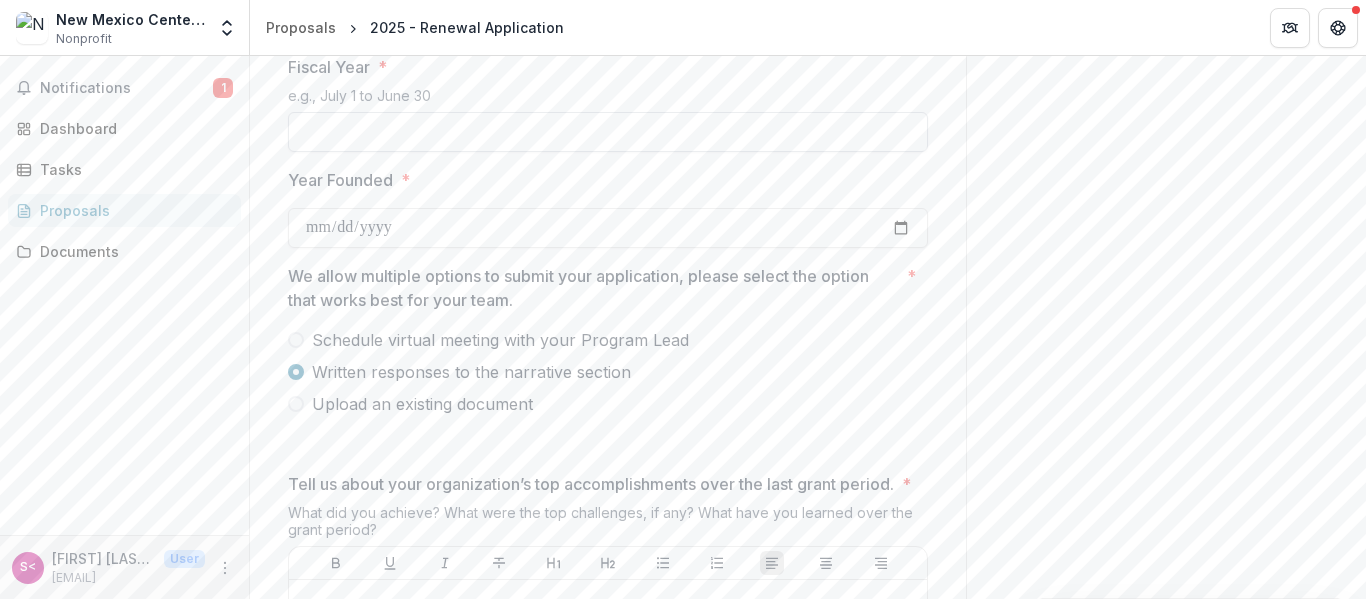 click on "Fiscal Year *" at bounding box center [608, 132] 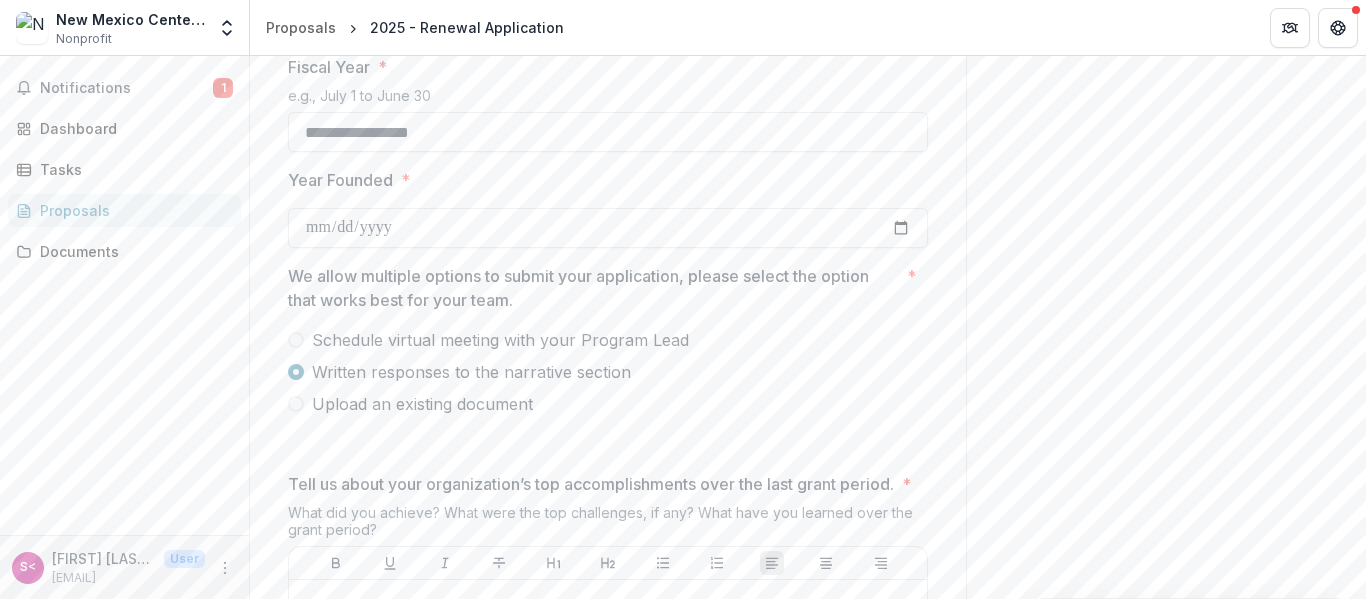 drag, startPoint x: 440, startPoint y: 134, endPoint x: 284, endPoint y: 111, distance: 157.6864 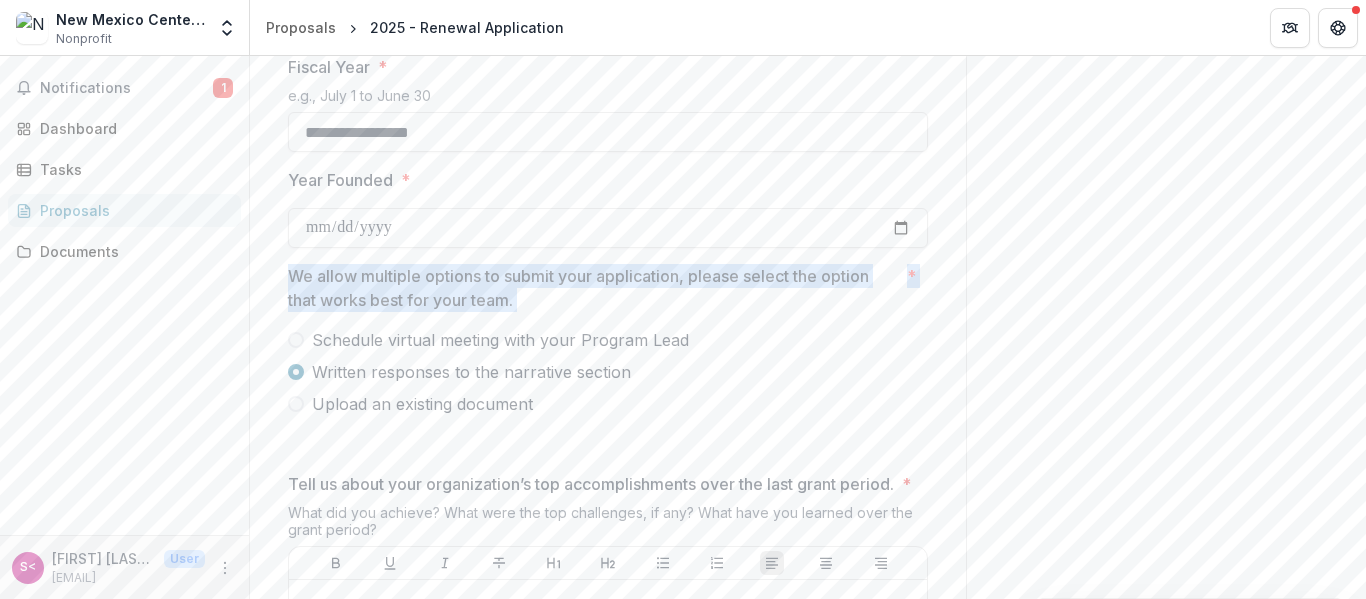 drag, startPoint x: 284, startPoint y: 272, endPoint x: 627, endPoint y: 347, distance: 351.10397 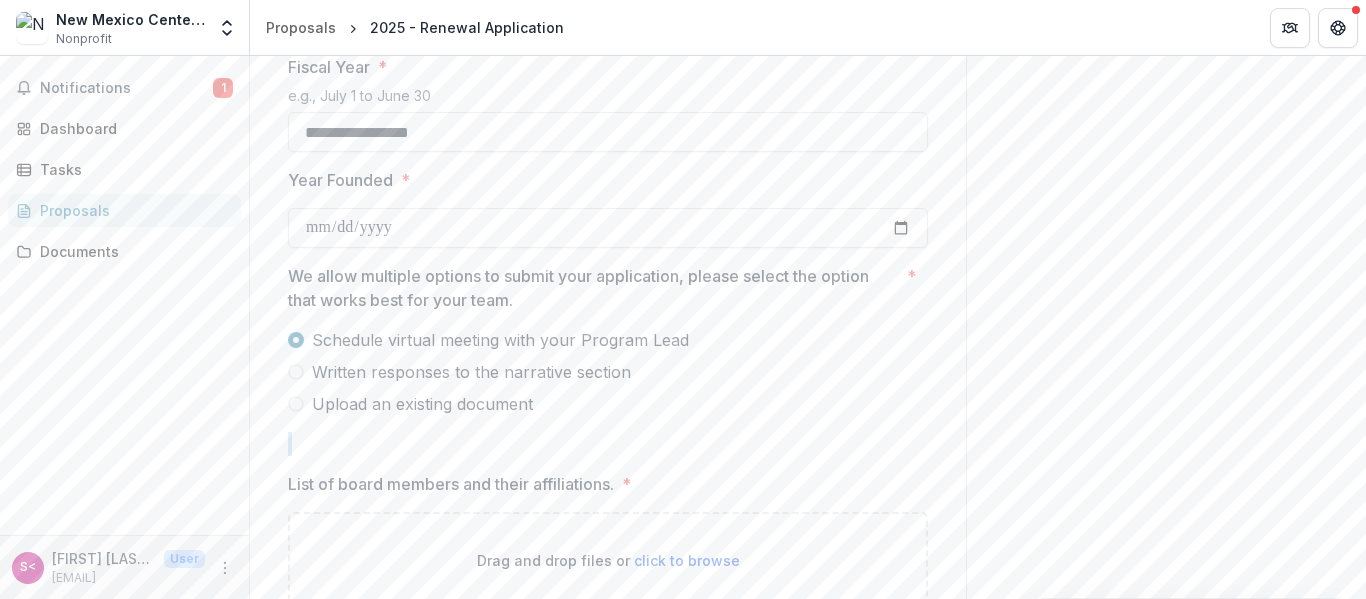 drag, startPoint x: 564, startPoint y: 422, endPoint x: 344, endPoint y: 338, distance: 235.49098 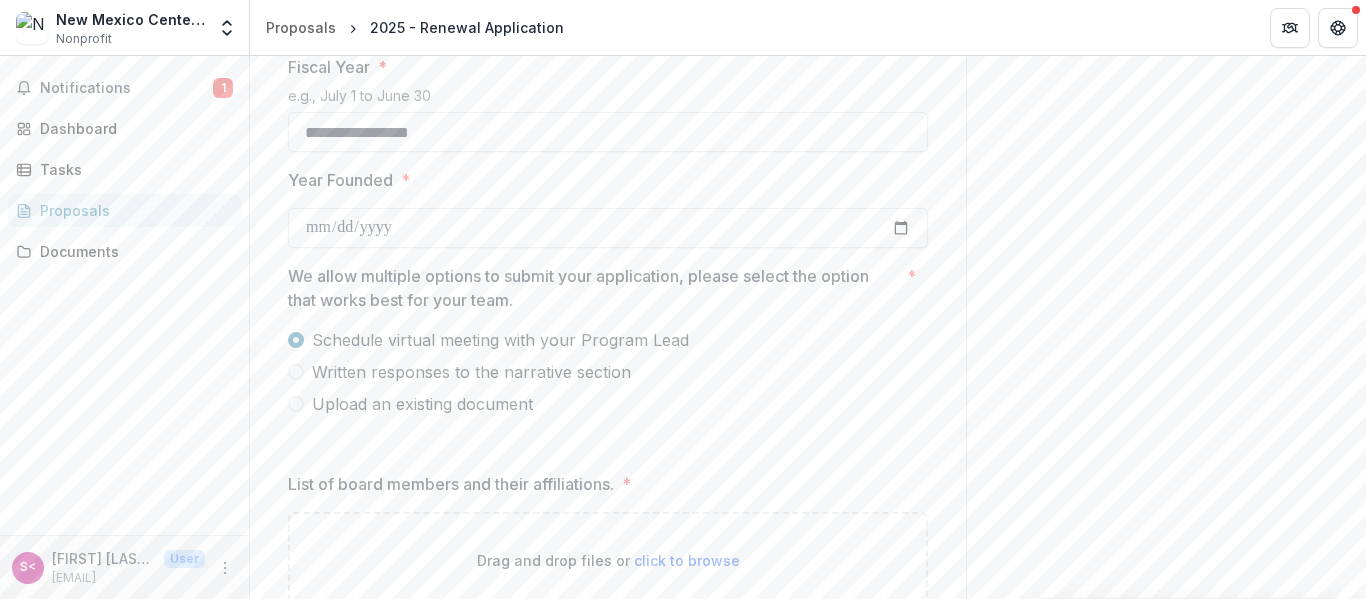 drag, startPoint x: 313, startPoint y: 354, endPoint x: 324, endPoint y: 345, distance: 14.21267 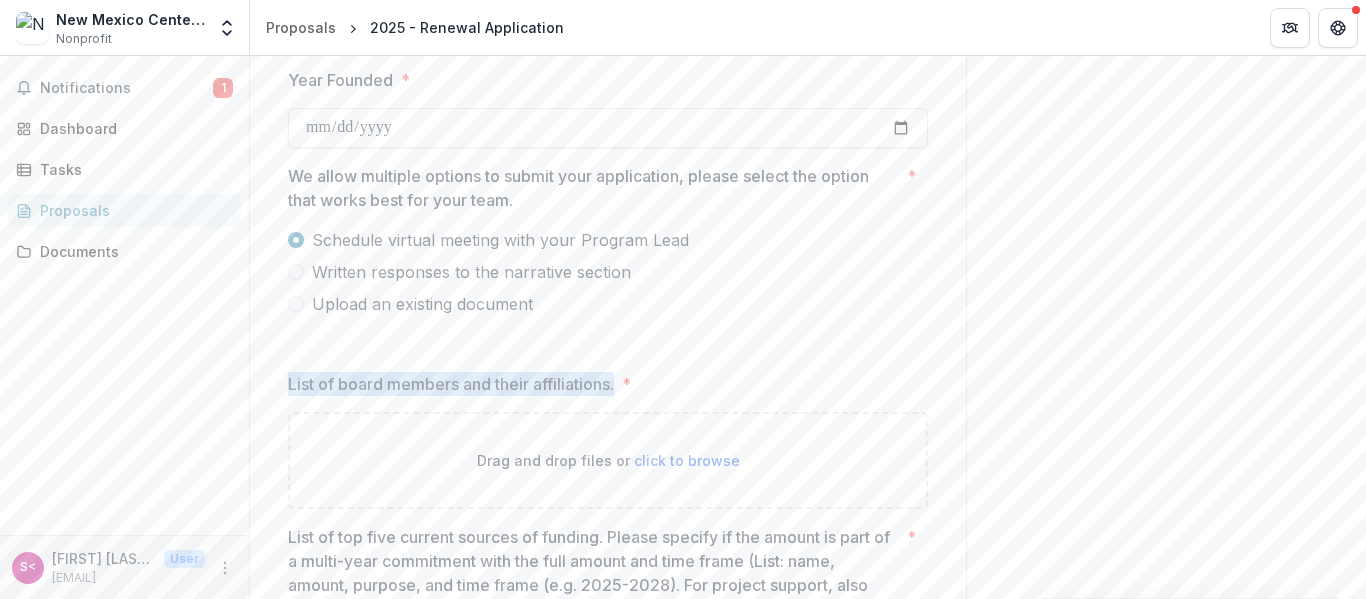 drag, startPoint x: 279, startPoint y: 384, endPoint x: 555, endPoint y: 389, distance: 276.0453 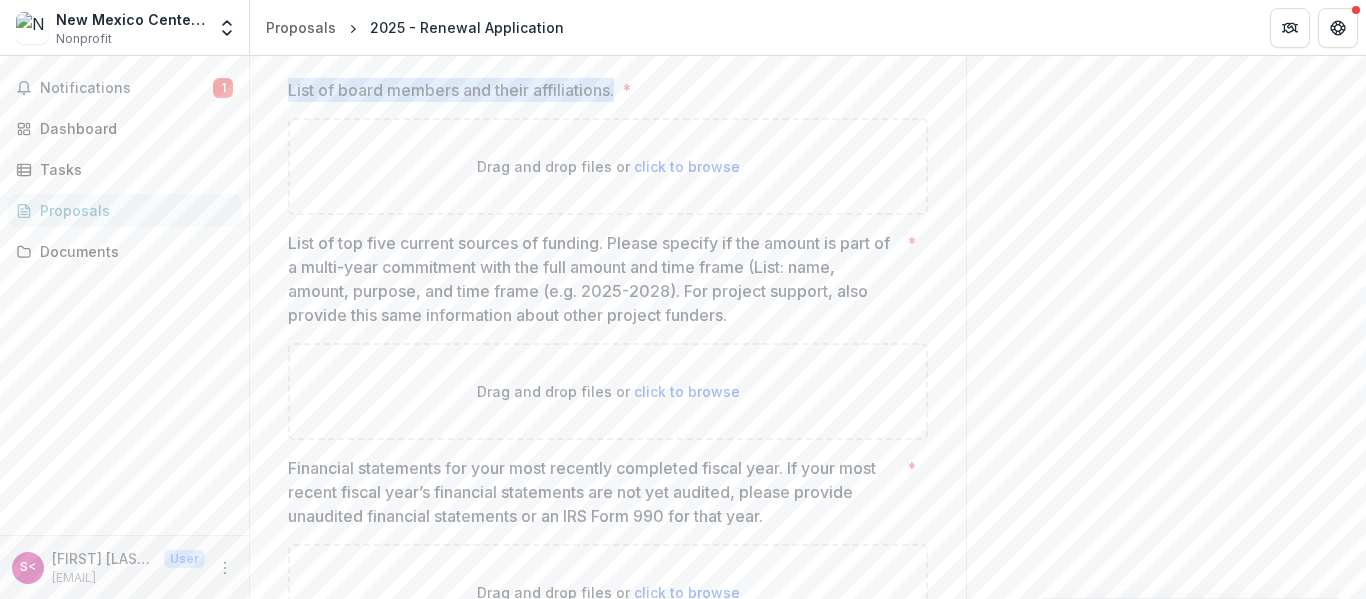 scroll, scrollTop: 1570, scrollLeft: 0, axis: vertical 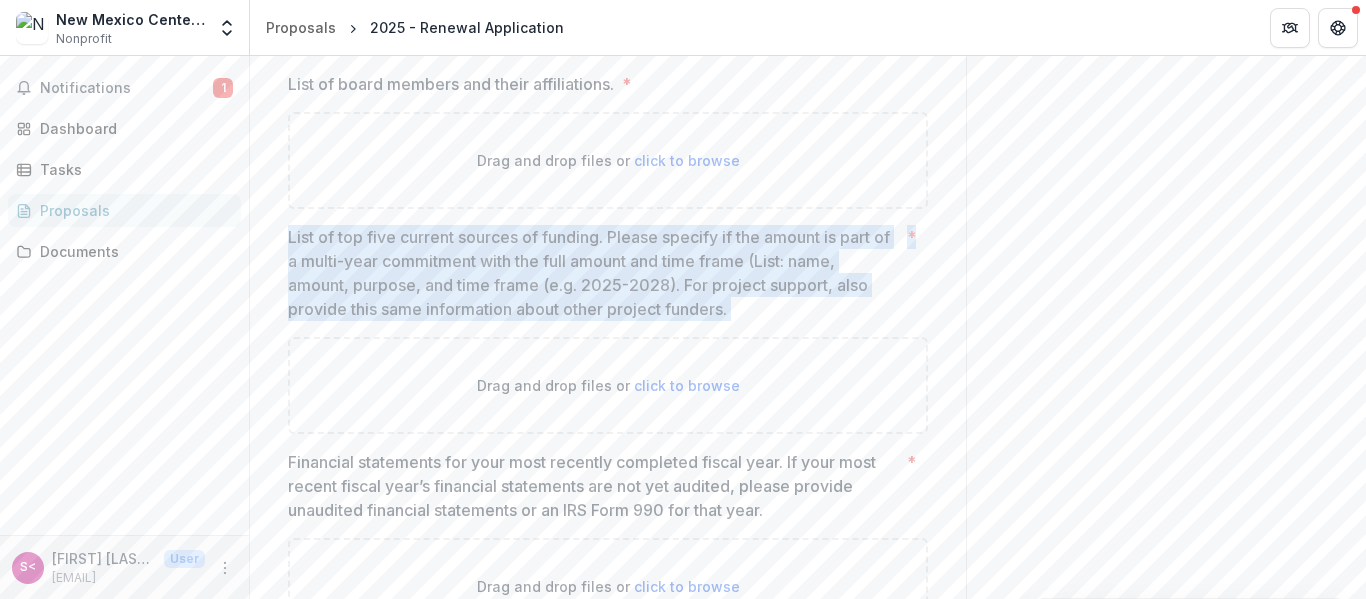 drag, startPoint x: 285, startPoint y: 234, endPoint x: 851, endPoint y: 324, distance: 573.11084 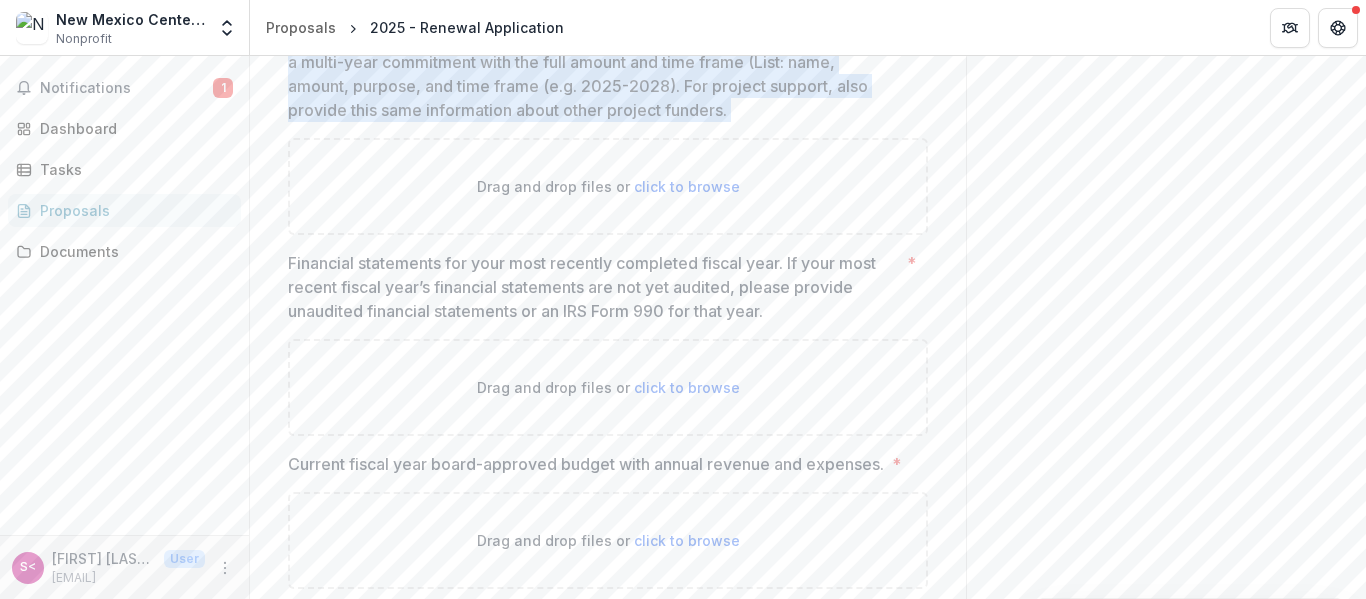 scroll, scrollTop: 1770, scrollLeft: 0, axis: vertical 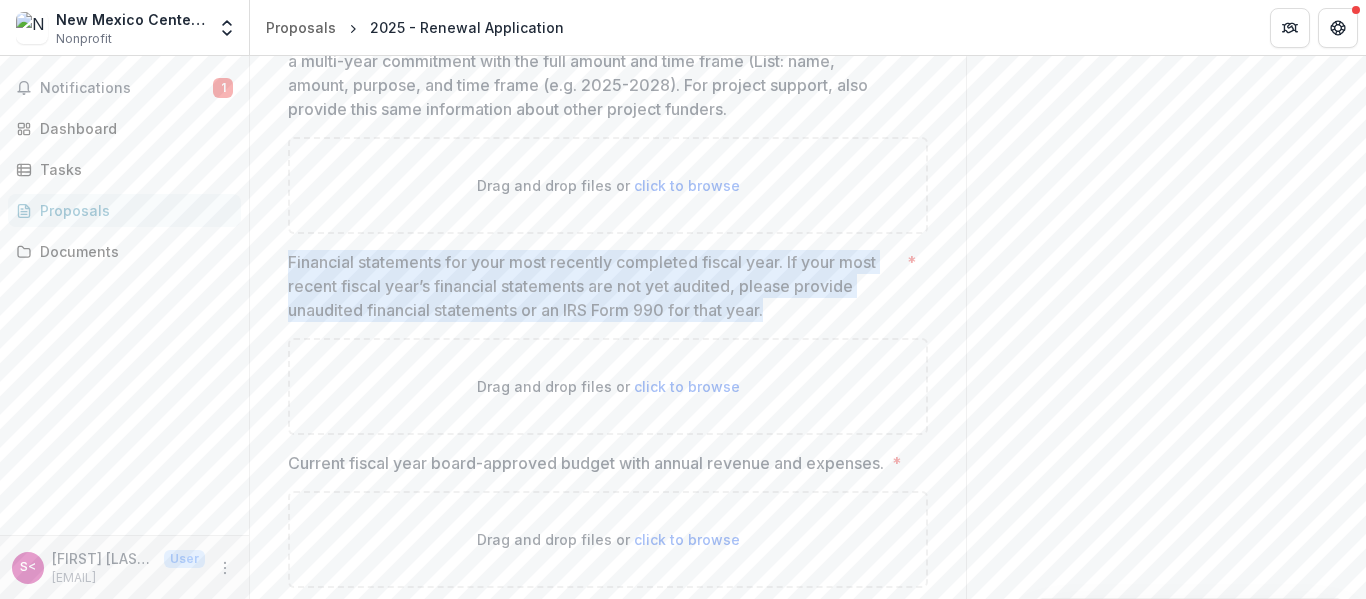 drag, startPoint x: 289, startPoint y: 259, endPoint x: 870, endPoint y: 318, distance: 583.98804 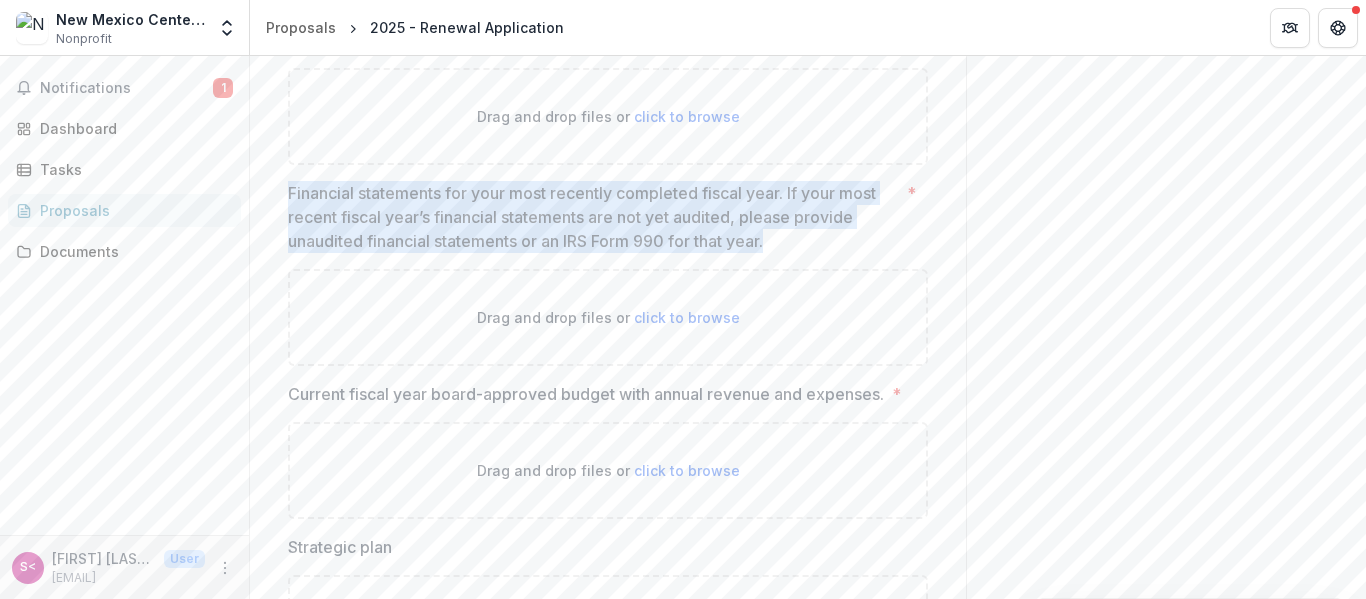 scroll, scrollTop: 1970, scrollLeft: 0, axis: vertical 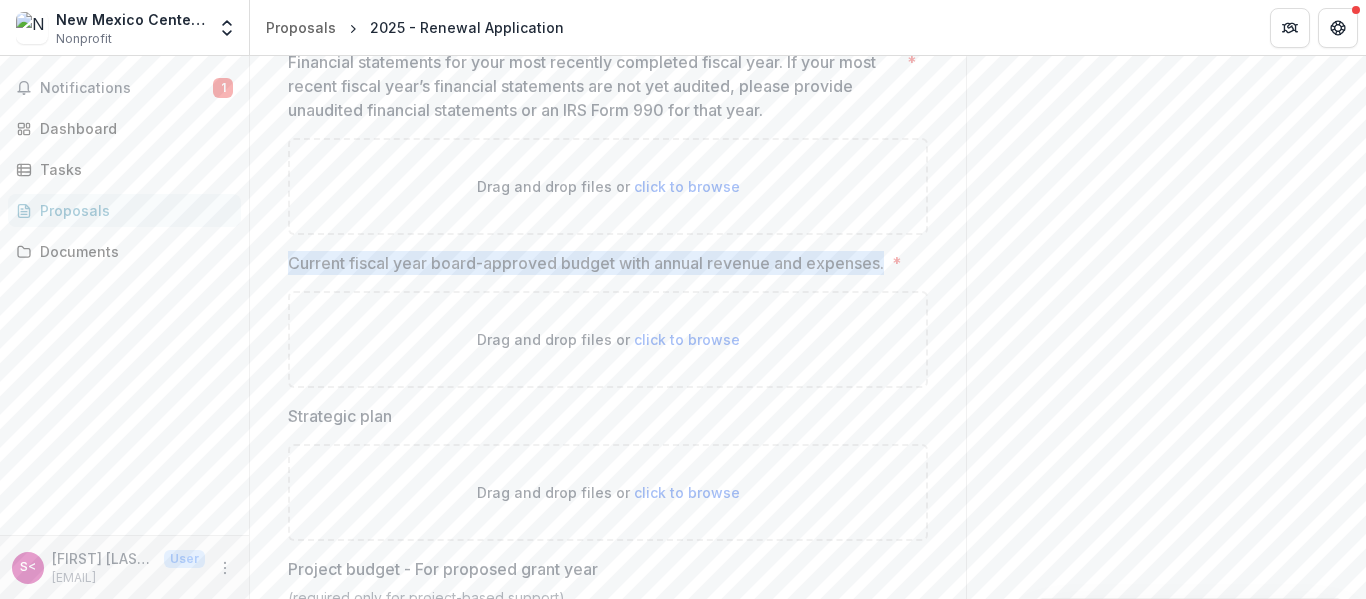 drag, startPoint x: 287, startPoint y: 264, endPoint x: 885, endPoint y: 267, distance: 598.0075 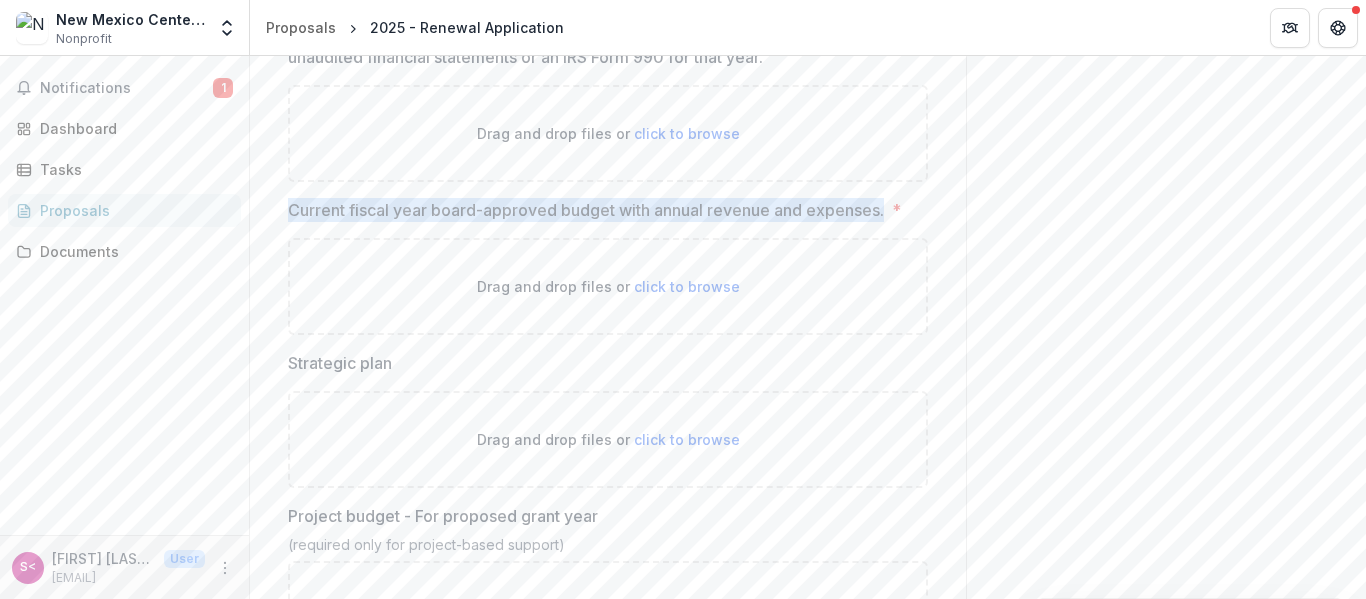 scroll, scrollTop: 2070, scrollLeft: 0, axis: vertical 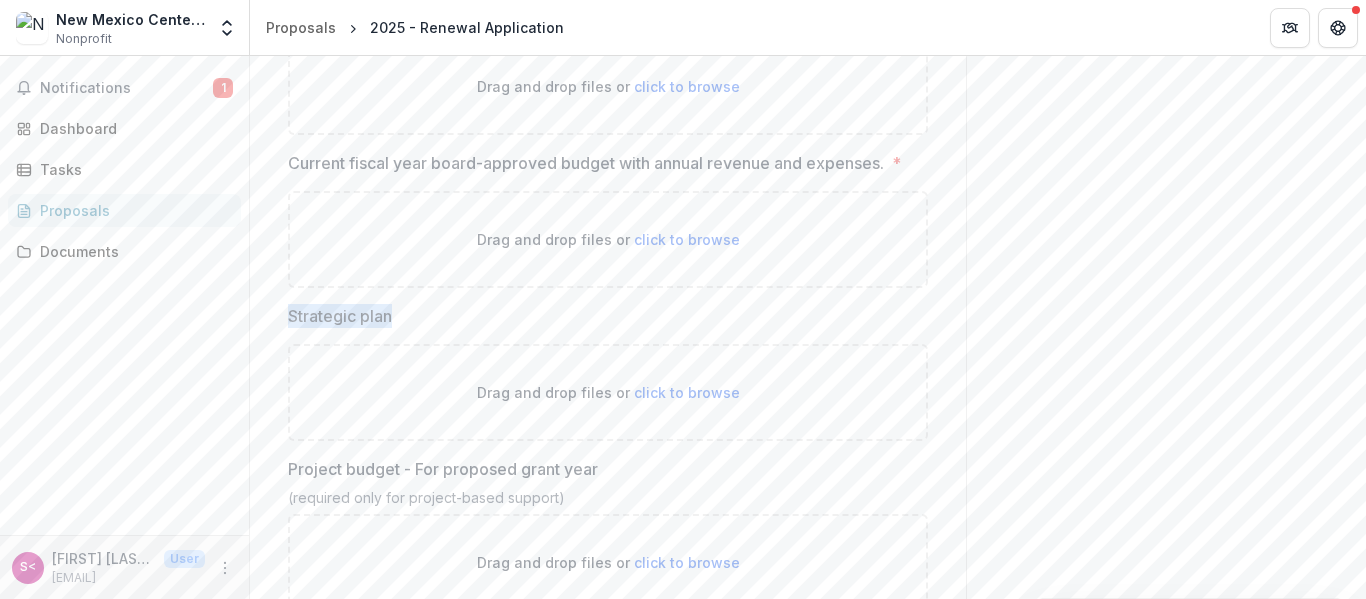 drag, startPoint x: 282, startPoint y: 320, endPoint x: 390, endPoint y: 323, distance: 108.04166 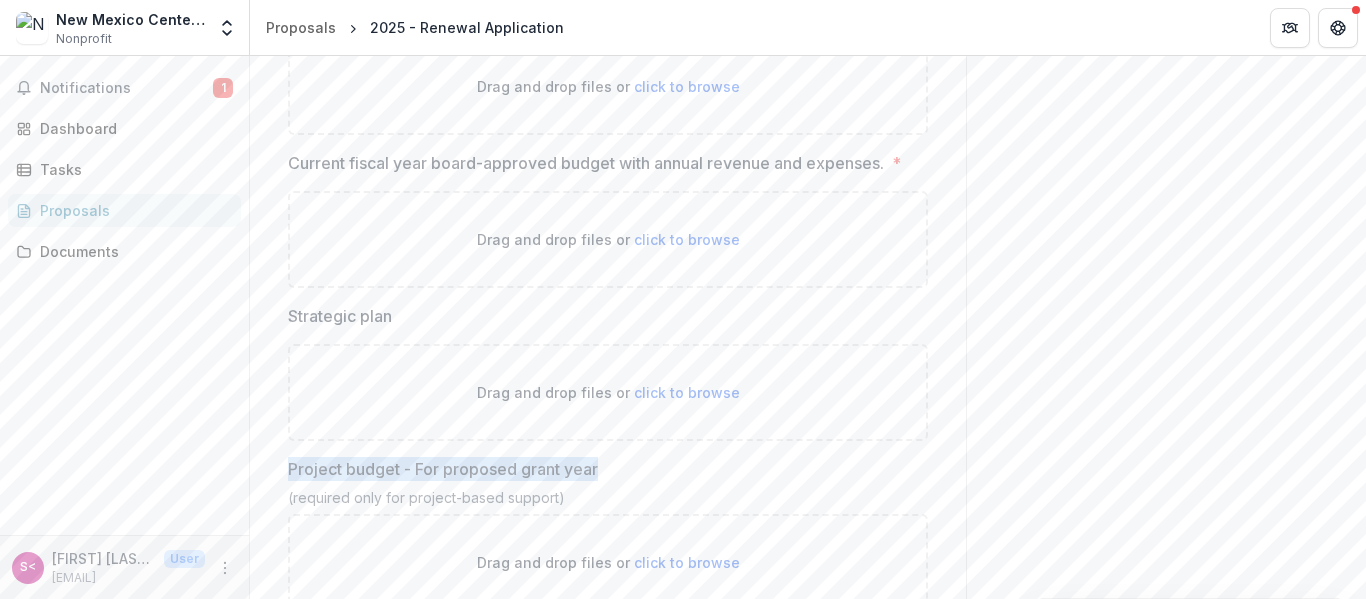 drag, startPoint x: 275, startPoint y: 468, endPoint x: 648, endPoint y: 462, distance: 373.04825 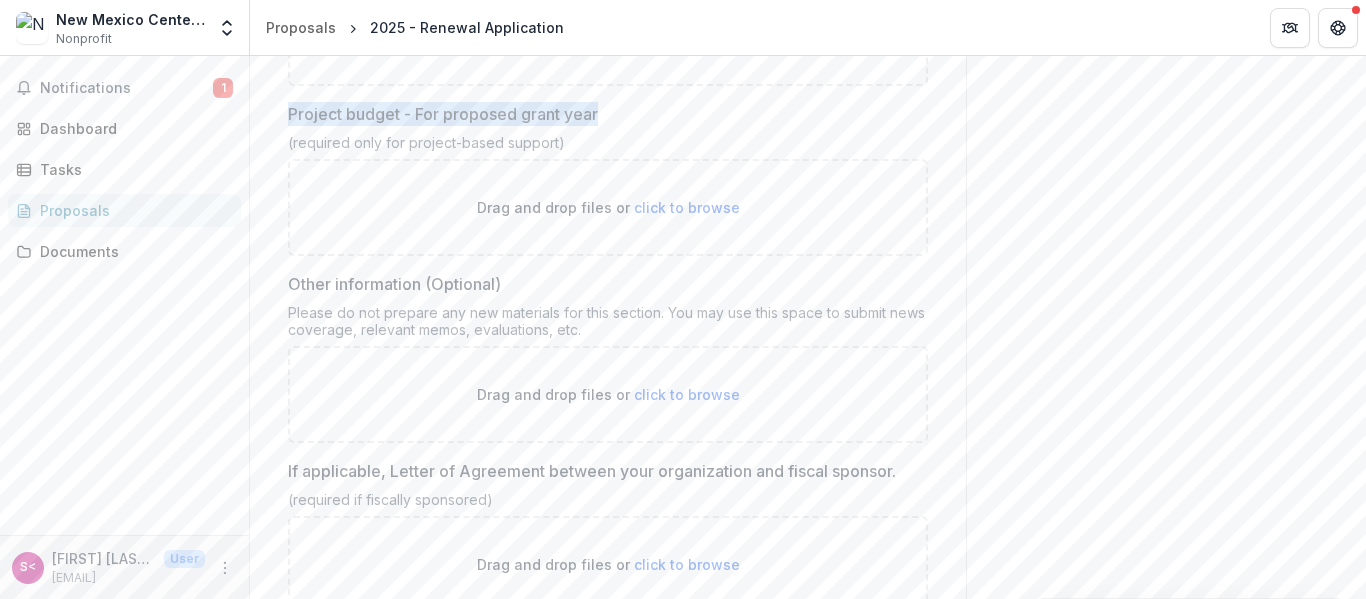 scroll, scrollTop: 2470, scrollLeft: 0, axis: vertical 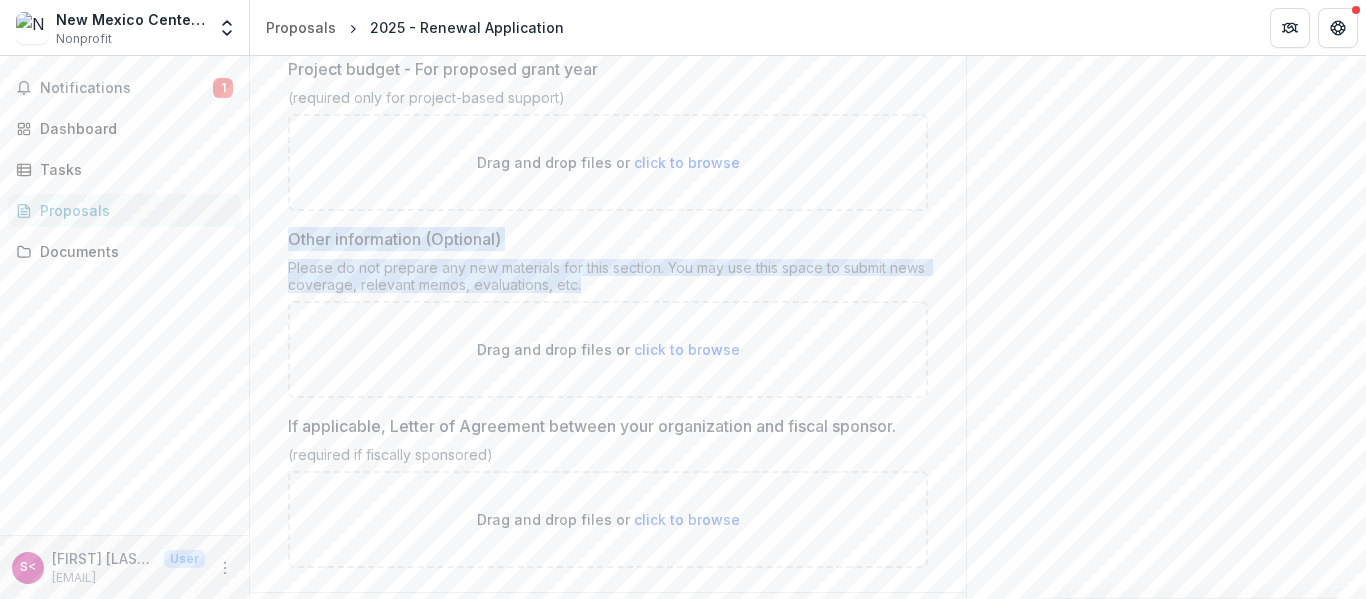 drag, startPoint x: 286, startPoint y: 239, endPoint x: 580, endPoint y: 291, distance: 298.56323 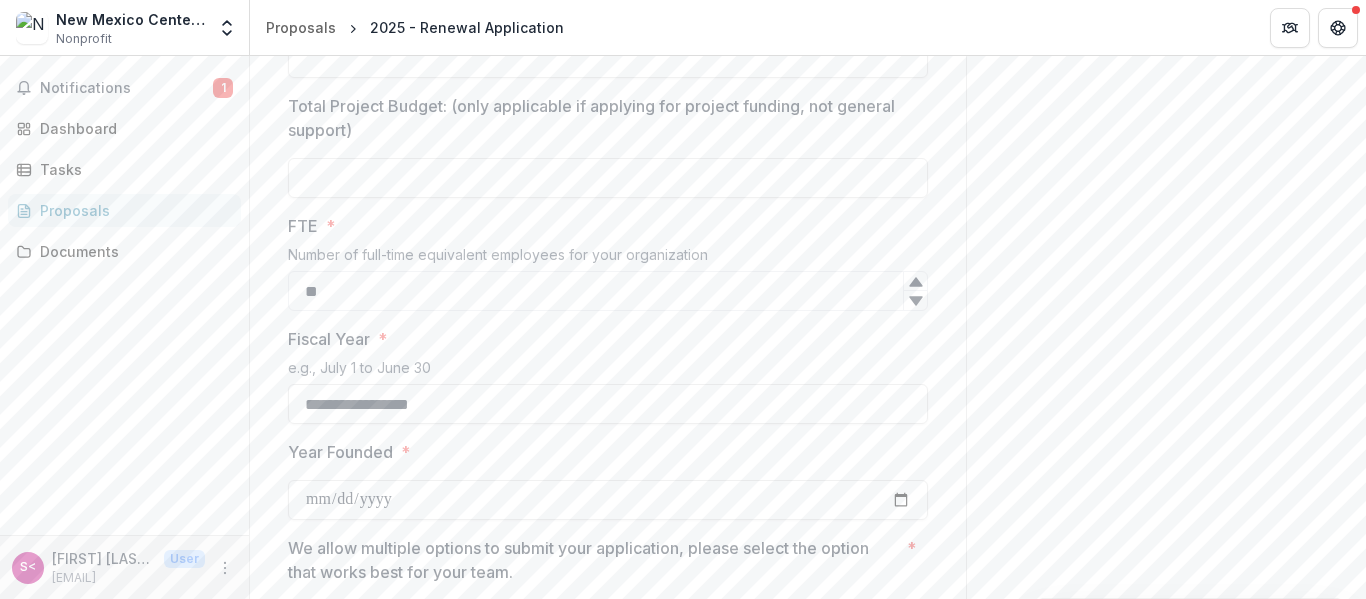 scroll, scrollTop: 1100, scrollLeft: 0, axis: vertical 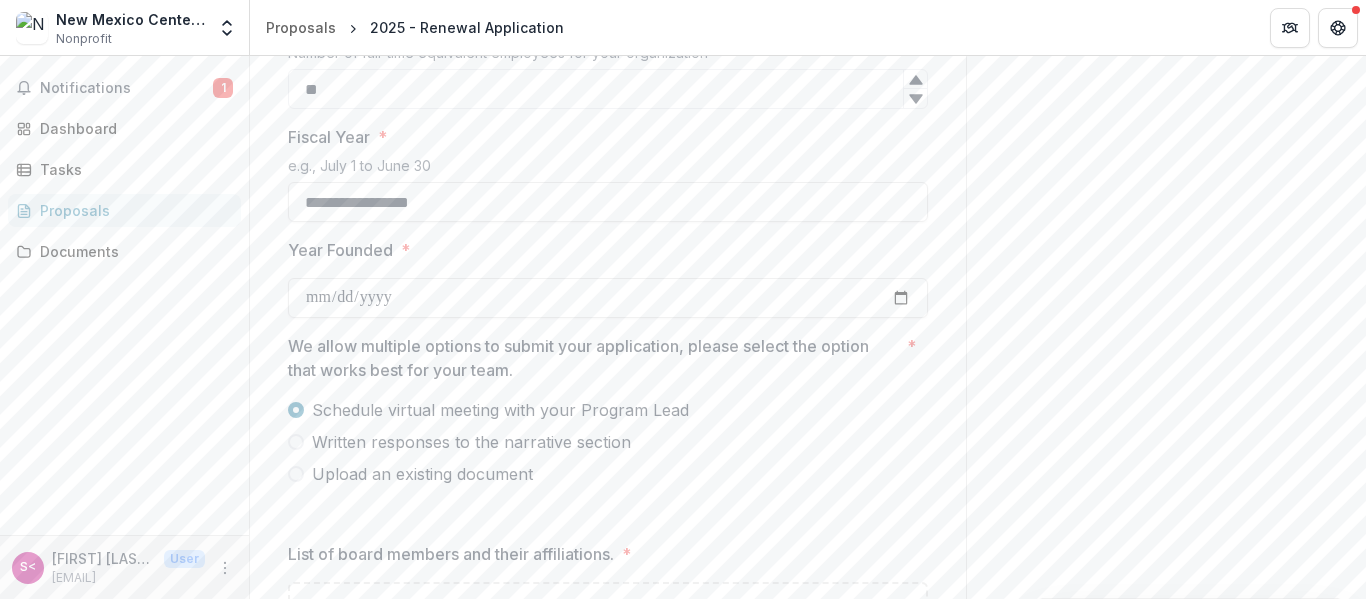 click on "Written responses to the narrative section" at bounding box center (471, 442) 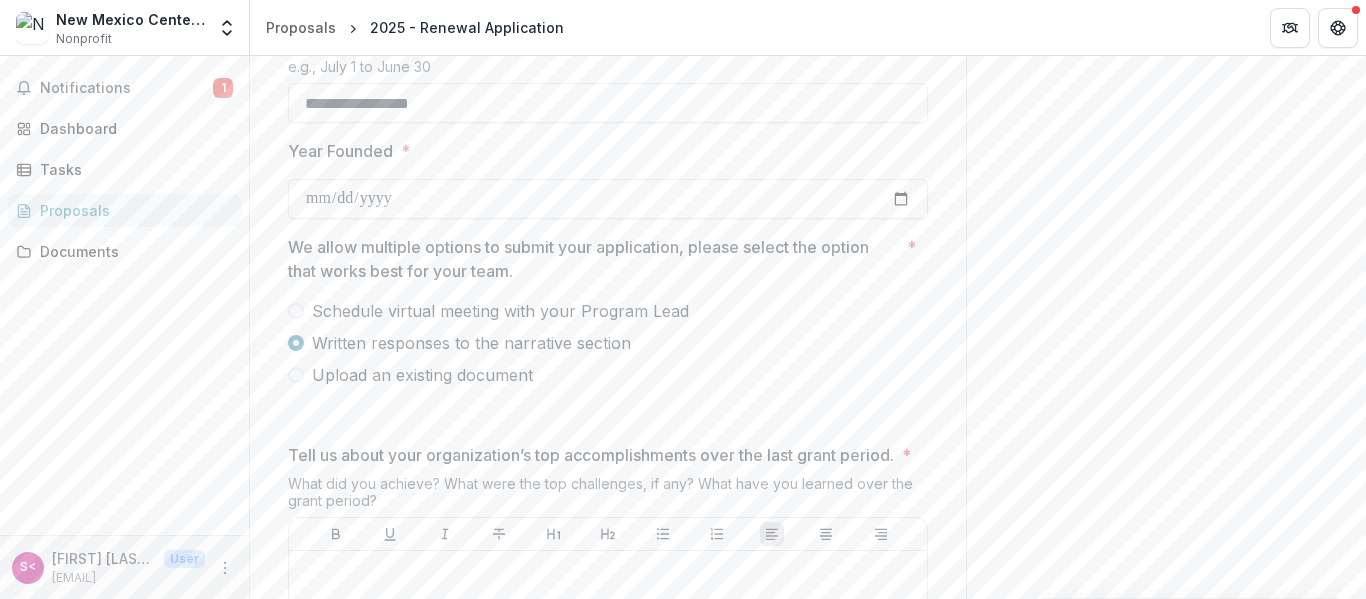 scroll, scrollTop: 1200, scrollLeft: 0, axis: vertical 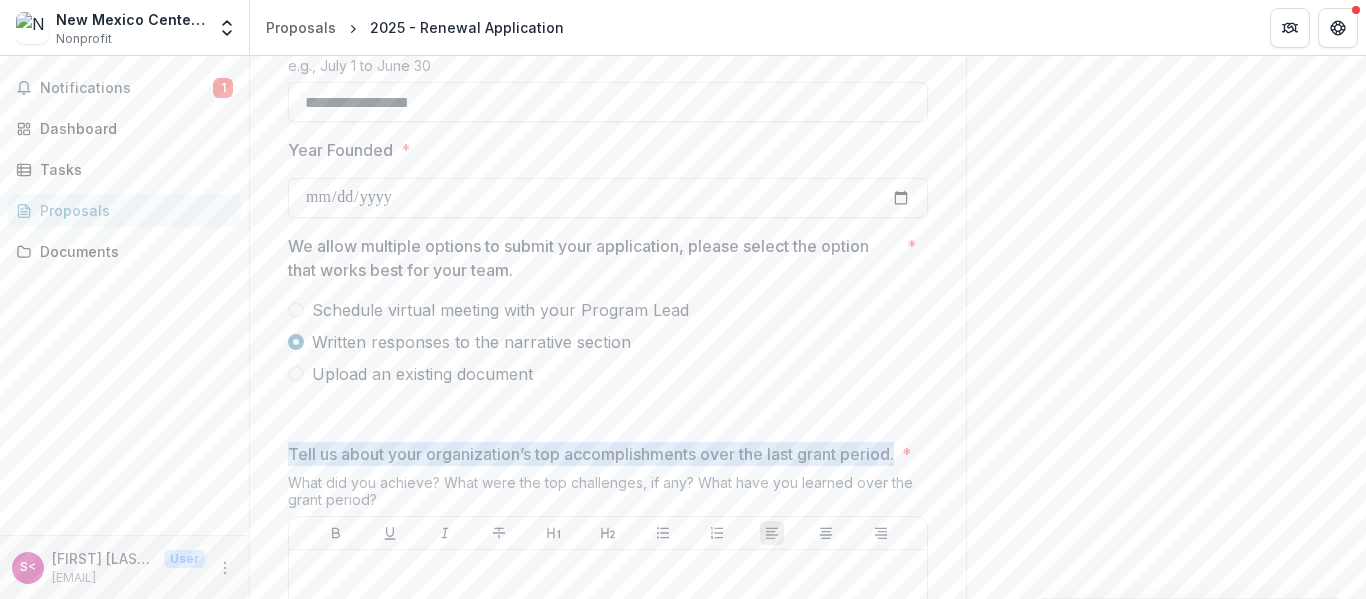 drag, startPoint x: 375, startPoint y: 473, endPoint x: 281, endPoint y: 458, distance: 95.189285 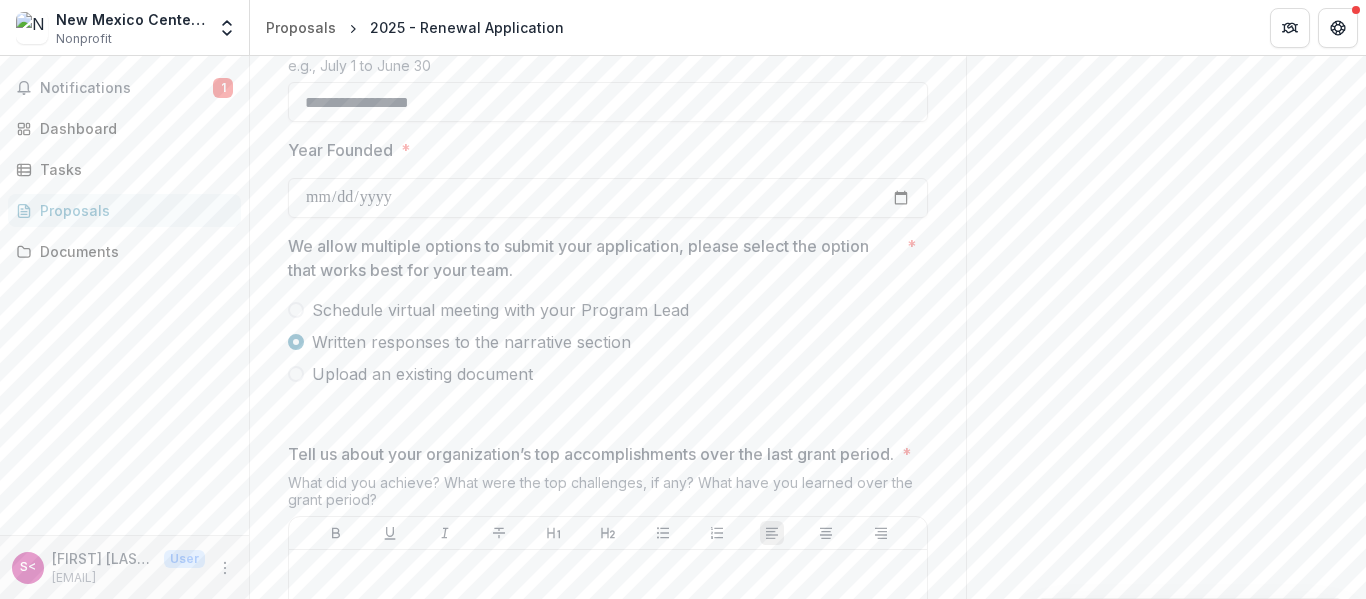 drag, startPoint x: 281, startPoint y: 452, endPoint x: 376, endPoint y: 518, distance: 115.67627 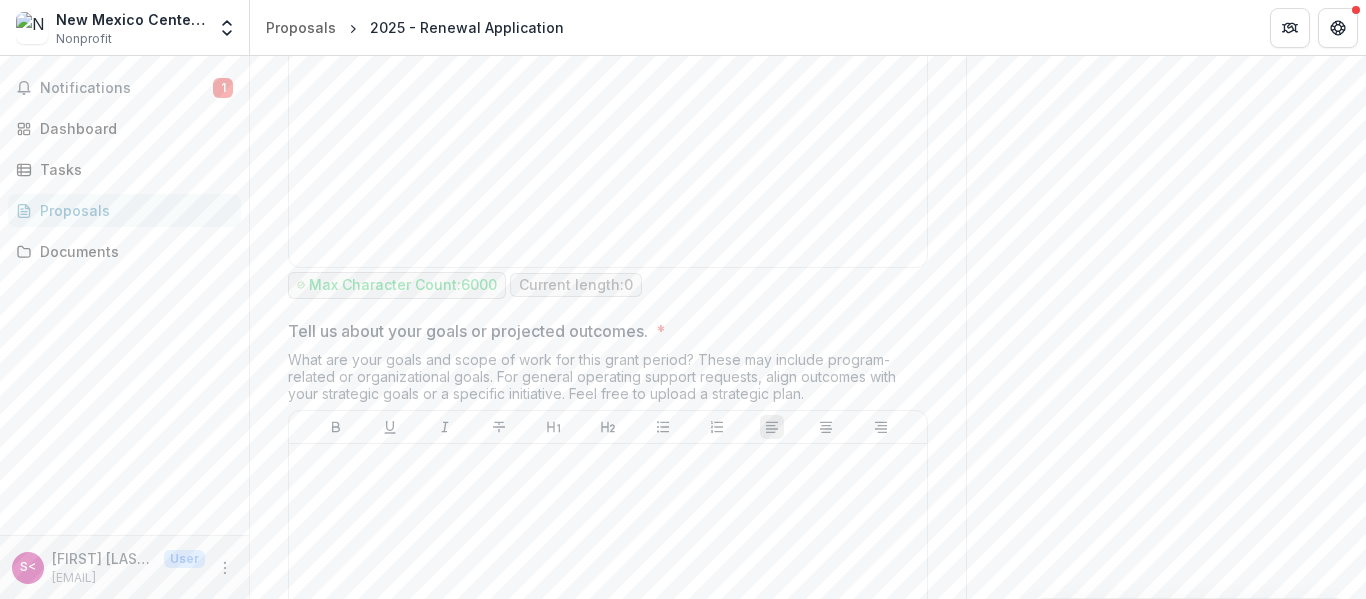 scroll, scrollTop: 1800, scrollLeft: 0, axis: vertical 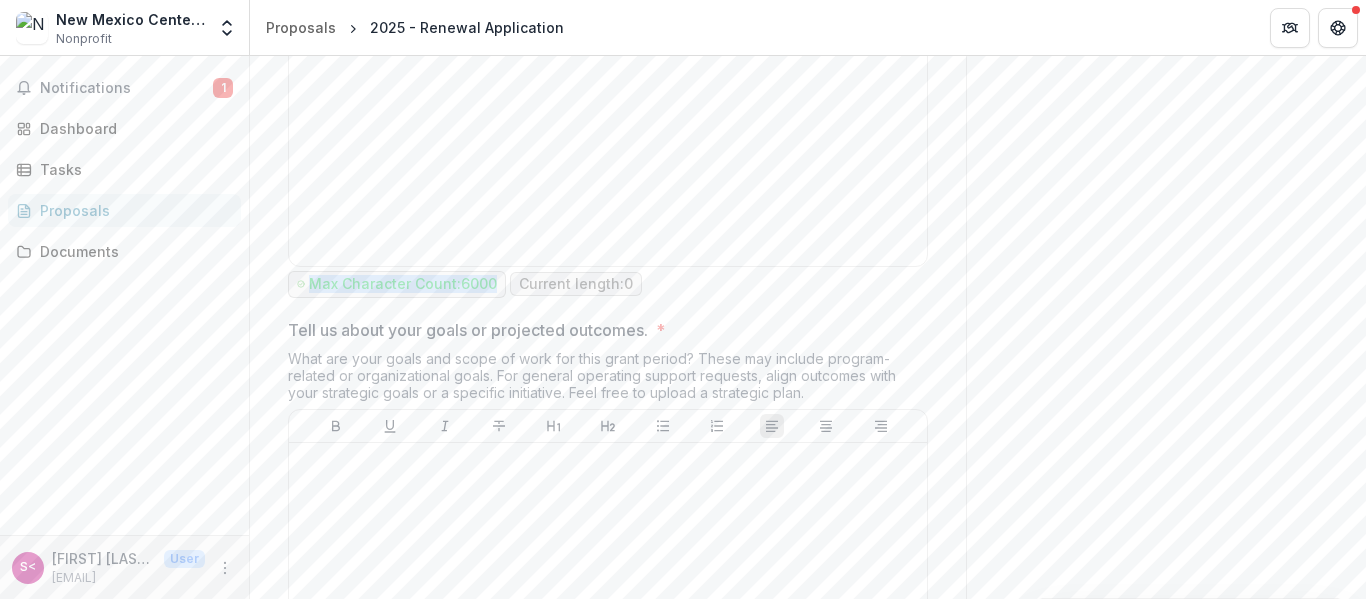 drag, startPoint x: 307, startPoint y: 313, endPoint x: 502, endPoint y: 309, distance: 195.04102 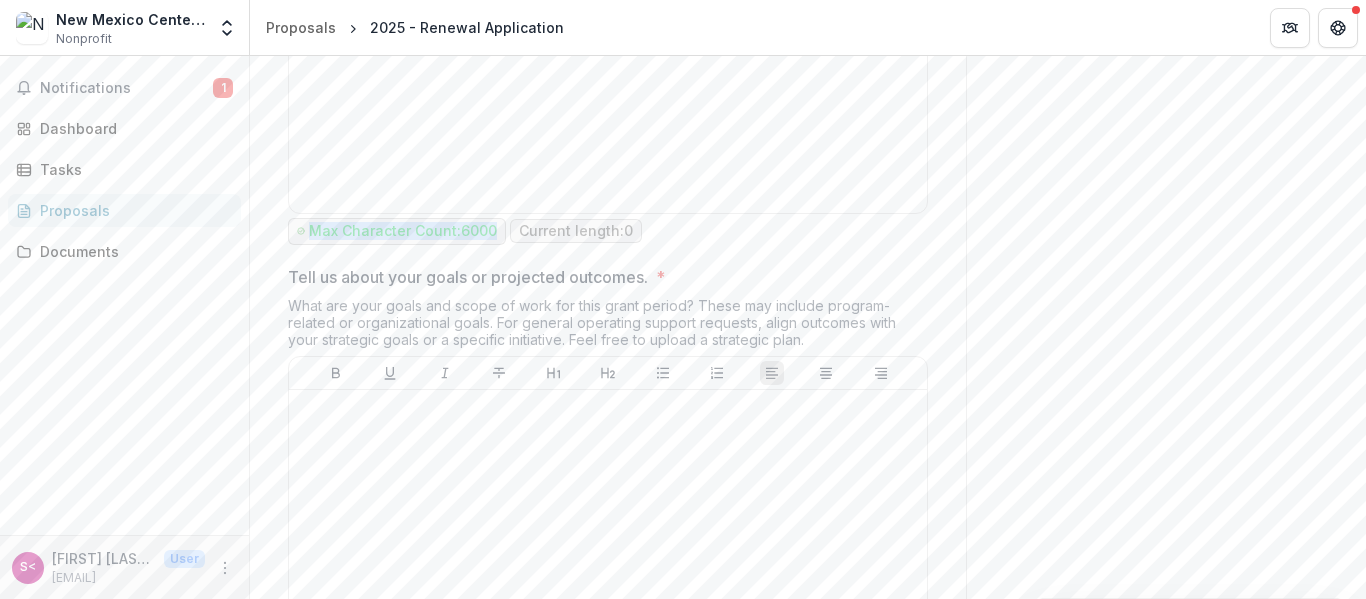 scroll, scrollTop: 1900, scrollLeft: 0, axis: vertical 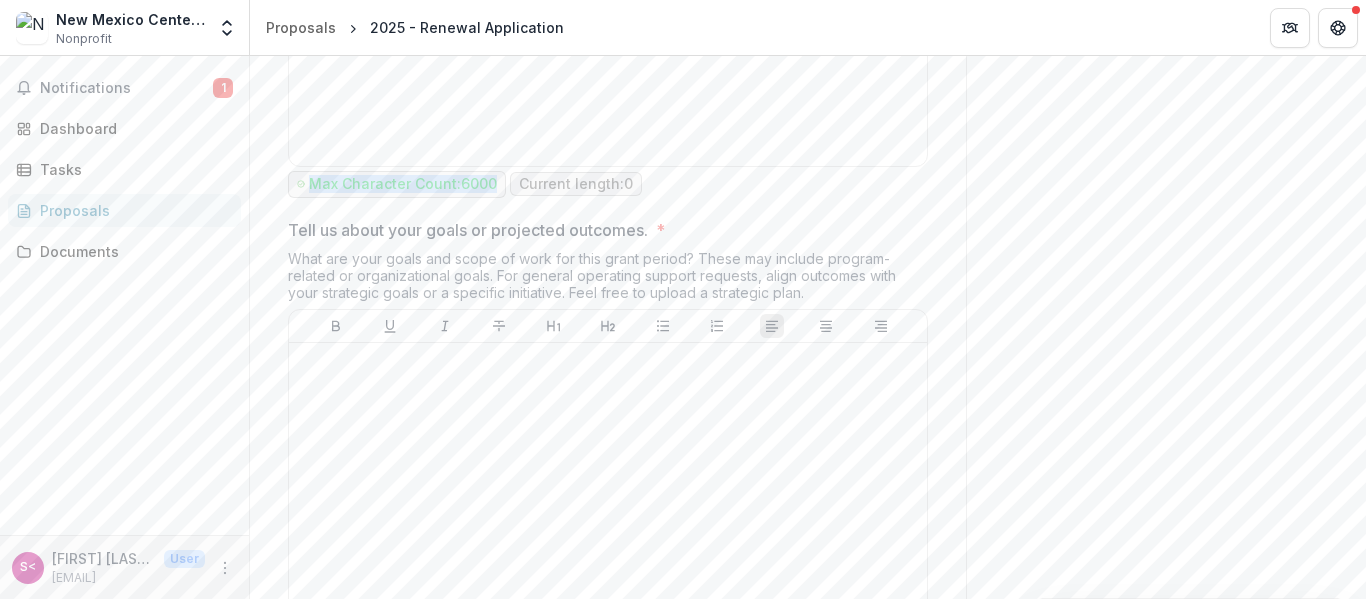 drag, startPoint x: 283, startPoint y: 255, endPoint x: 835, endPoint y: 322, distance: 556.0513 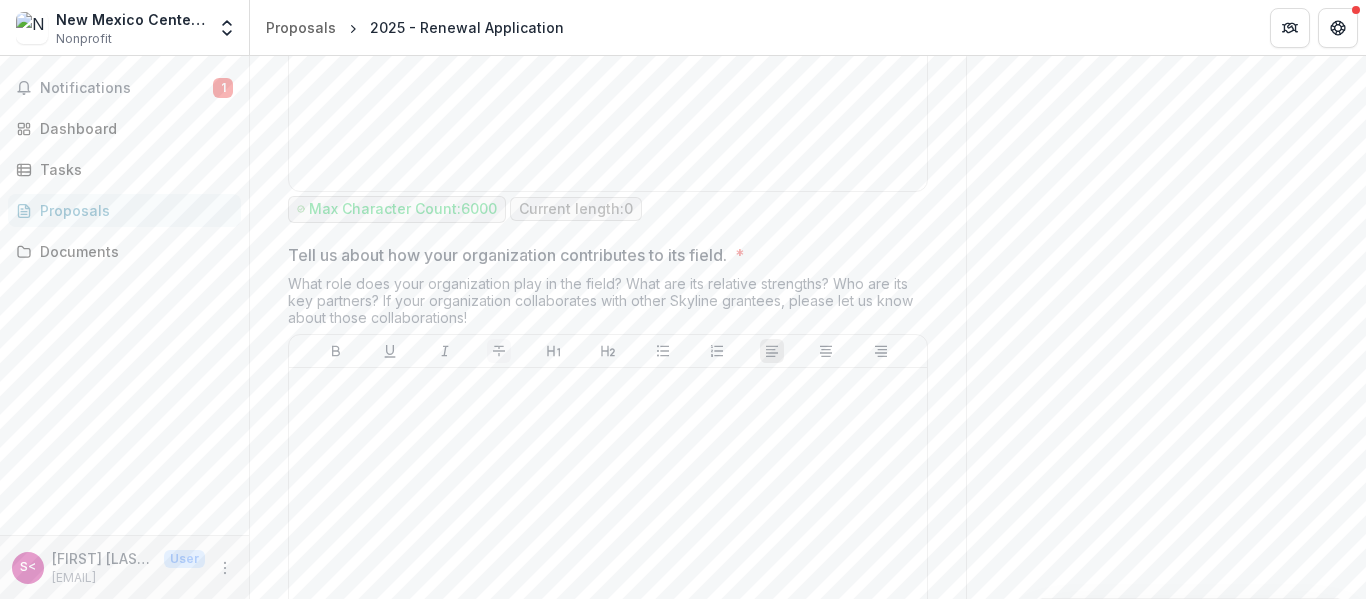 scroll, scrollTop: 2400, scrollLeft: 0, axis: vertical 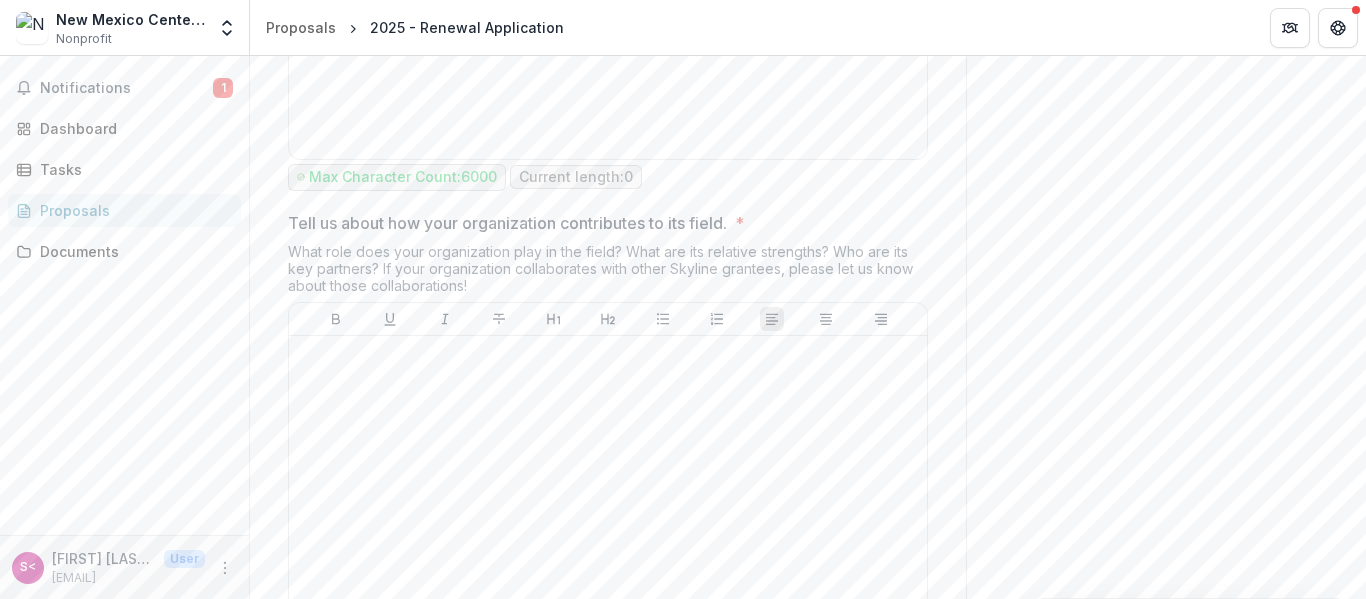 drag, startPoint x: 286, startPoint y: 243, endPoint x: 485, endPoint y: 299, distance: 206.7293 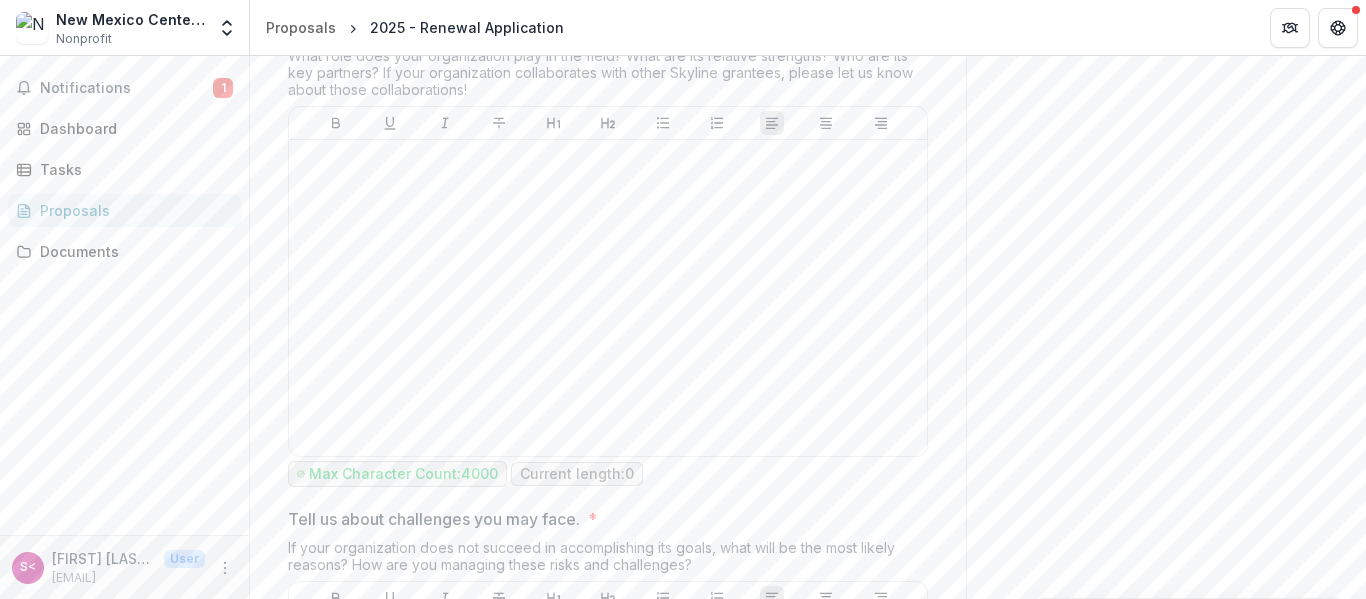 scroll, scrollTop: 2600, scrollLeft: 0, axis: vertical 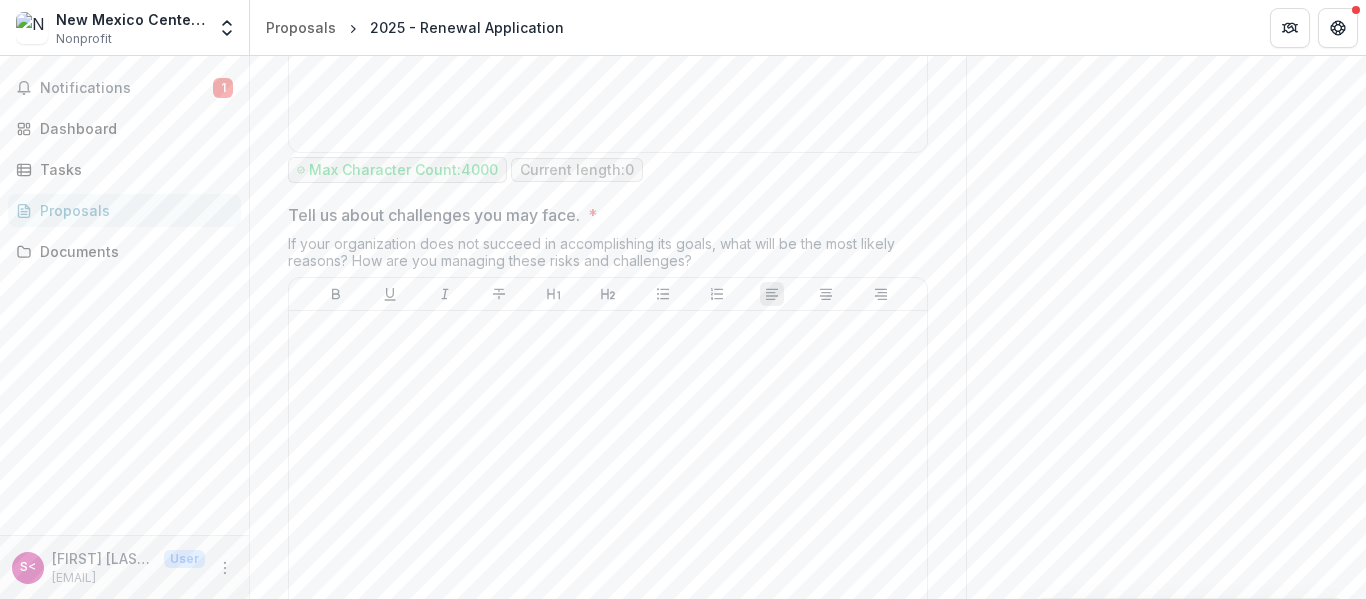 drag, startPoint x: 286, startPoint y: 237, endPoint x: 752, endPoint y: 300, distance: 470.2393 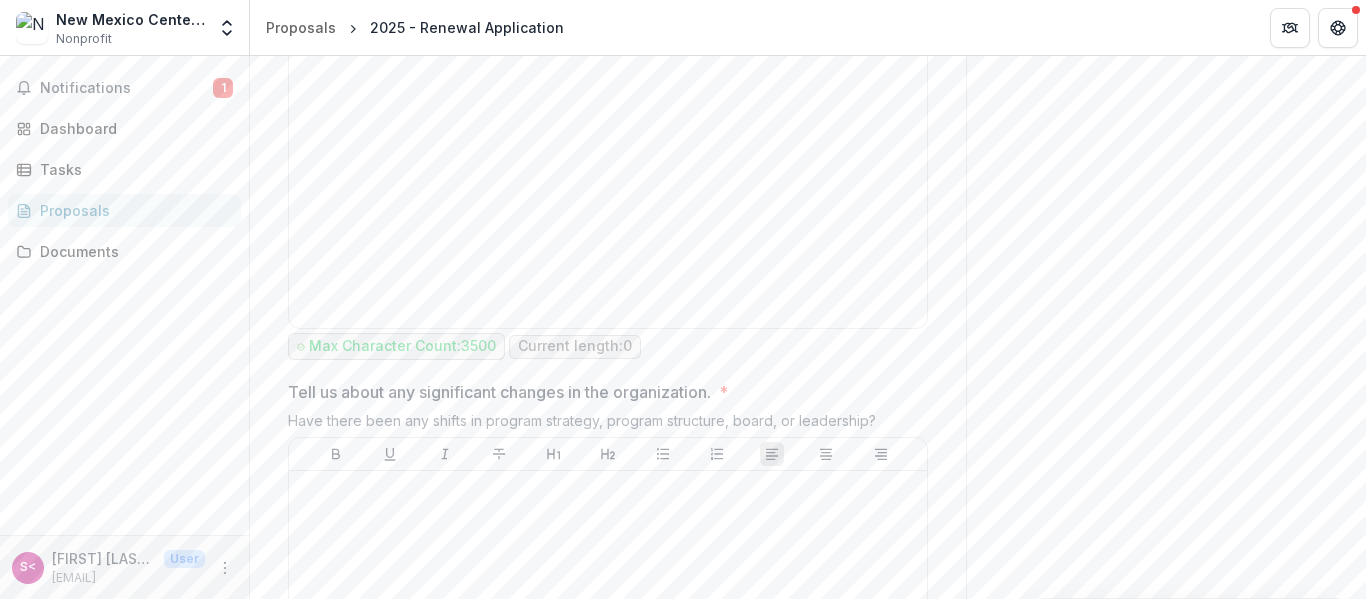 scroll, scrollTop: 3200, scrollLeft: 0, axis: vertical 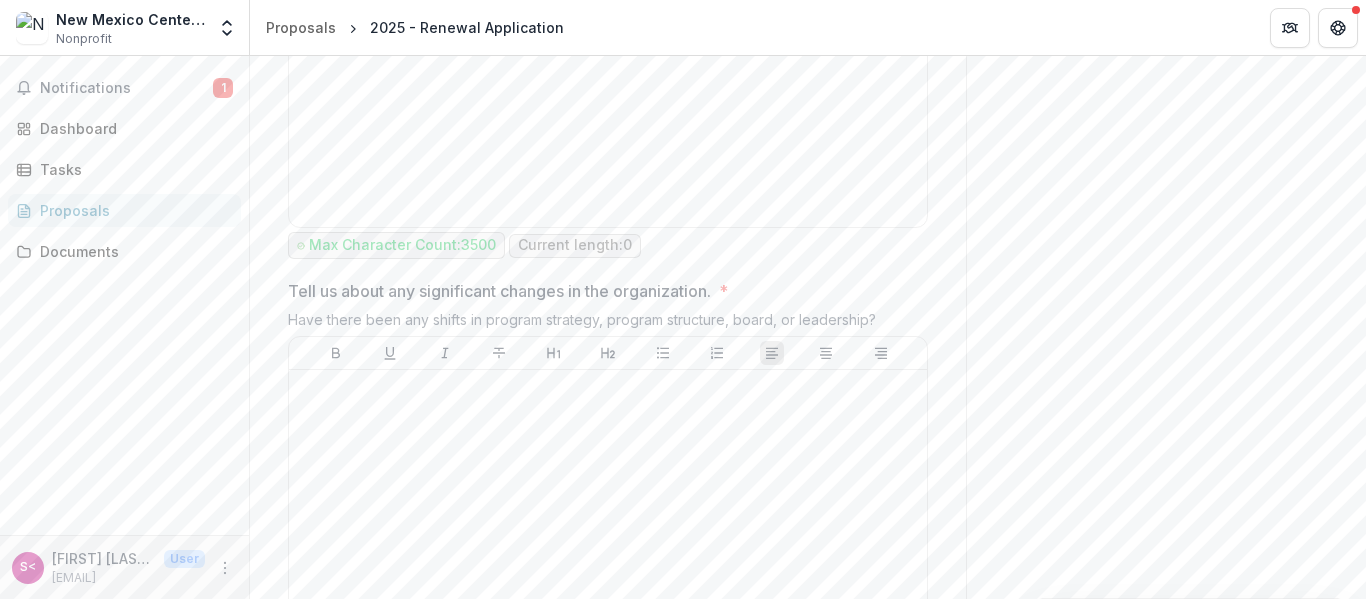 drag, startPoint x: 290, startPoint y: 315, endPoint x: 749, endPoint y: 347, distance: 460.1141 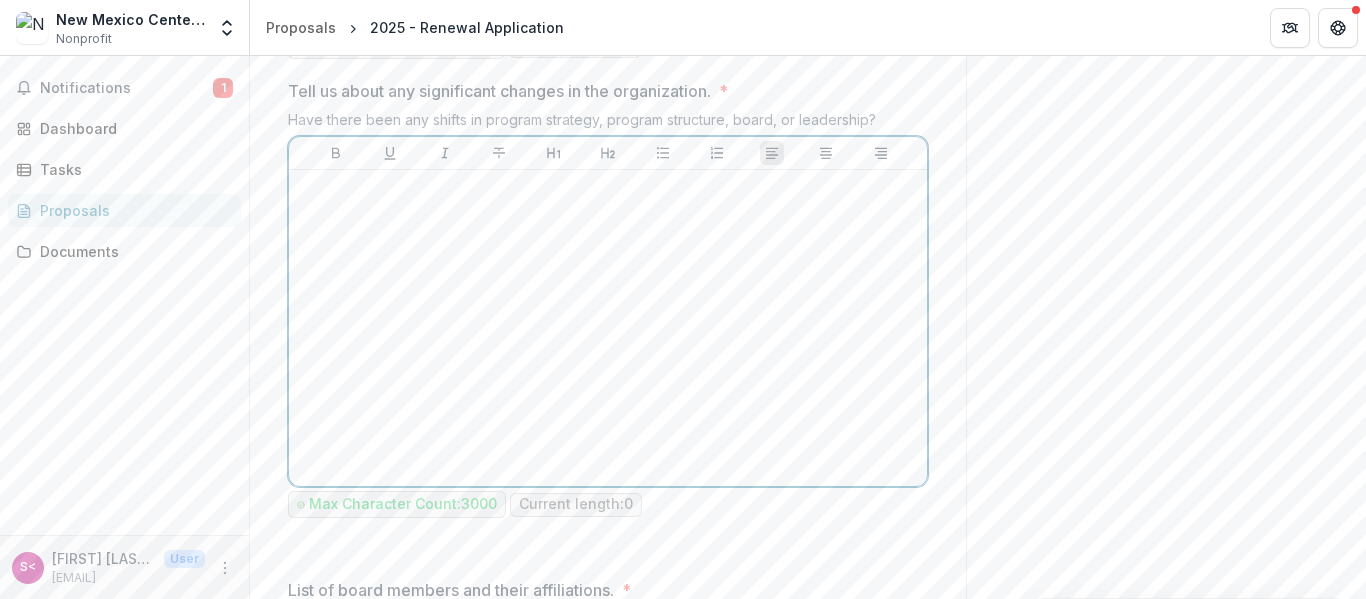 click at bounding box center (608, 328) 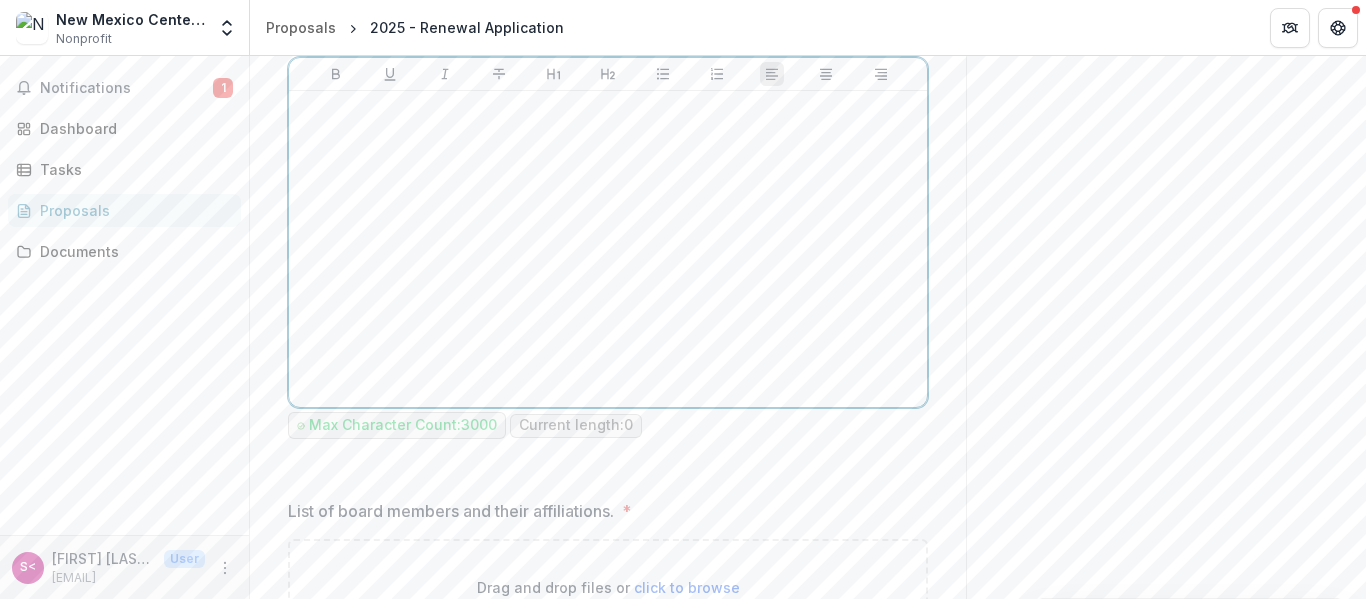 scroll, scrollTop: 3700, scrollLeft: 0, axis: vertical 